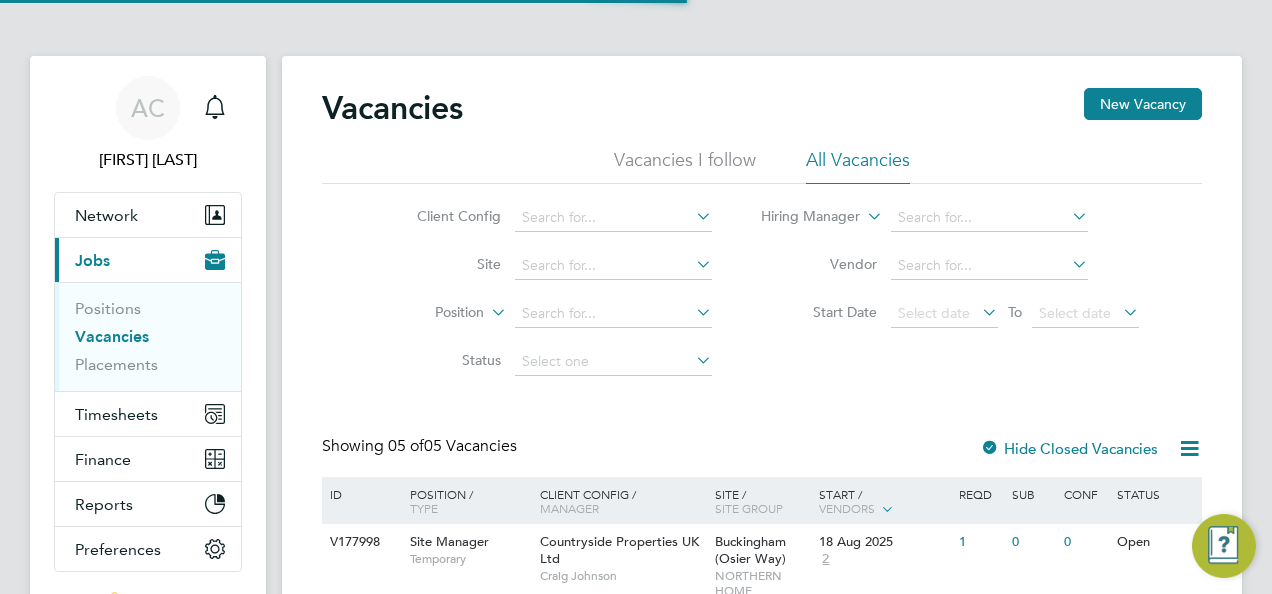 scroll, scrollTop: 0, scrollLeft: 0, axis: both 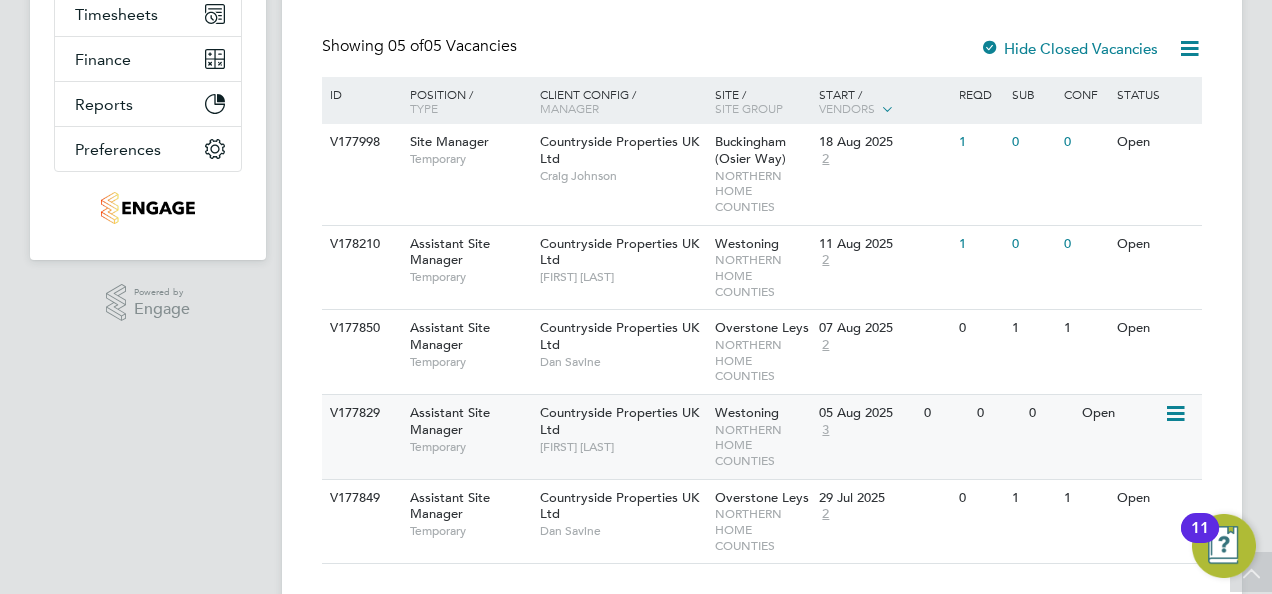 click on "Countryside Properties UK Ltd" 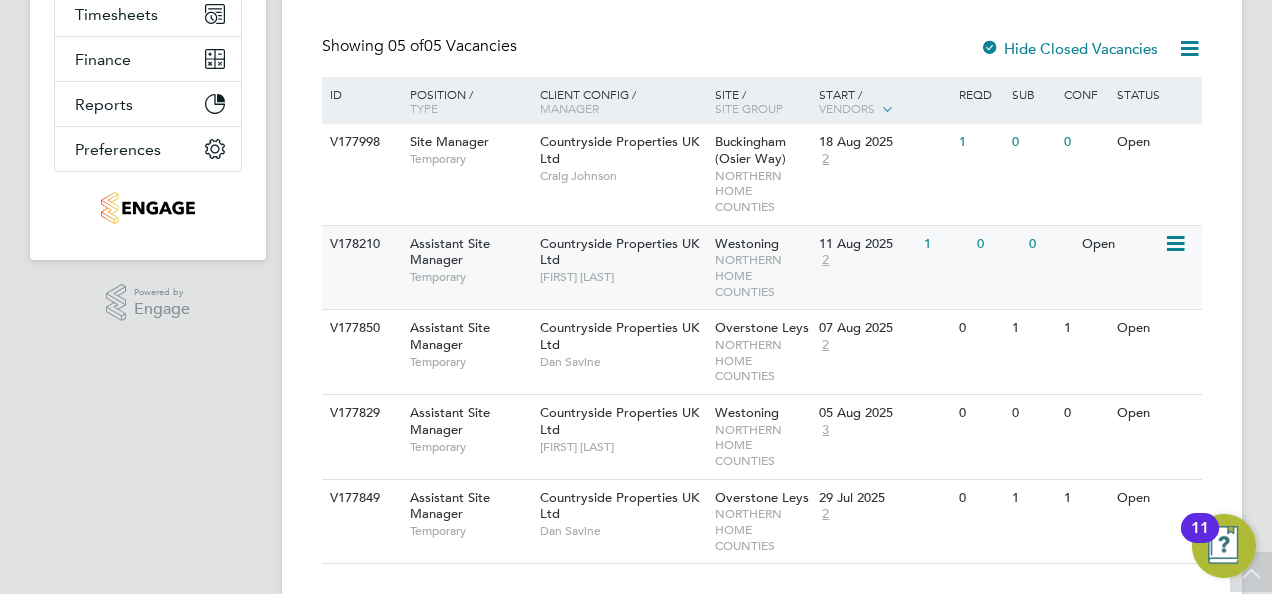 click on "Assistant Site Manager" 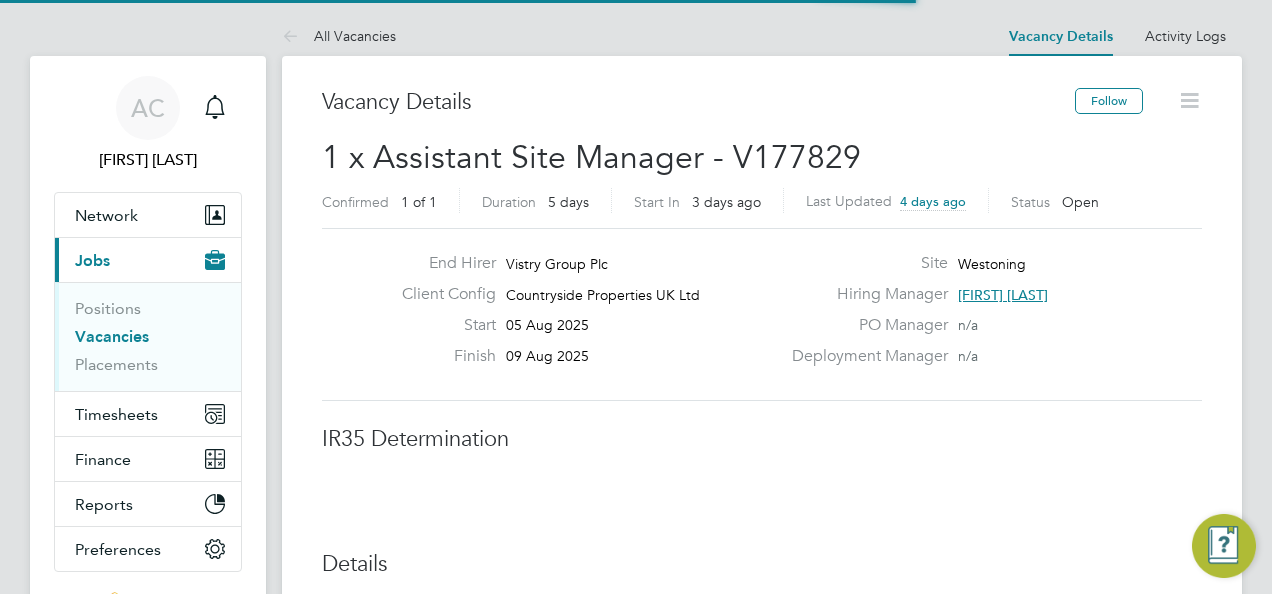 scroll, scrollTop: 0, scrollLeft: 0, axis: both 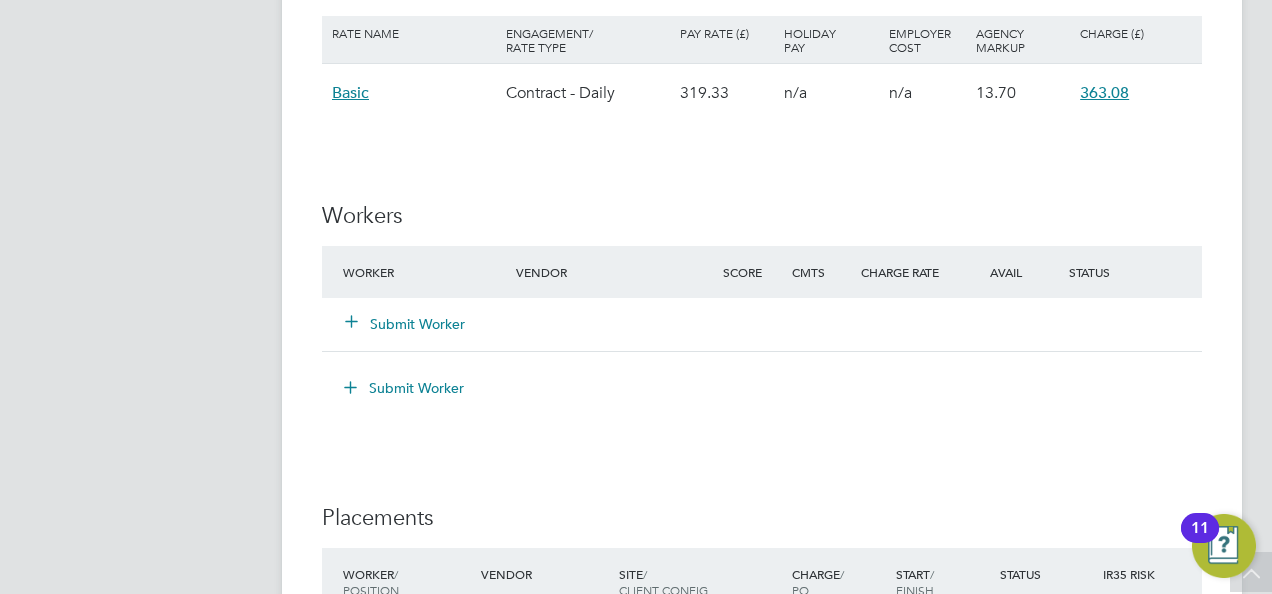 click on "Submit Worker" 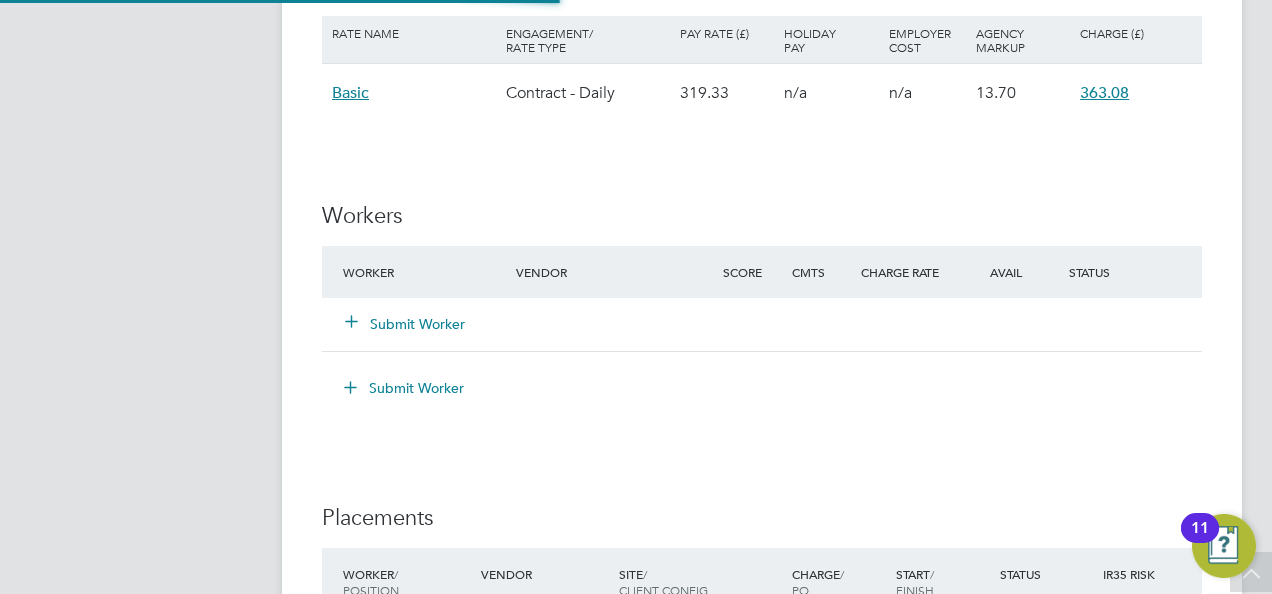 scroll, scrollTop: 10, scrollLeft: 10, axis: both 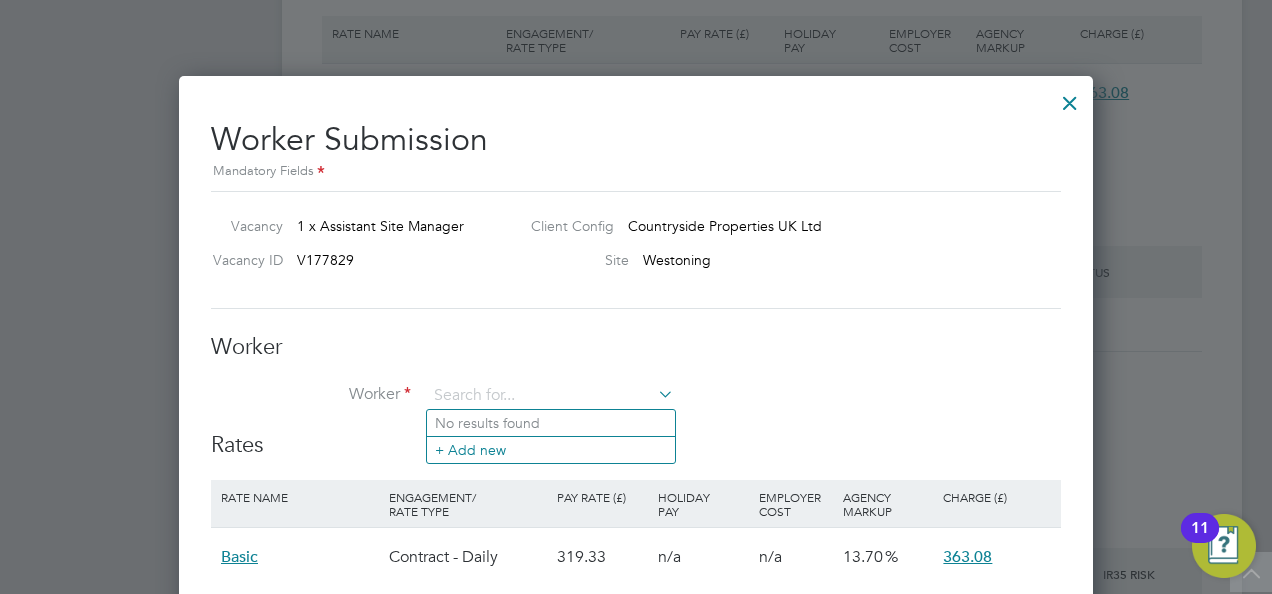 click on "Worker Submission Mandatory Fields Vacancy   1 x Assistant Site Manager Client Config   Countryside Properties UK Ltd Vacancy ID   V177829 Site   Westoning Worker Worker     Worker Engagement Type   Rates Rate Name Engagement/ Rate Type Pay Rate (£) Holiday Pay Employer Cost Agency Markup Charge (£) Basic Contract - Daily 319.33   n/a   n/a 13.70 363.08 Skills, tools, H&S Skills / Qualifications The list will appear here... Right to work  x First Aid (3 days)  x SSSTS  x Tools The list will appear here... Additional H&S The list will appear here... Operational Instructions & Comments AC You  say: Attachments are not supported Cancel   Save and Add Another Worker   Save" at bounding box center [636, 682] 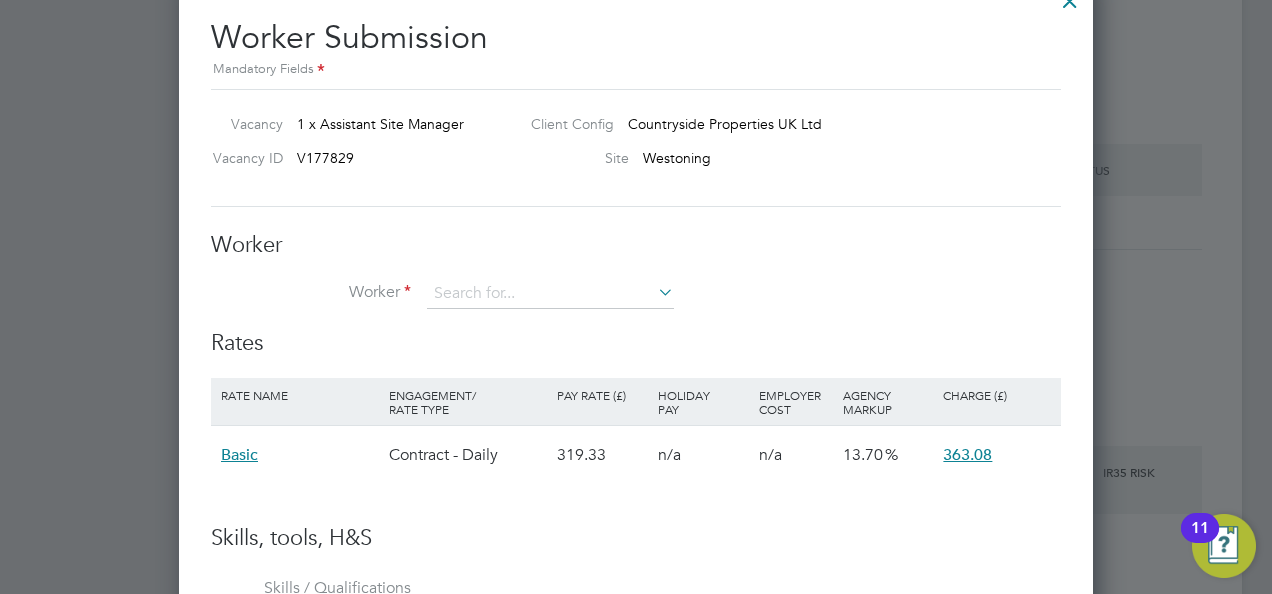 scroll, scrollTop: 1619, scrollLeft: 0, axis: vertical 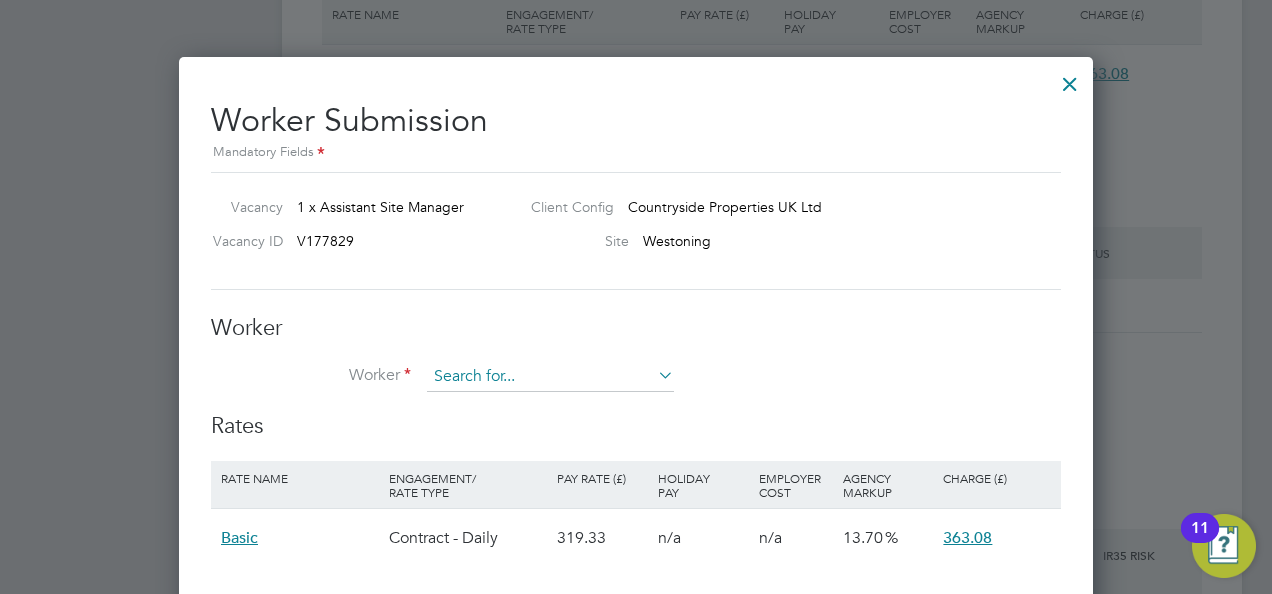 click at bounding box center [550, 377] 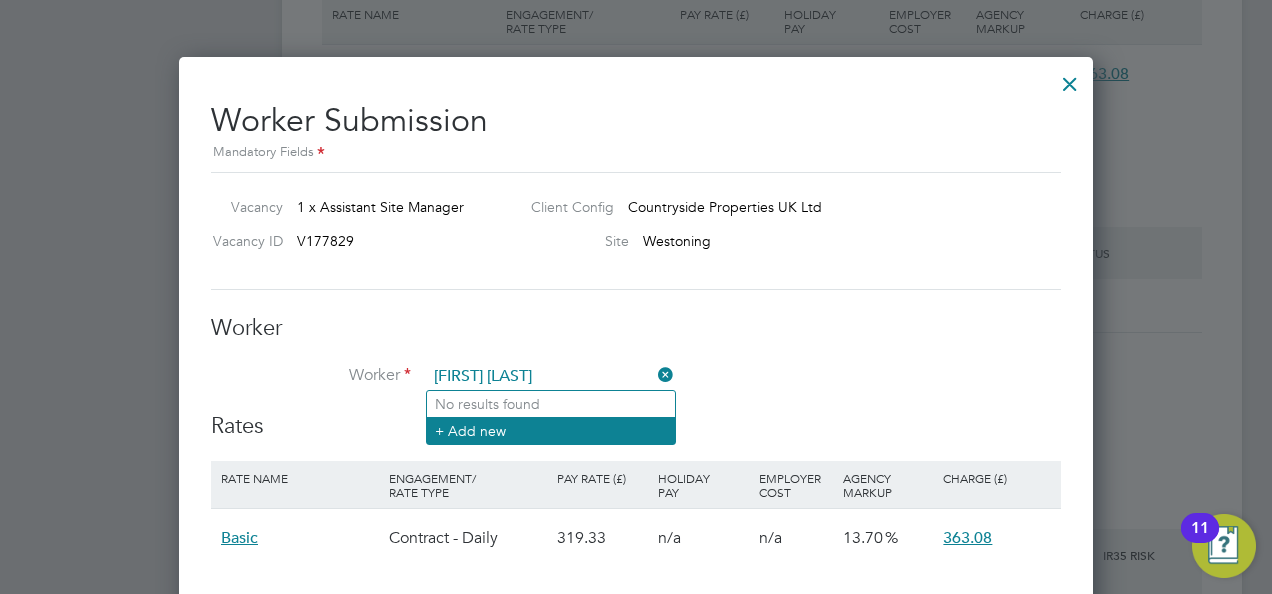 type on "[FIRST] [LAST]" 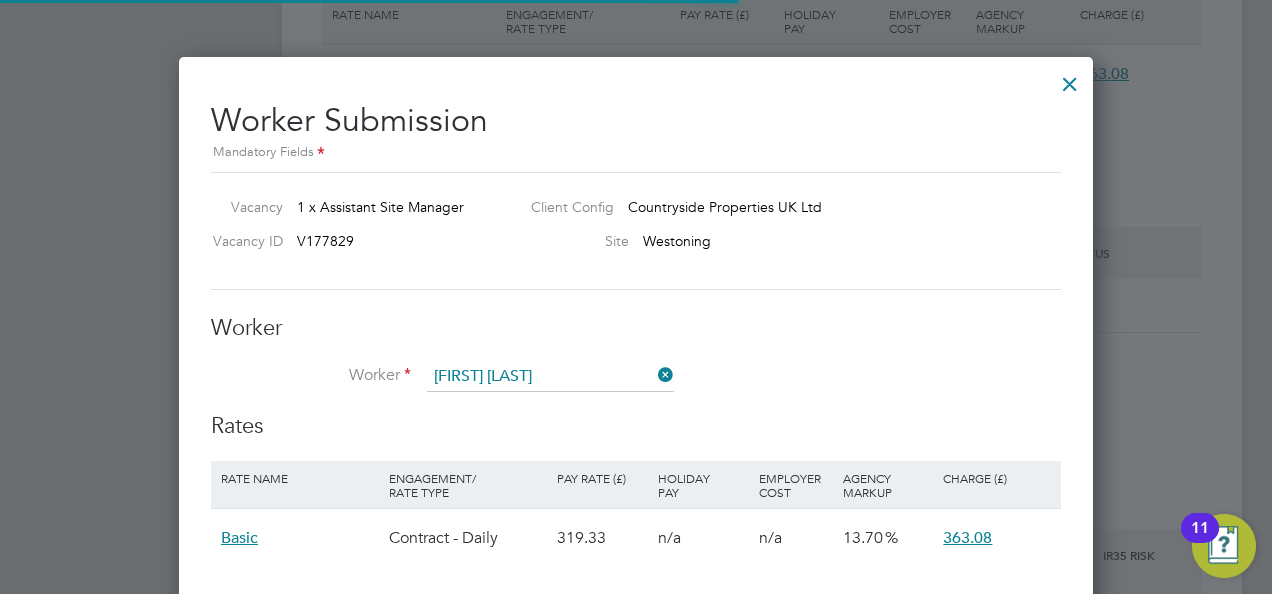 type 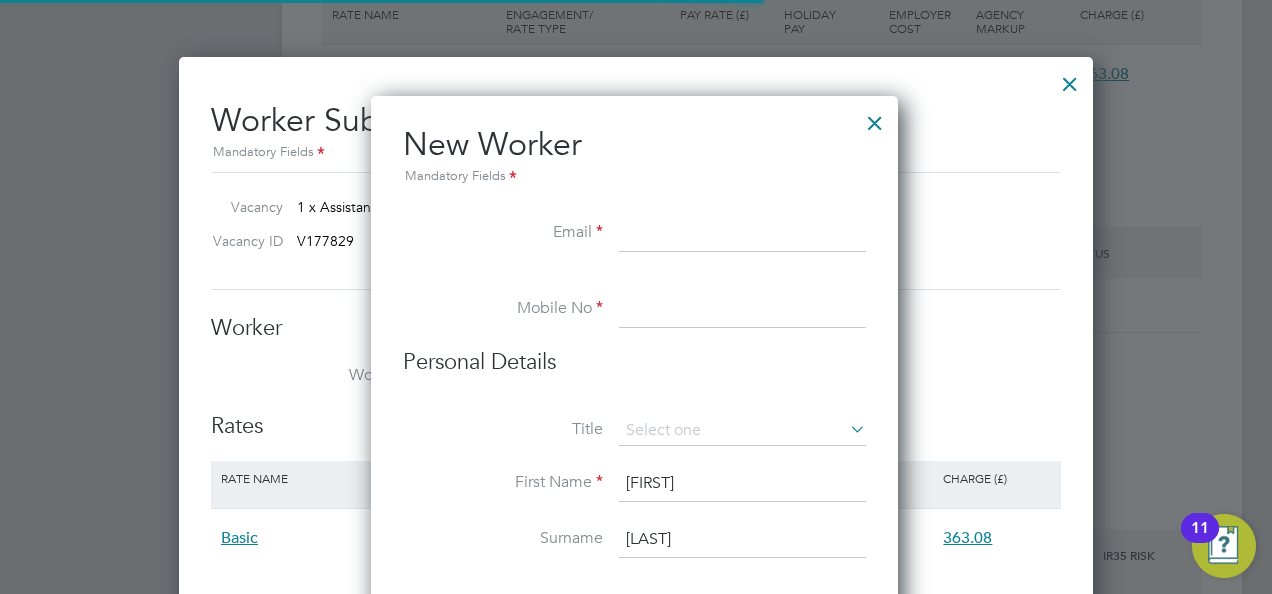 scroll, scrollTop: 10, scrollLeft: 10, axis: both 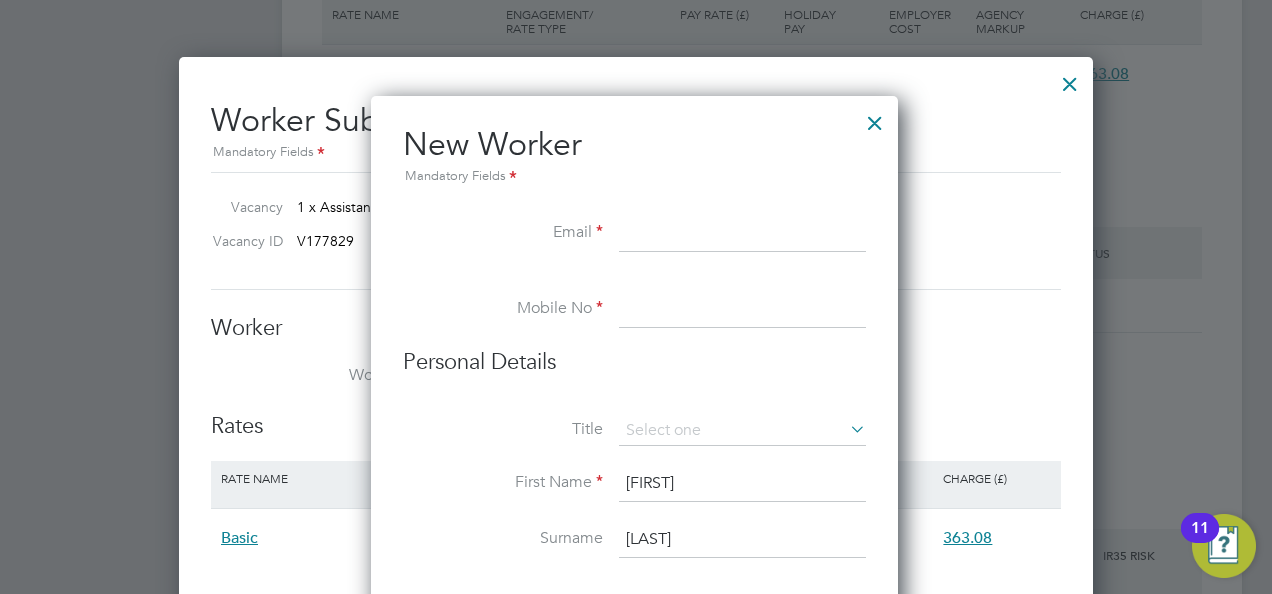 paste on "[EMAIL]" 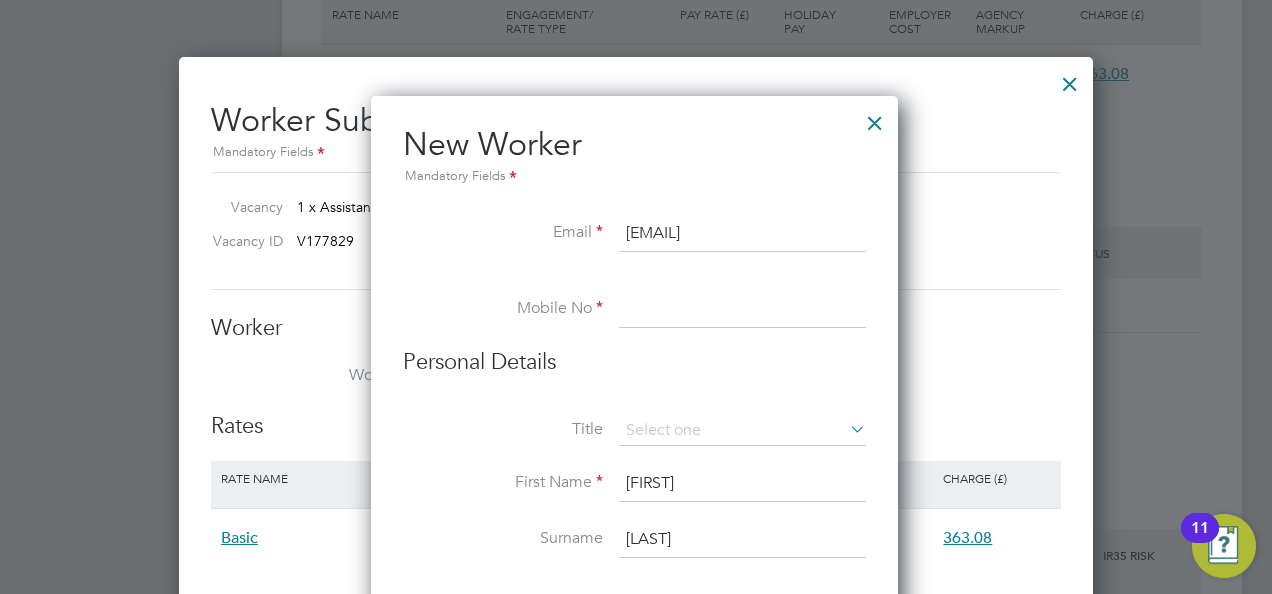 type on "[EMAIL]" 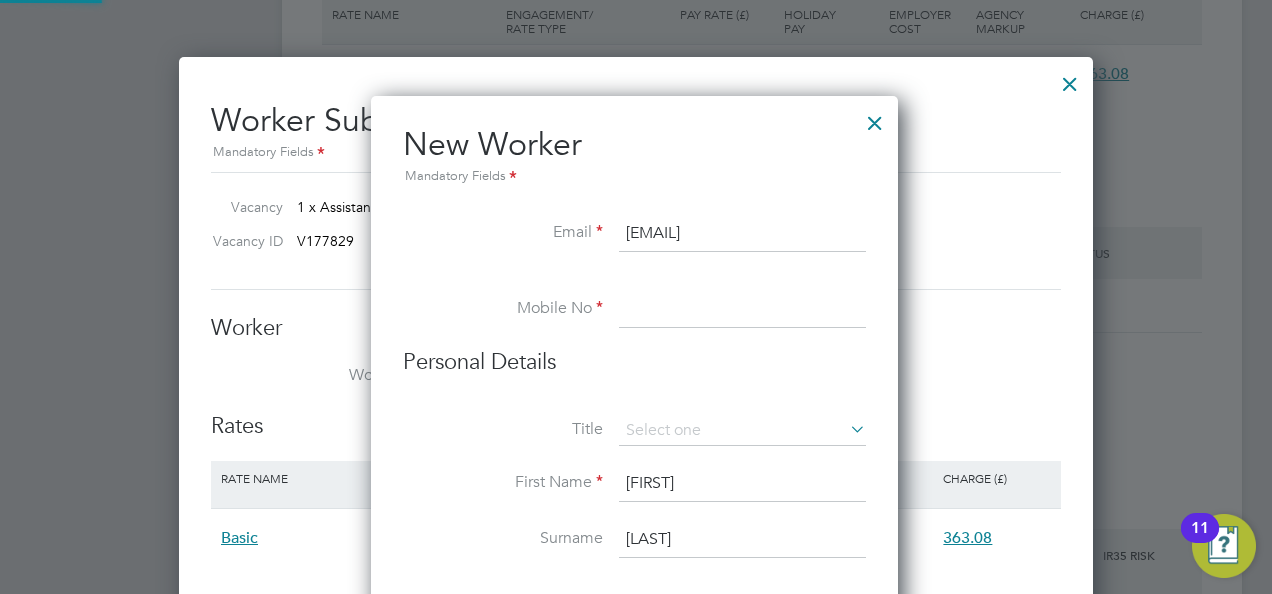 drag, startPoint x: 671, startPoint y: 315, endPoint x: 665, endPoint y: 333, distance: 18.973665 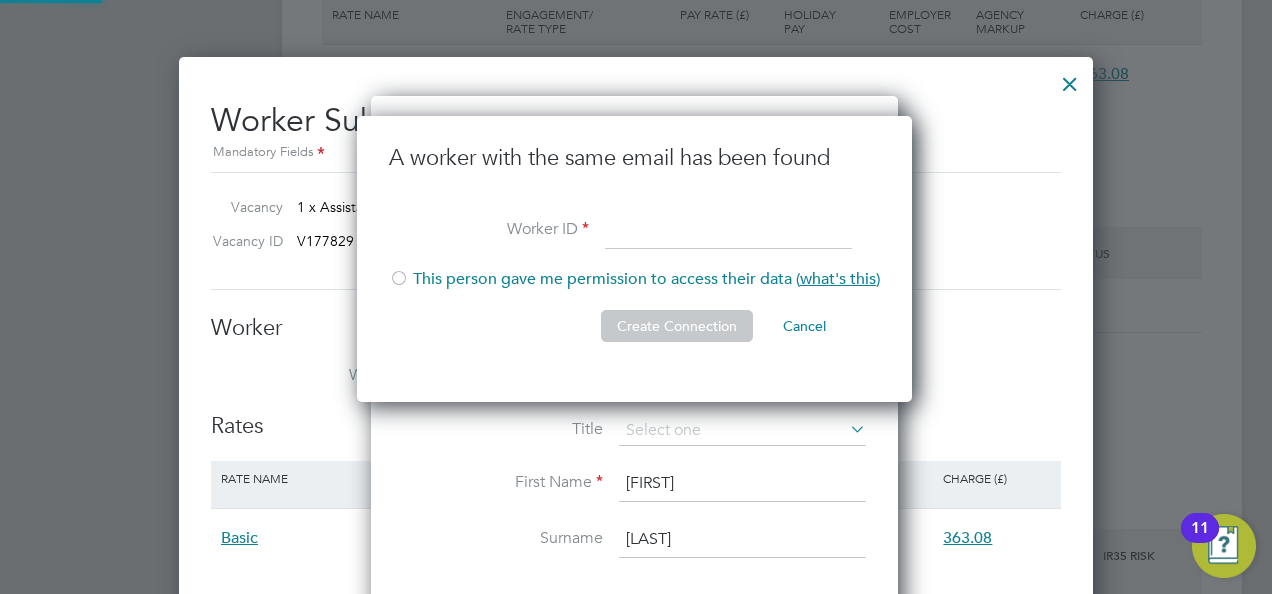 scroll, scrollTop: 10, scrollLeft: 10, axis: both 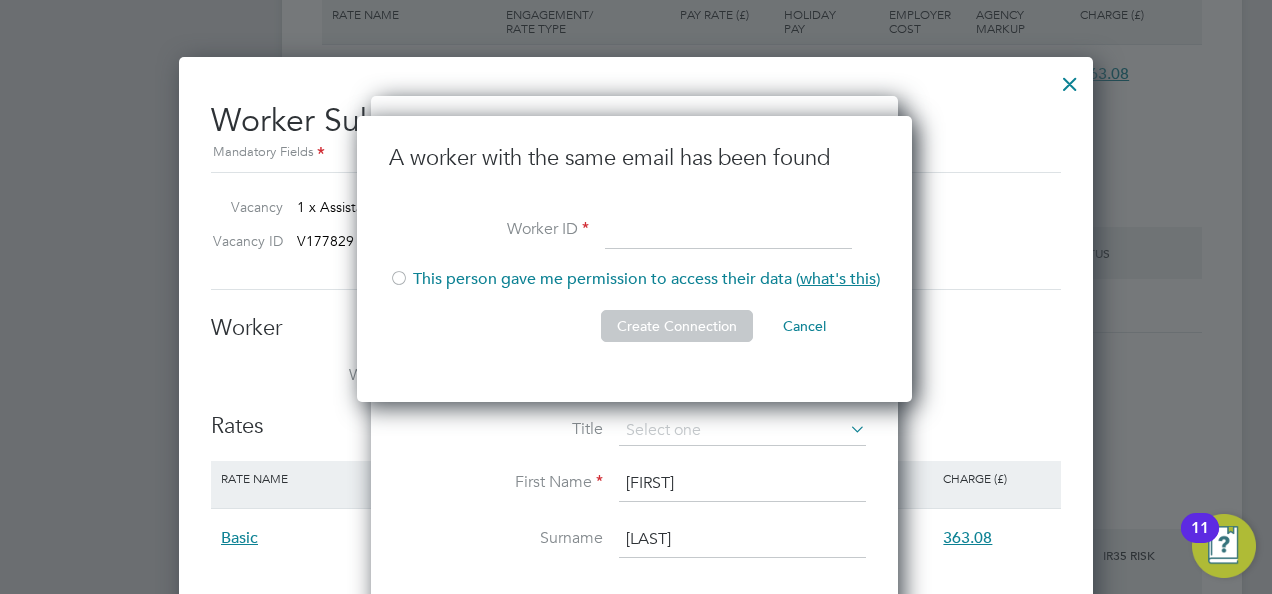 paste on "[PHONE]" 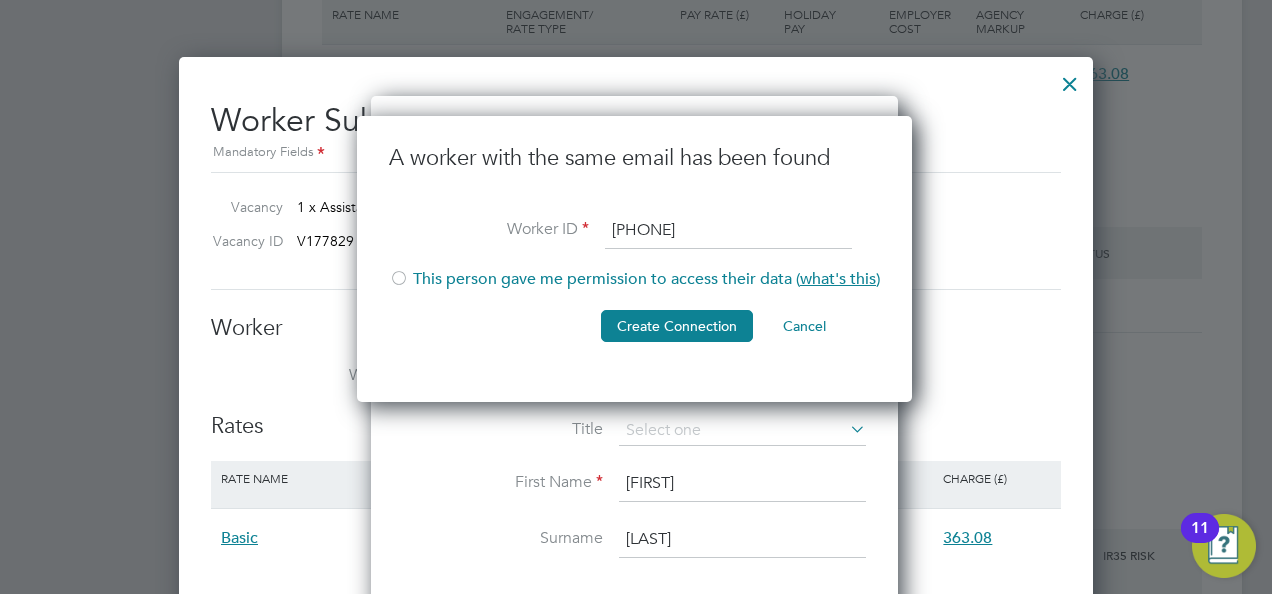 type on "[PHONE]" 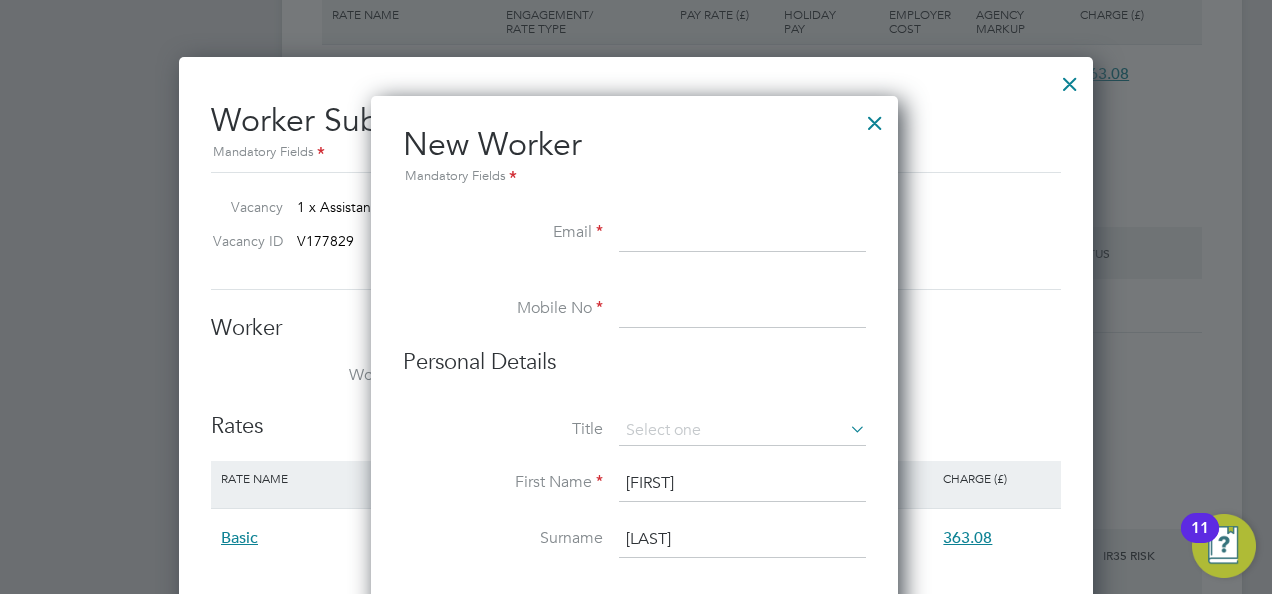 click at bounding box center [742, 234] 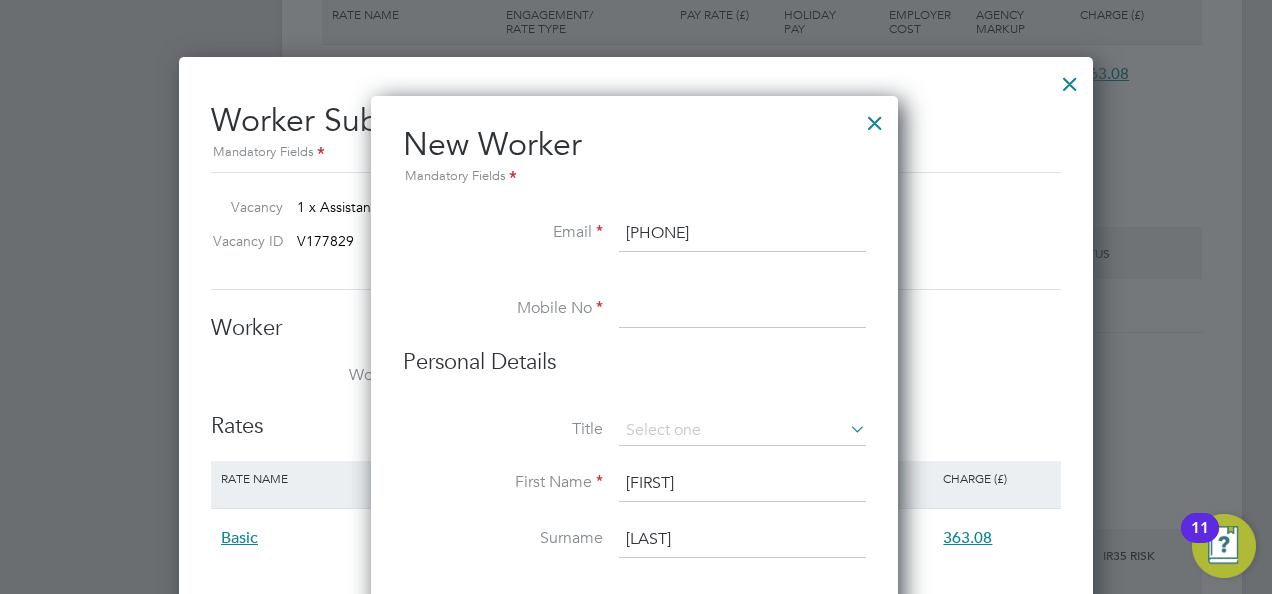type on "[PHONE]" 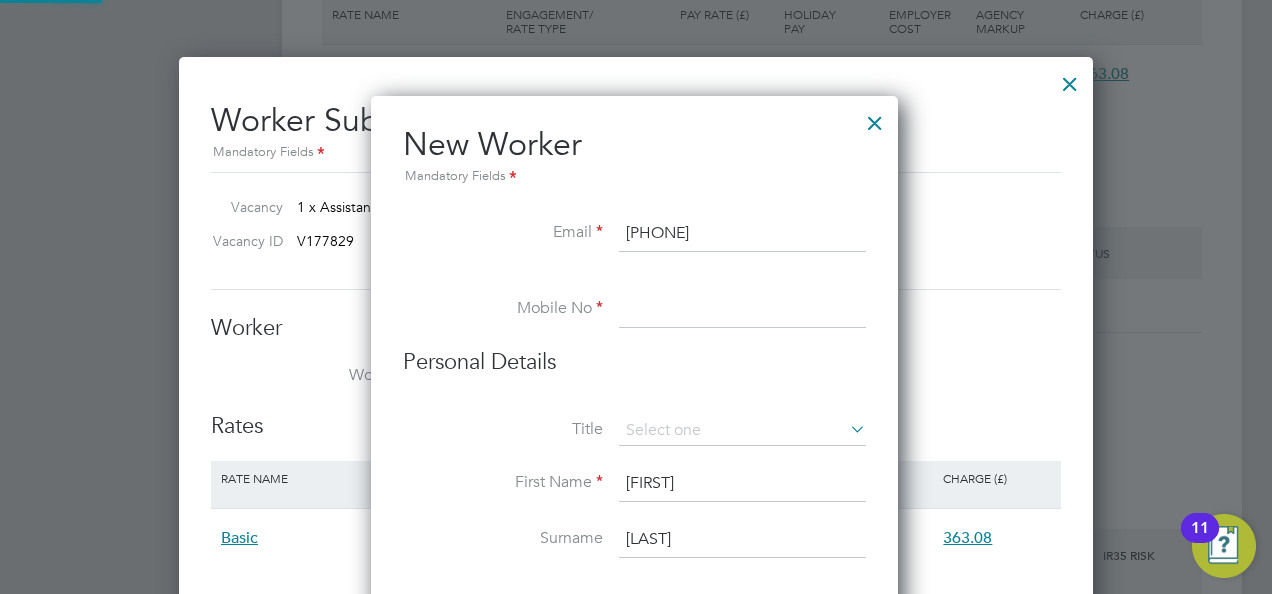 paste on "[PHONE]" 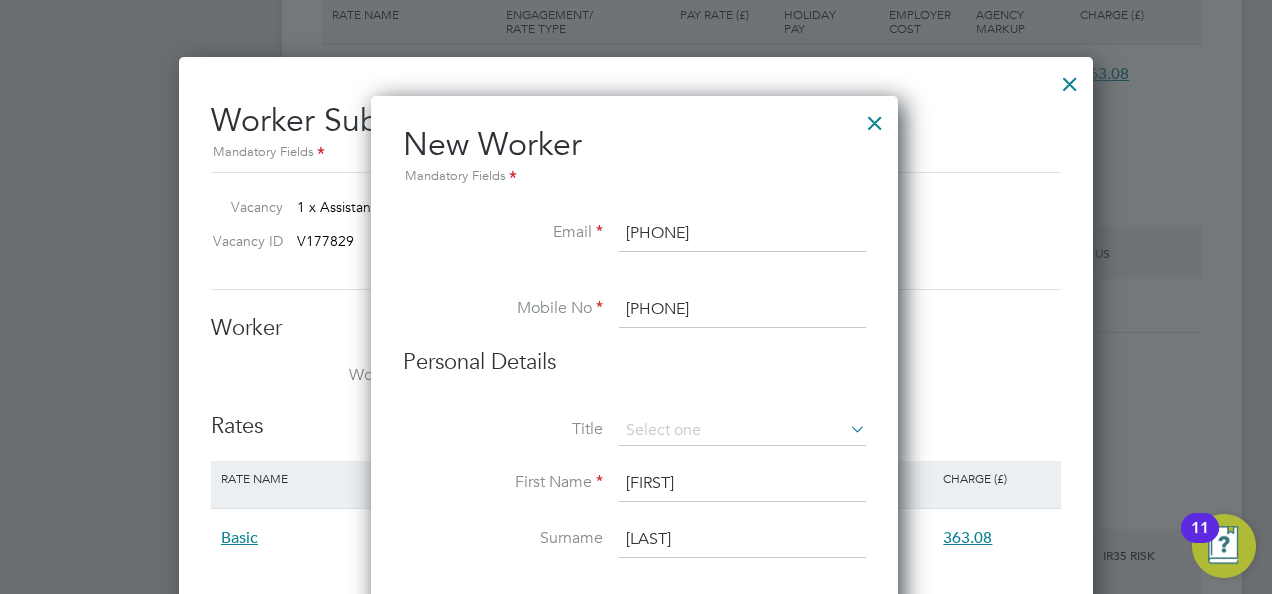 type on "[PHONE]" 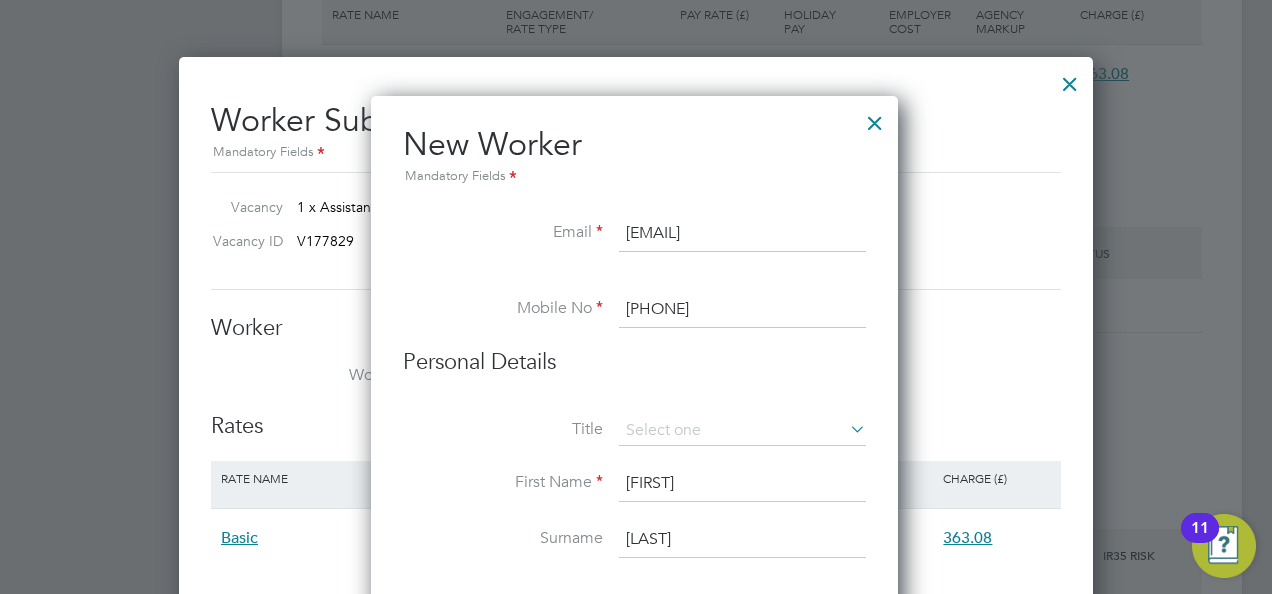 type on "[EMAIL]" 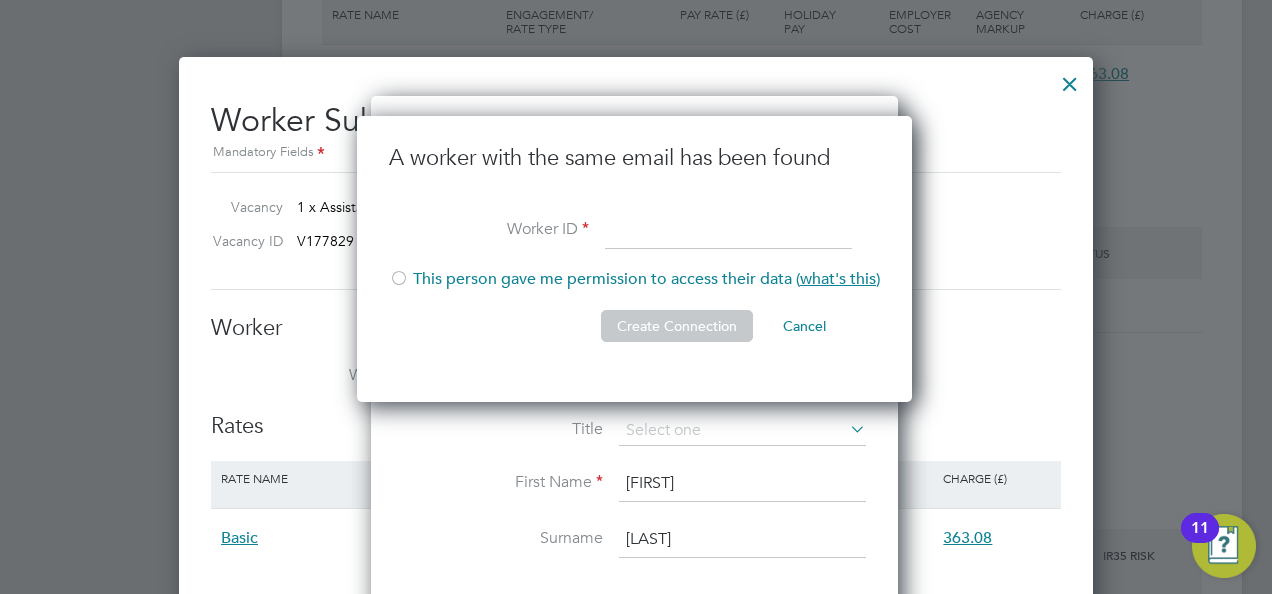 click 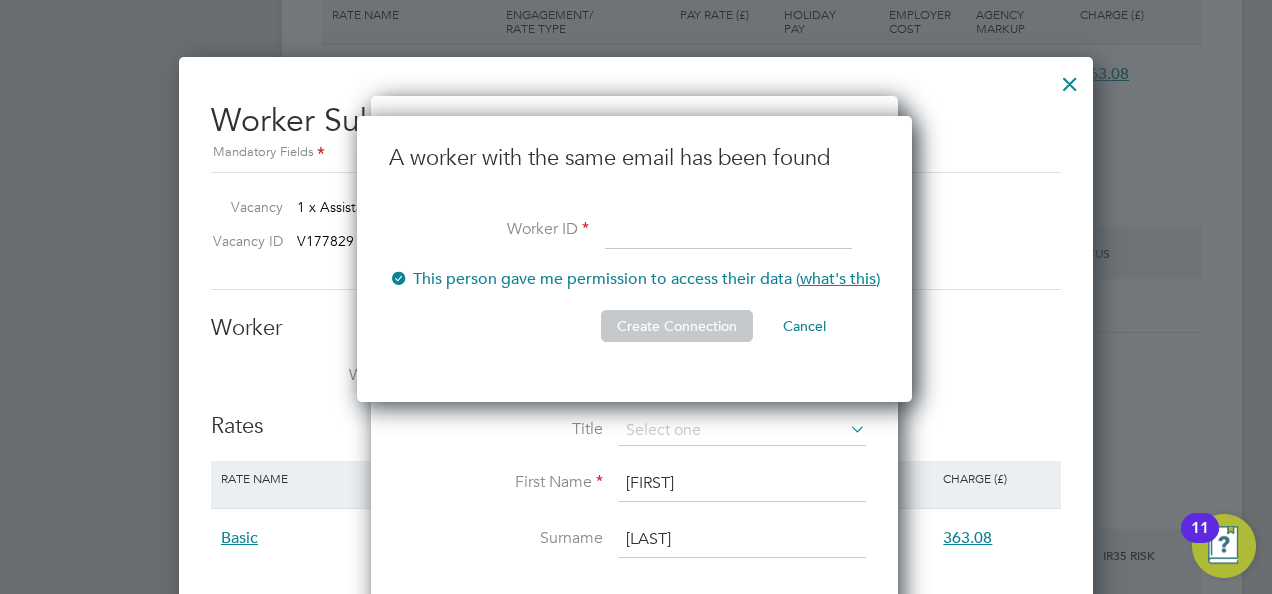 click 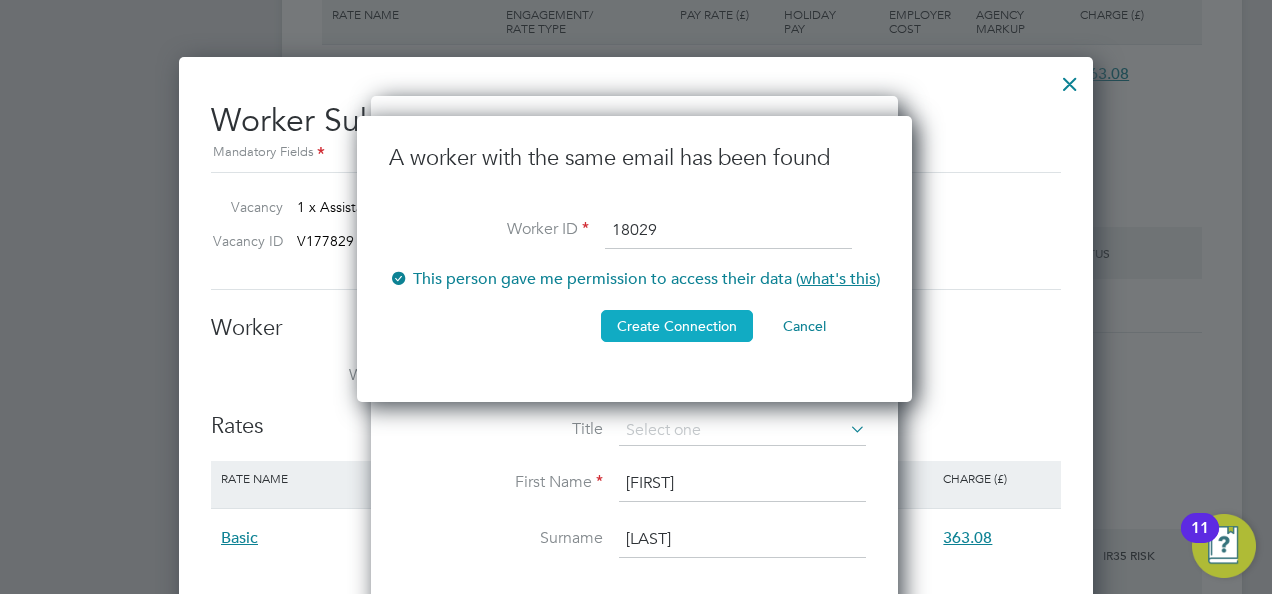 type on "18029" 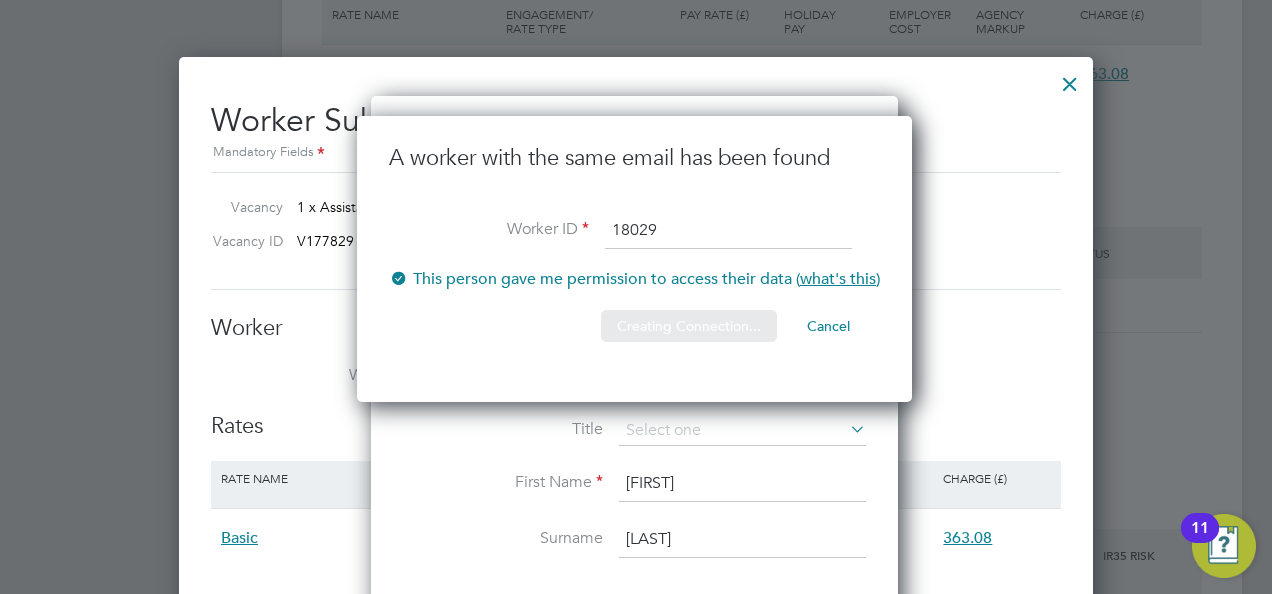 type 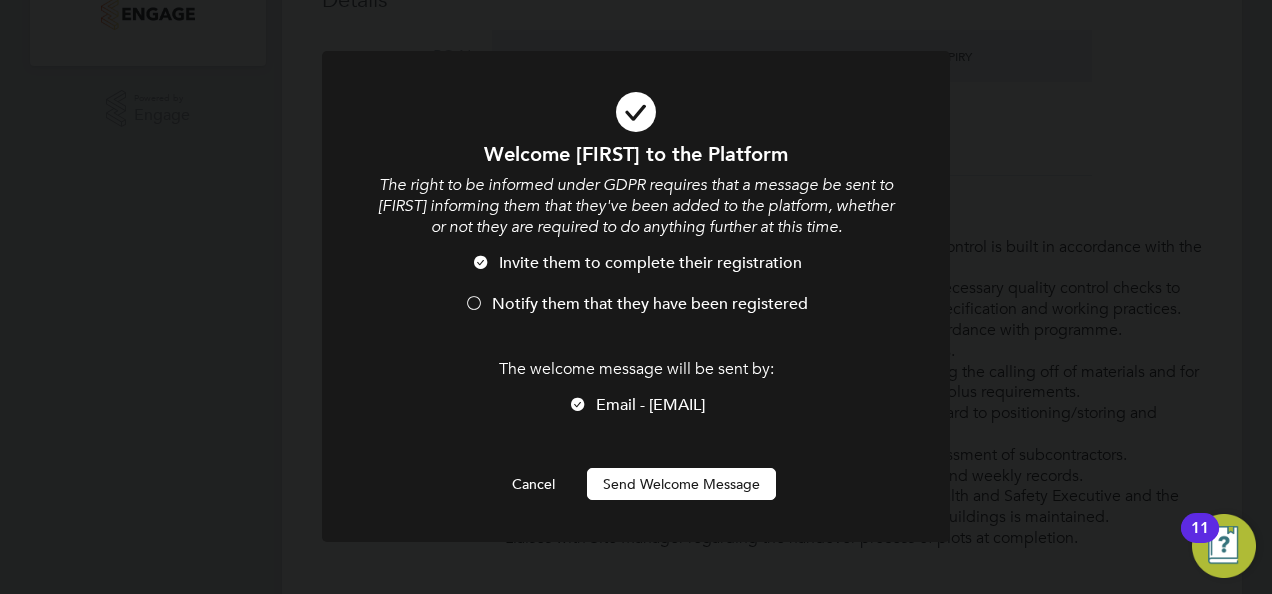 click on "Notify them that they have been registered" at bounding box center (650, 304) 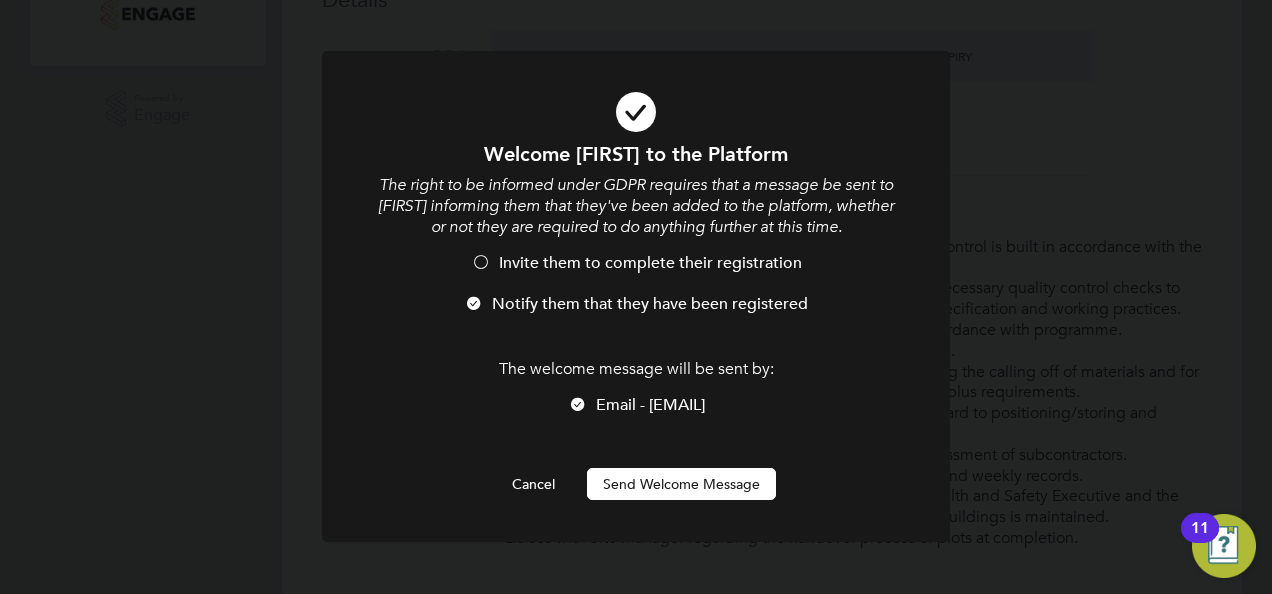 click on "Send Welcome Message" at bounding box center (681, 484) 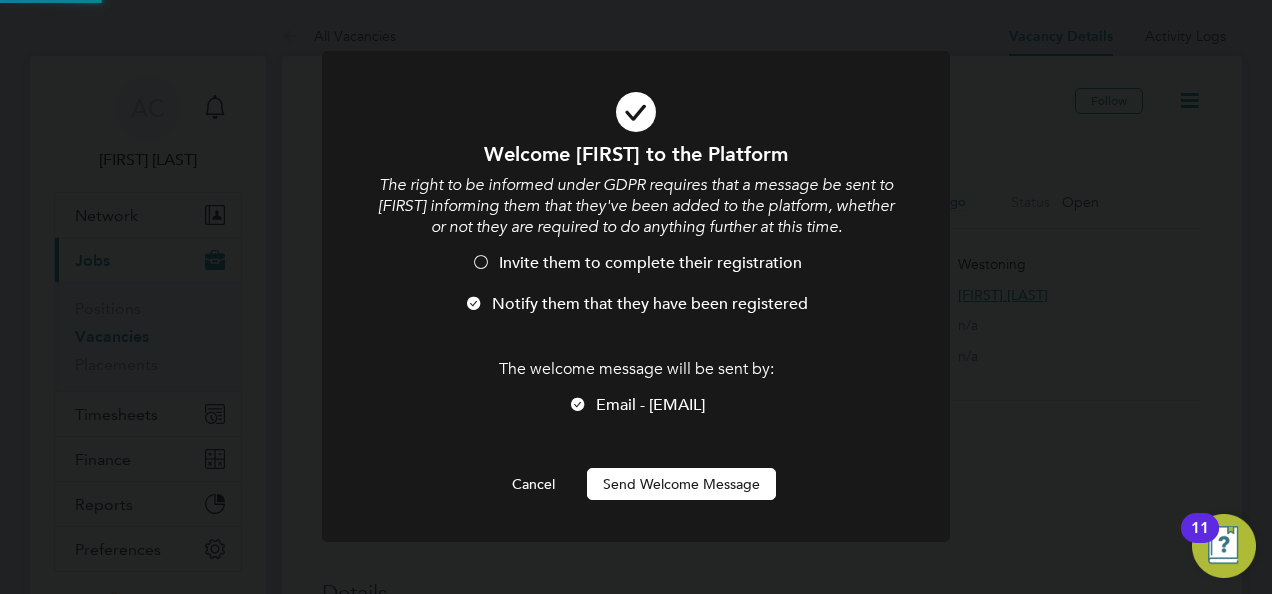 scroll, scrollTop: 594, scrollLeft: 0, axis: vertical 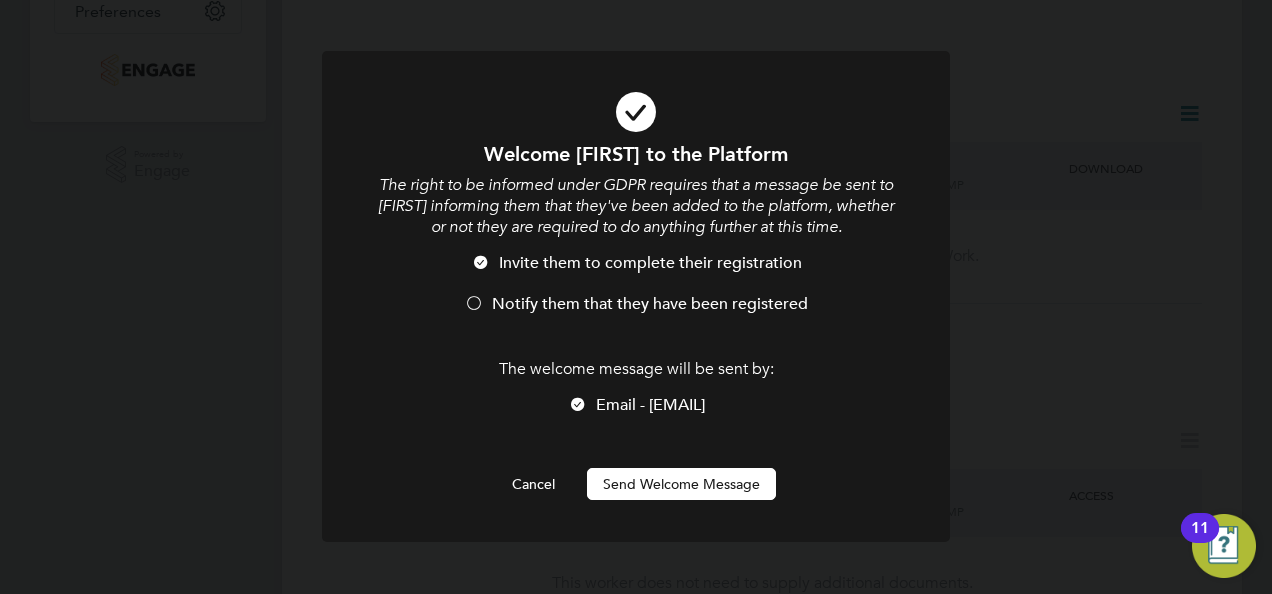 click on "Notify them that they have been registered" at bounding box center [636, 314] 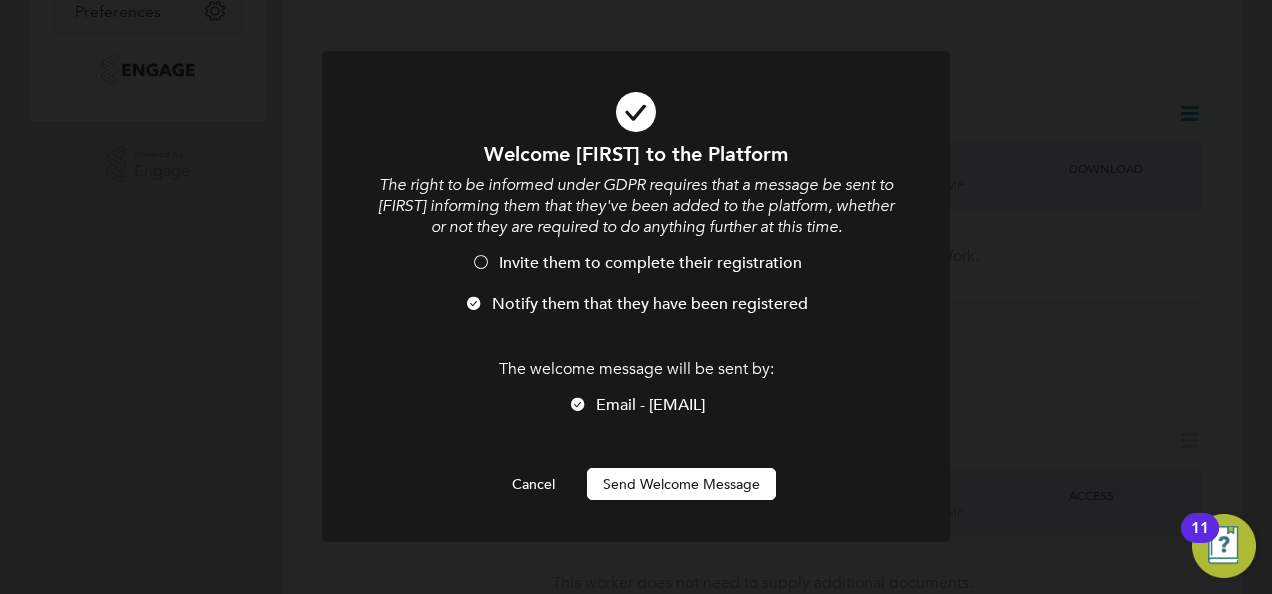 click on "Send Welcome Message" at bounding box center (681, 484) 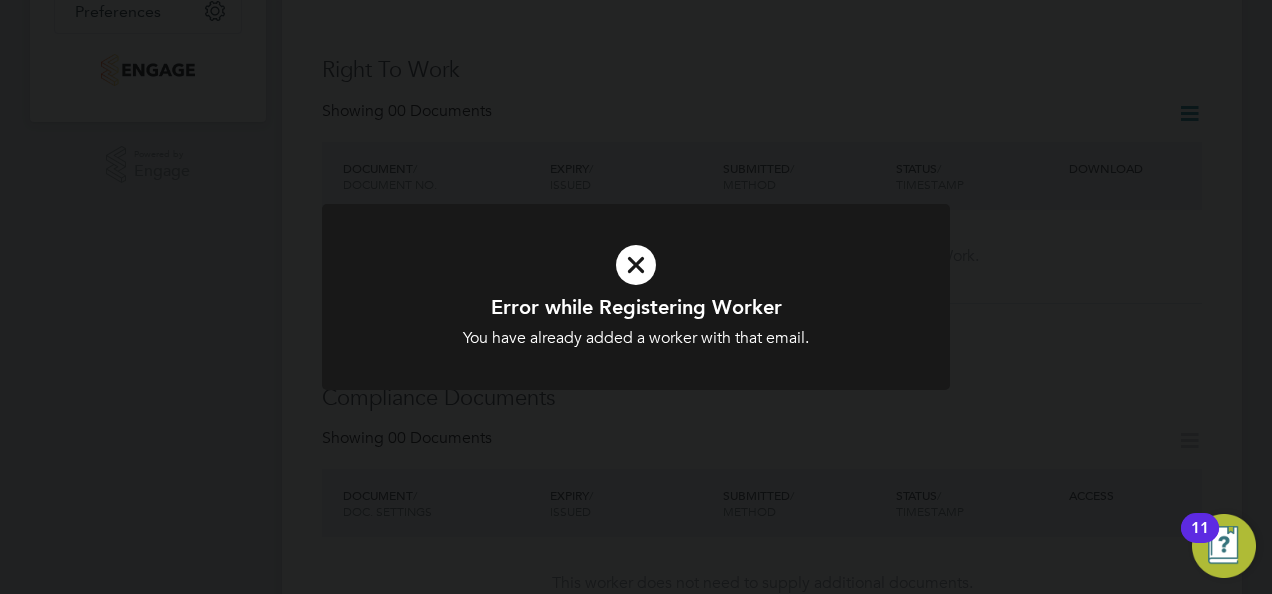 click at bounding box center (636, 265) 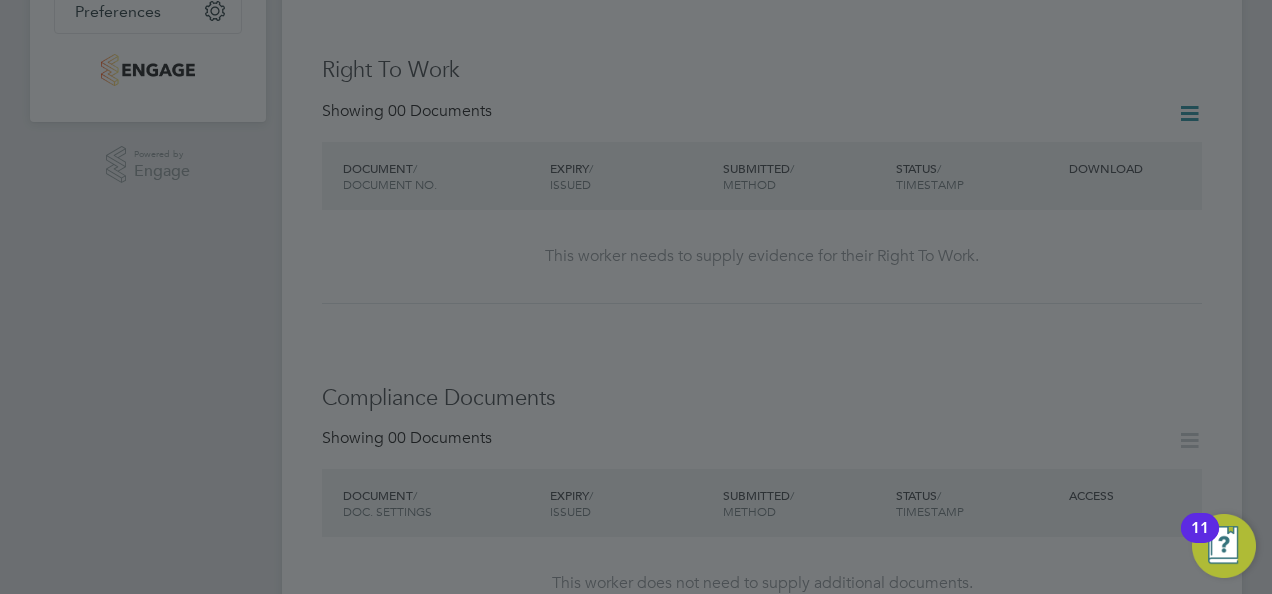 click 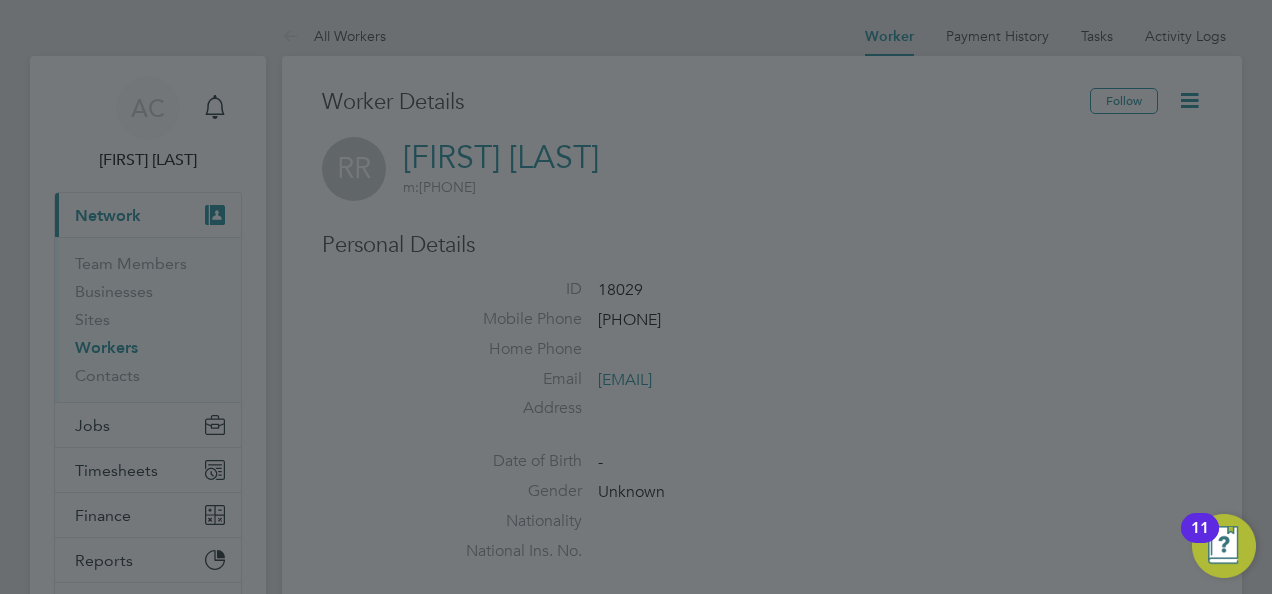 scroll, scrollTop: 100, scrollLeft: 0, axis: vertical 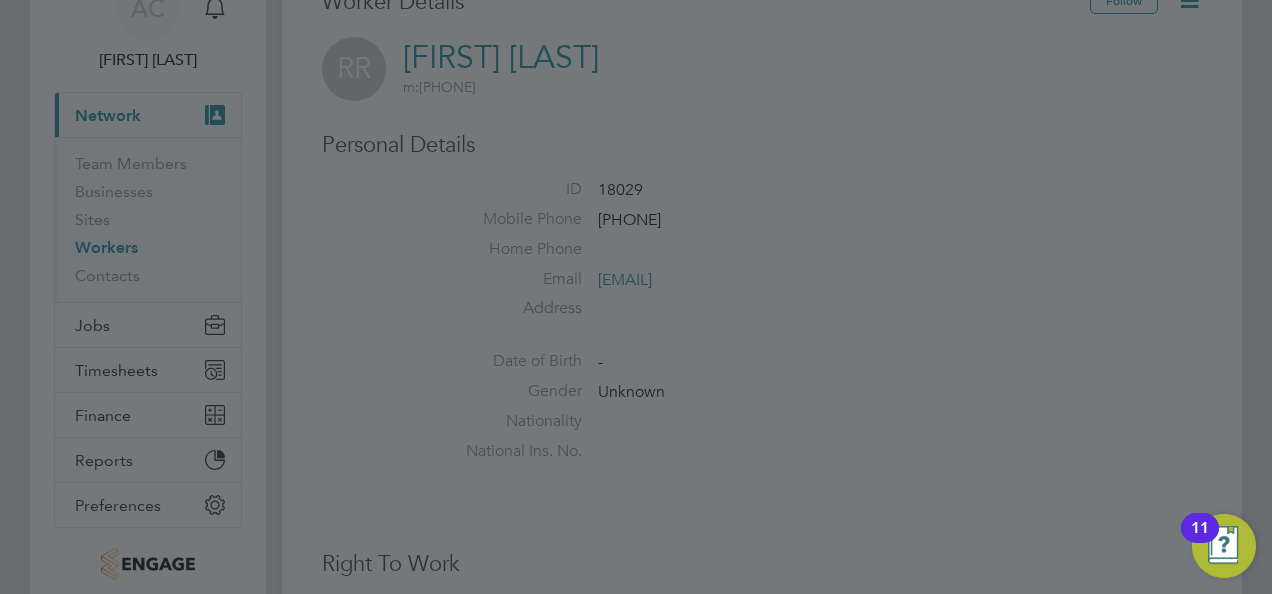 click 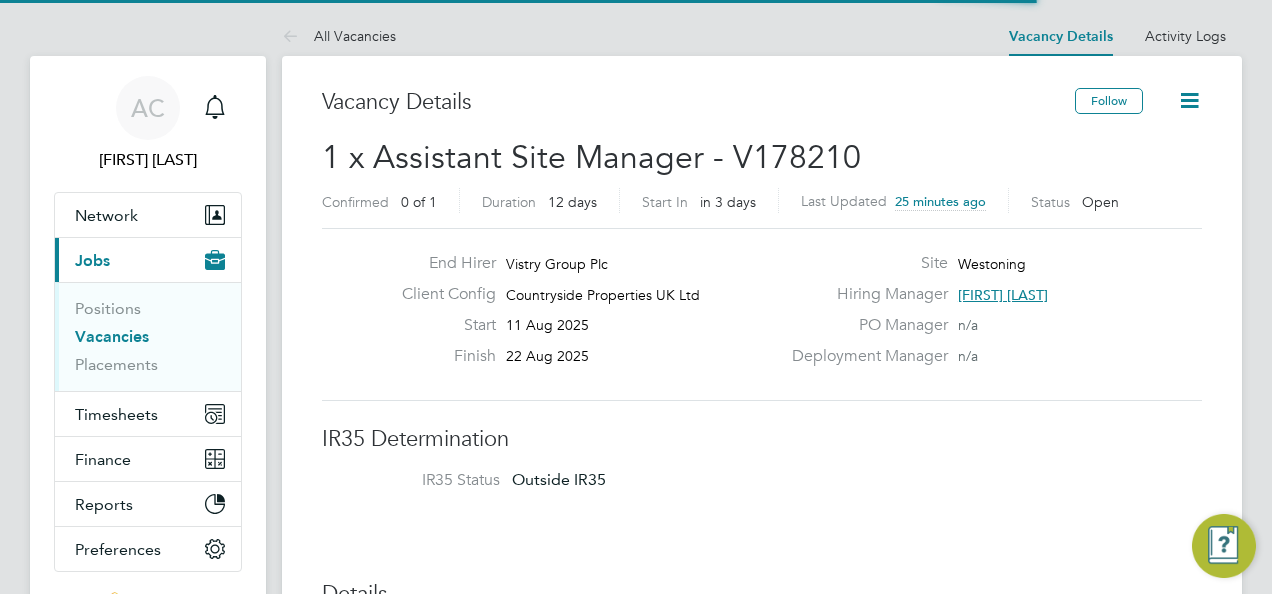 scroll, scrollTop: 0, scrollLeft: 0, axis: both 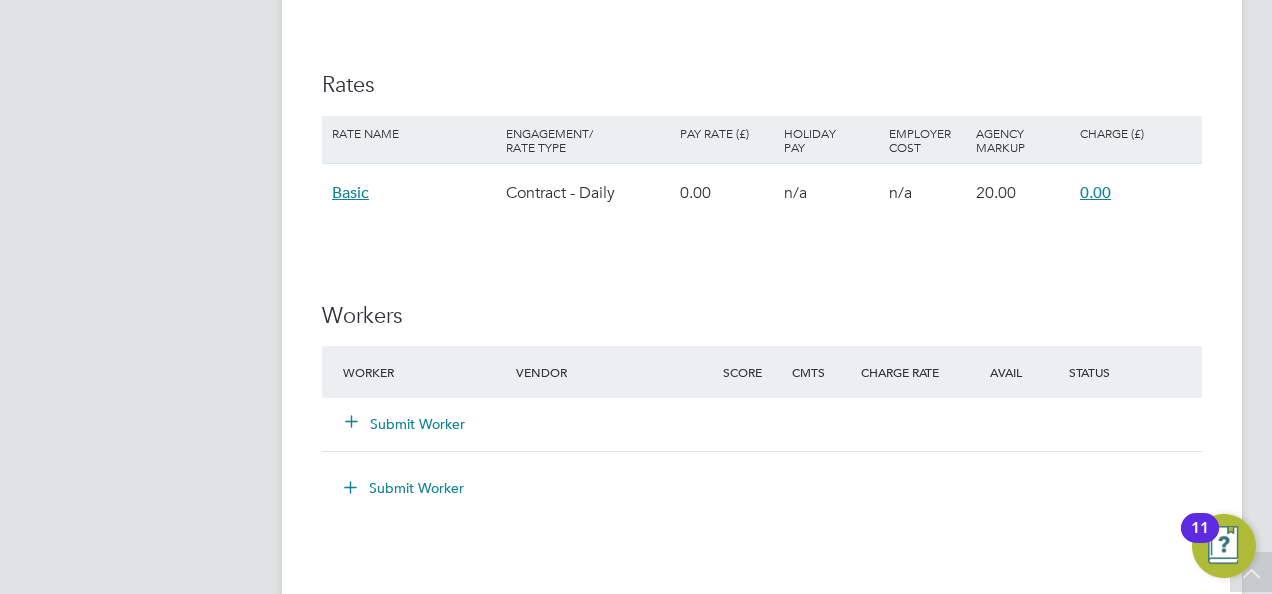 click on "Submit Worker" 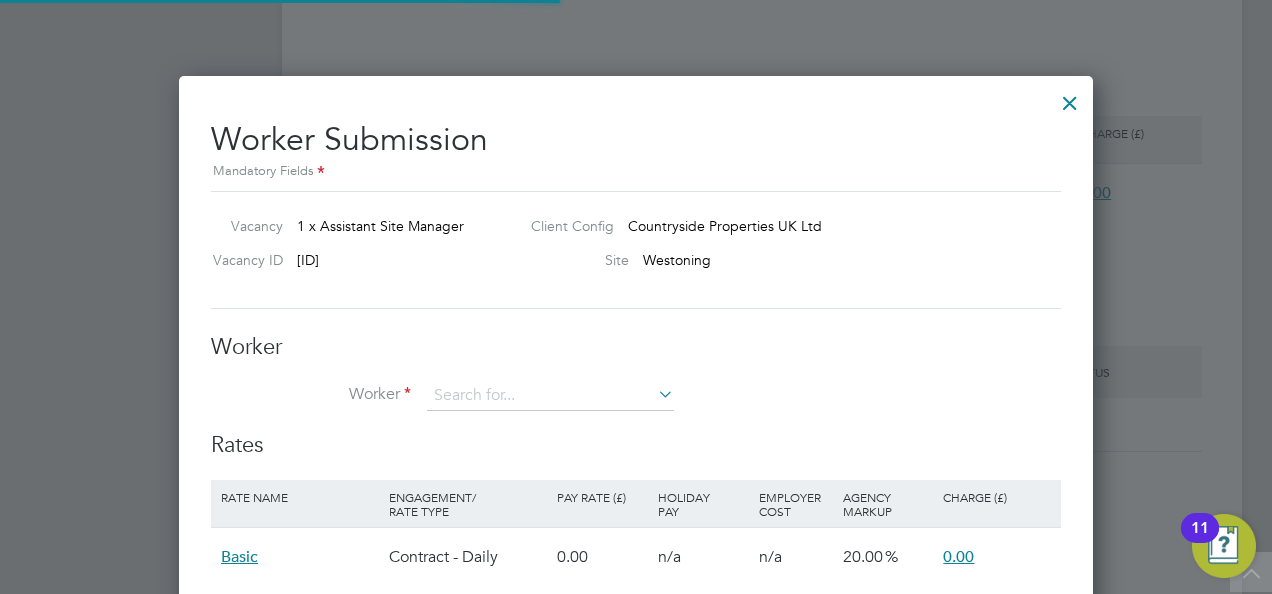 scroll, scrollTop: 10, scrollLeft: 10, axis: both 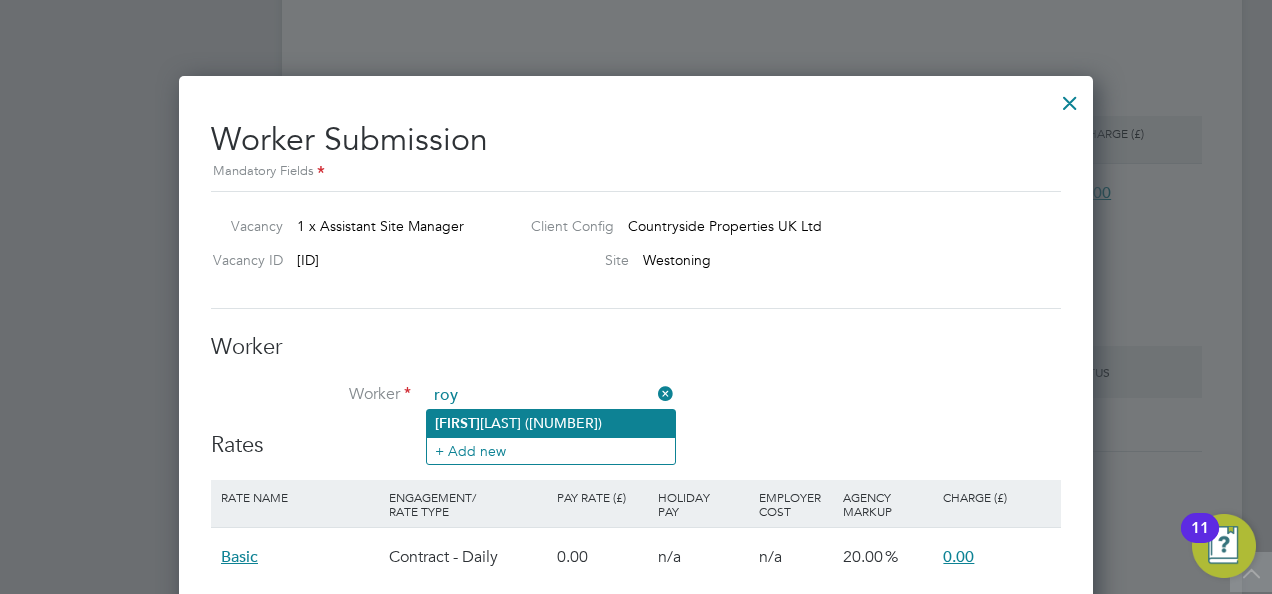 click on "Roy  Riley (18029)" 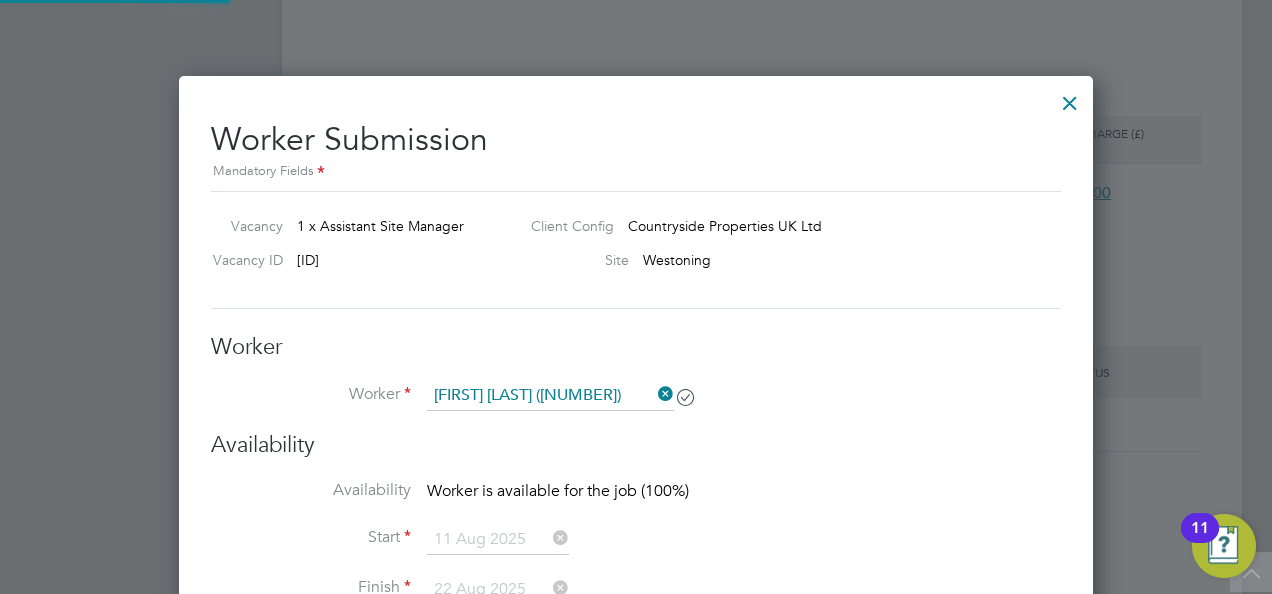 scroll, scrollTop: 10, scrollLeft: 10, axis: both 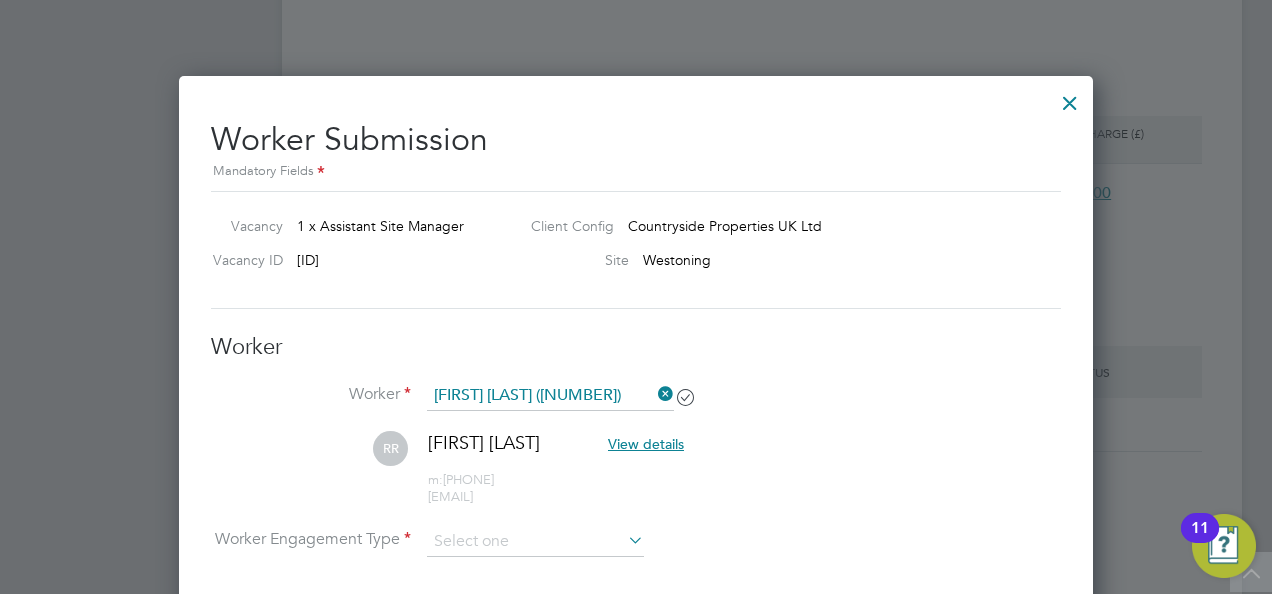 click on "View details" at bounding box center (646, 444) 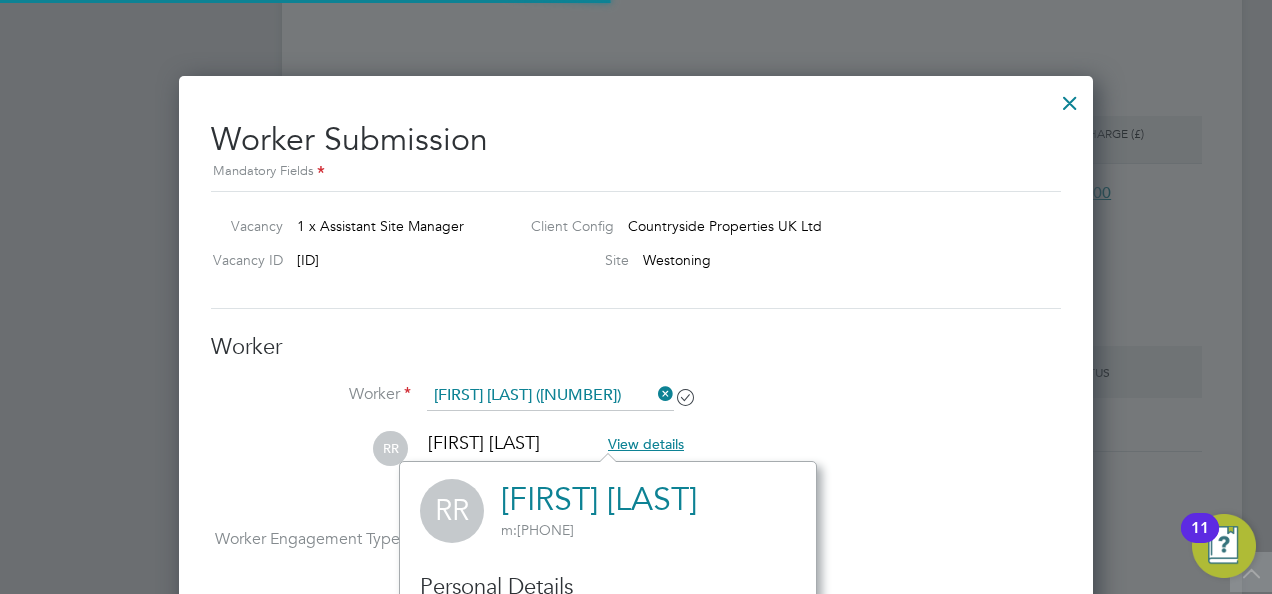 scroll, scrollTop: 11, scrollLeft: 12, axis: both 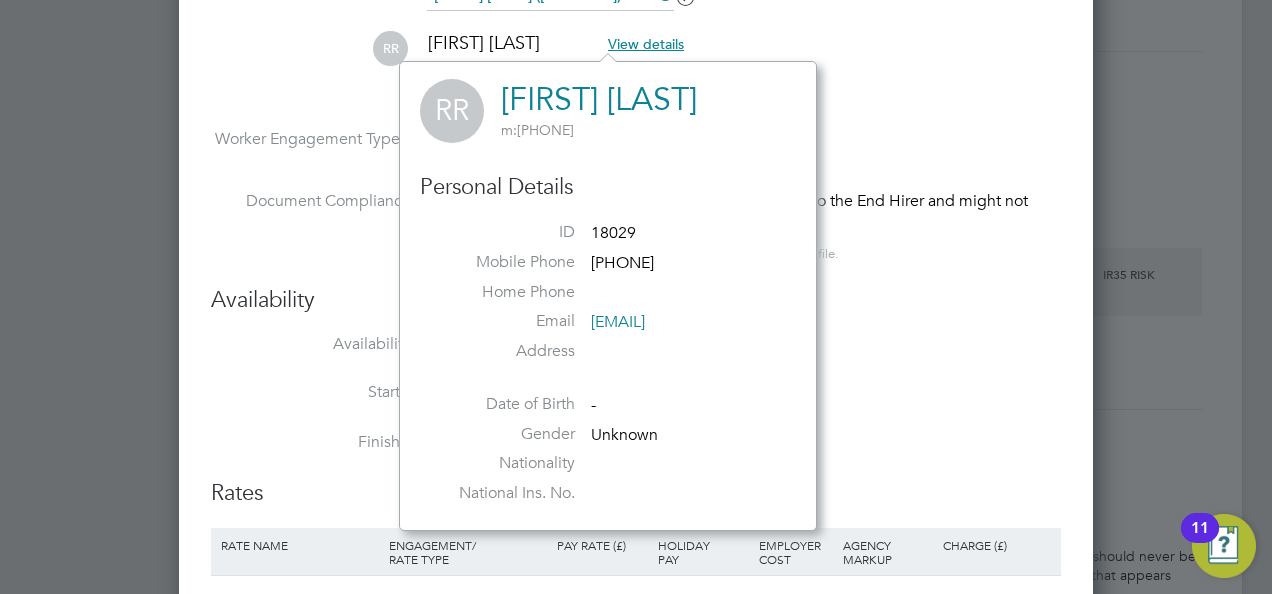 click on "RR Roy Riley   View details m:  07858859499   rrr198808@gmail.com" at bounding box center (636, 78) 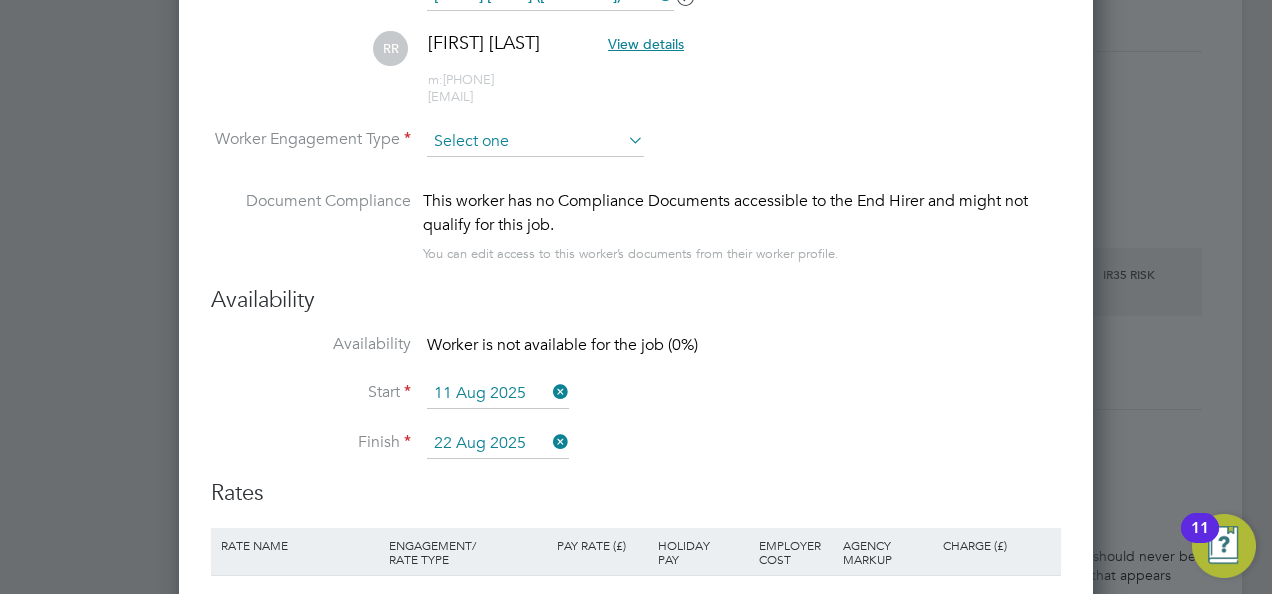 click at bounding box center [535, 142] 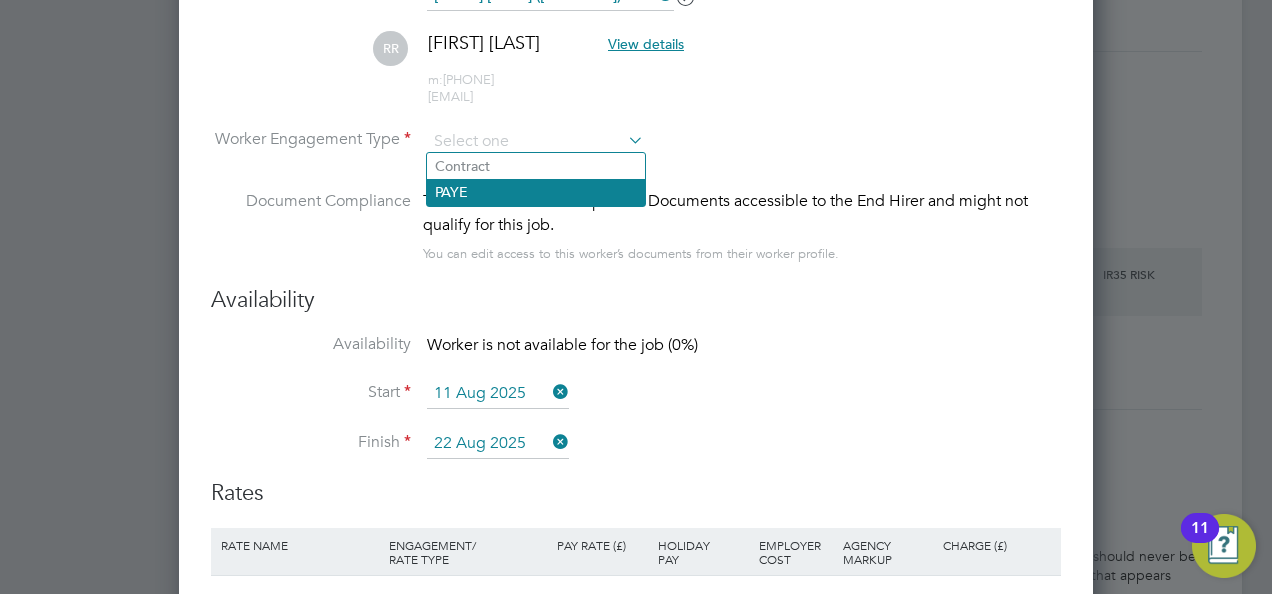 click on "PAYE" 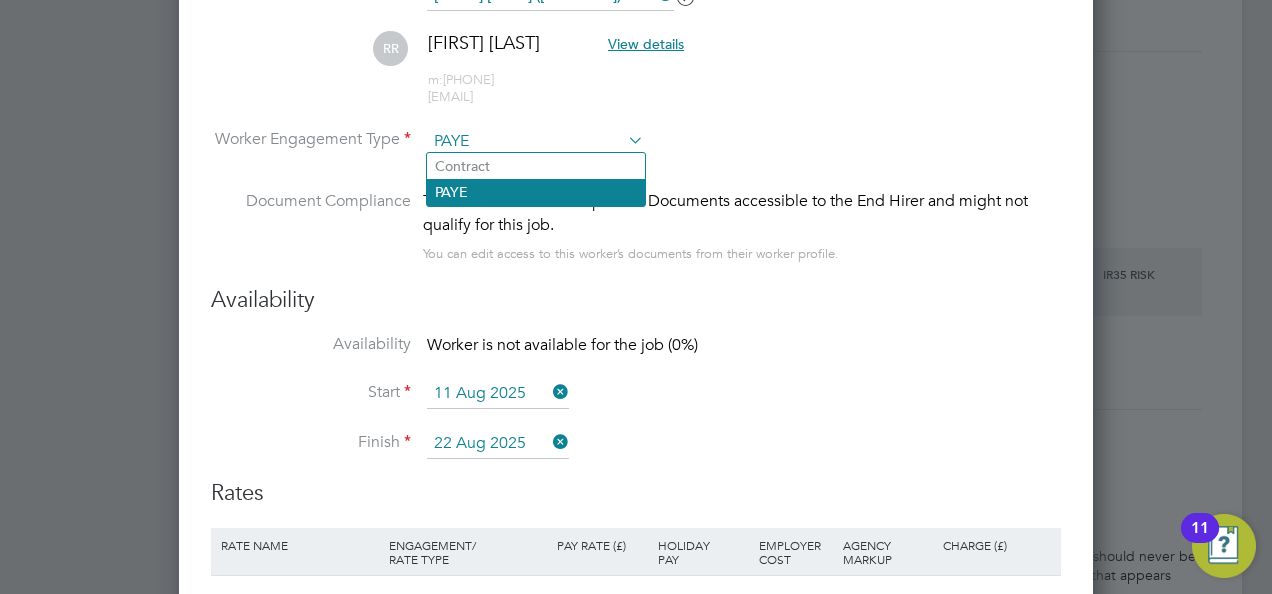 scroll, scrollTop: 10, scrollLeft: 10, axis: both 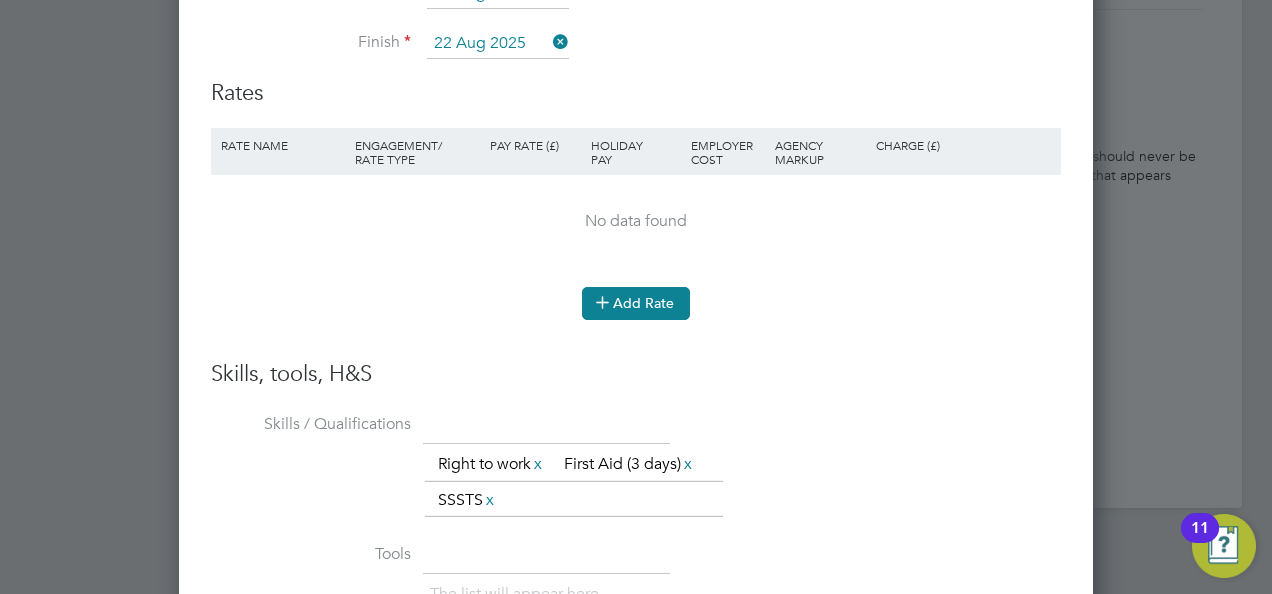 click on "Add Rate" at bounding box center [636, 303] 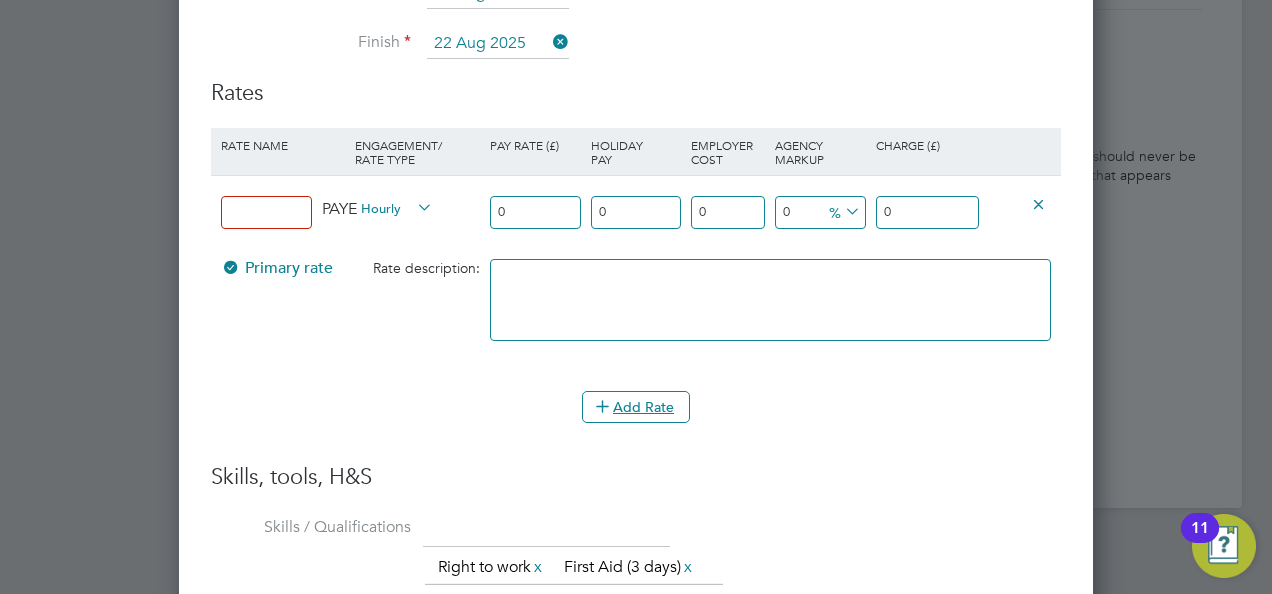 click at bounding box center (266, 212) 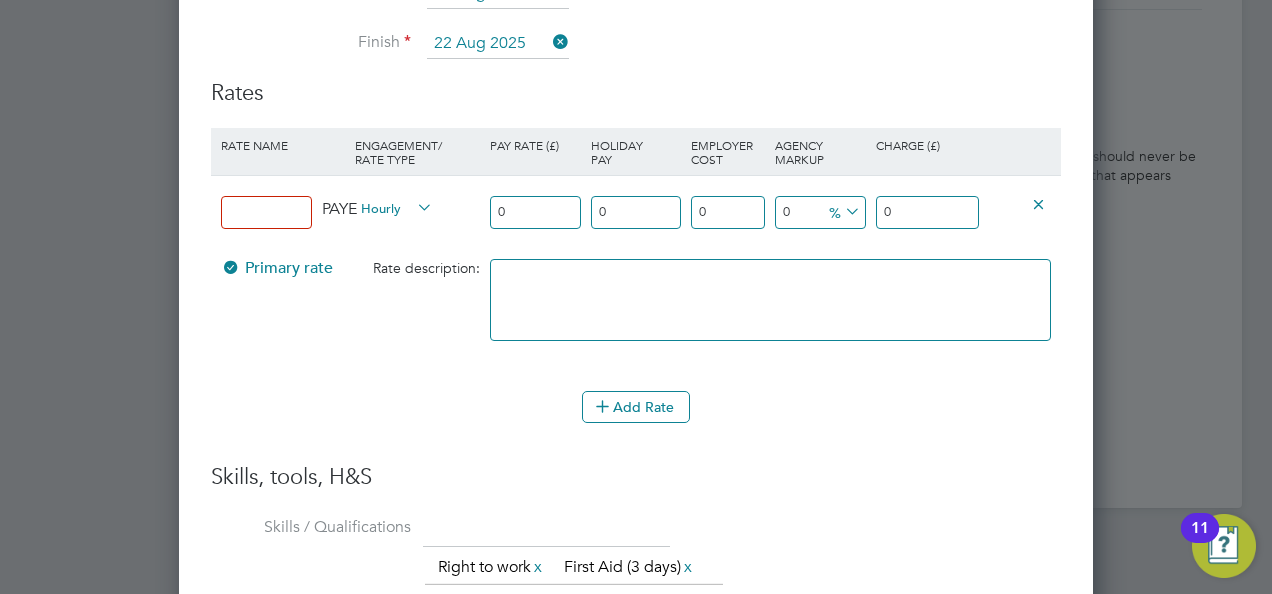 type on "Basic" 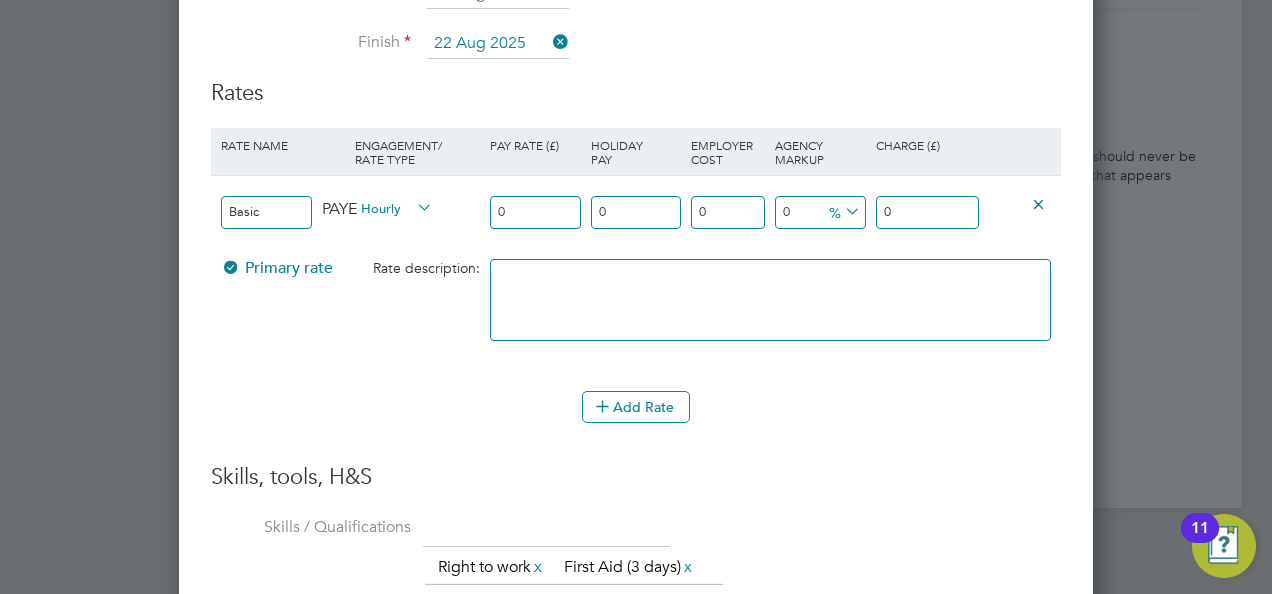 click on "0" at bounding box center (535, 212) 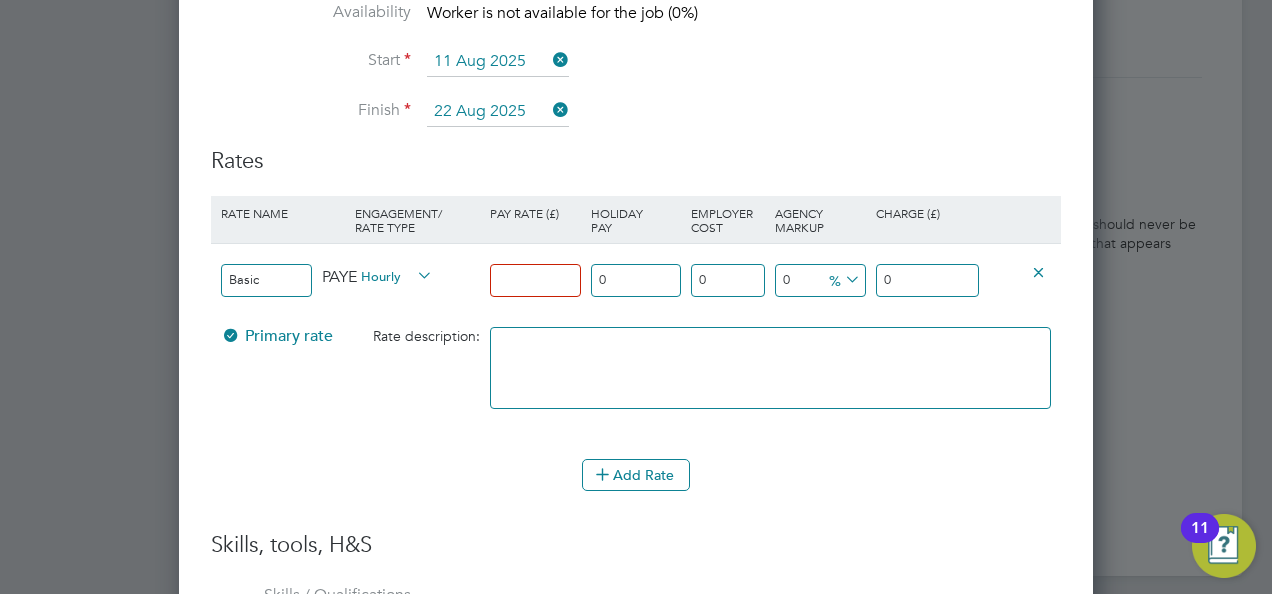 paste on "319.32" 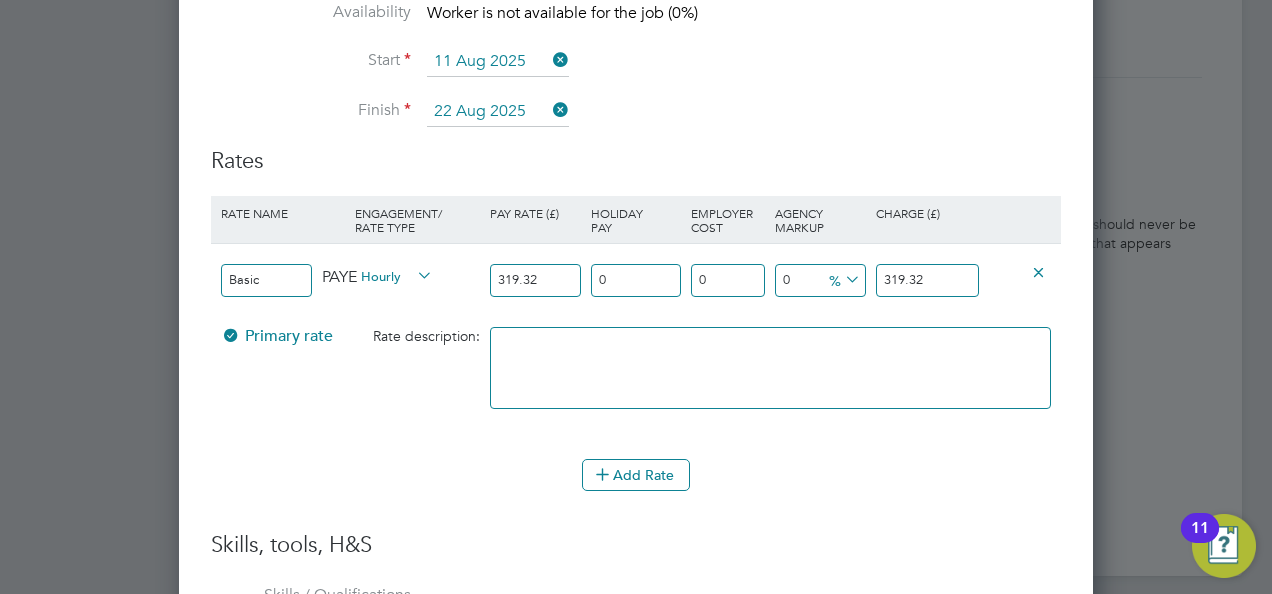 type on "319.32" 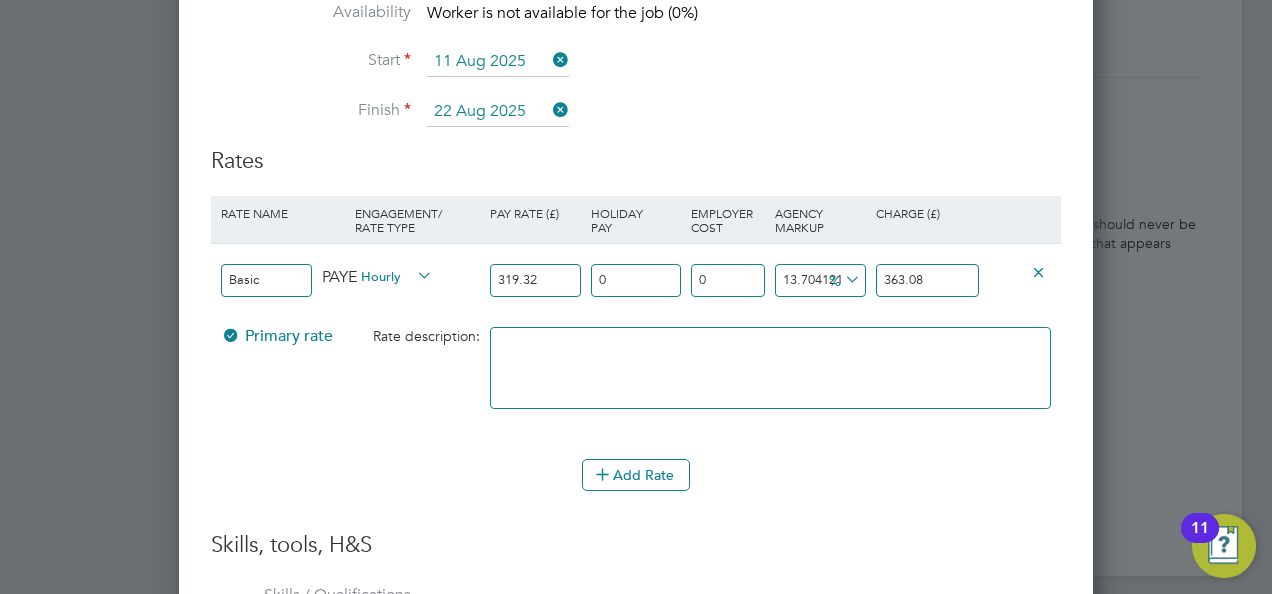 type on "363.08" 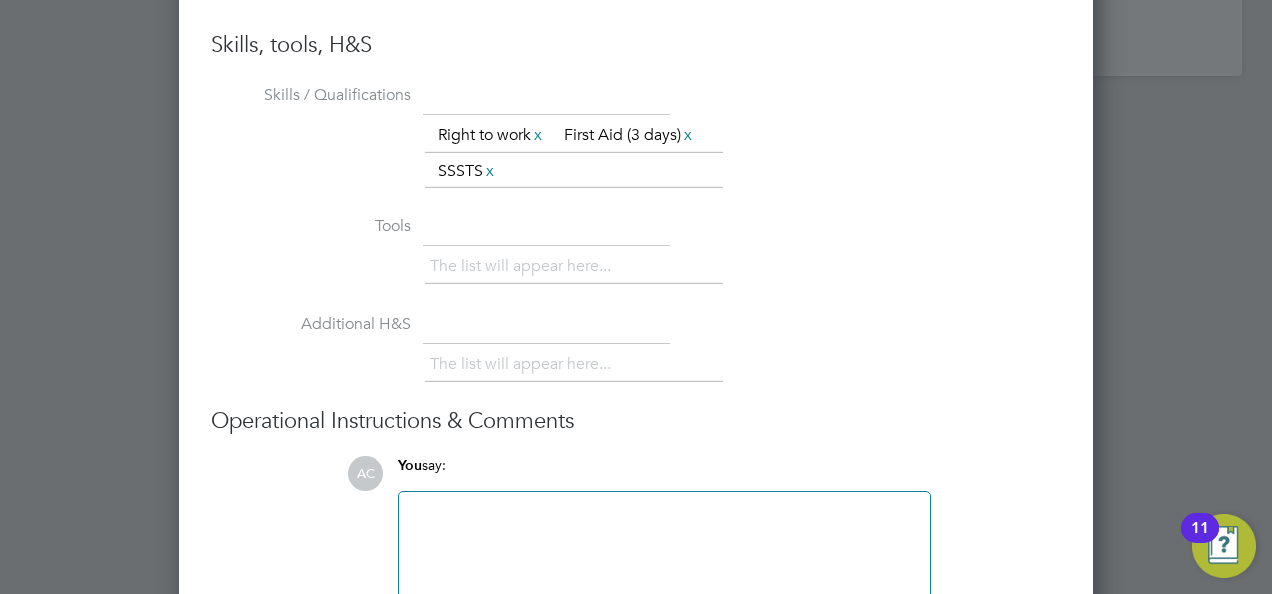 scroll, scrollTop: 2832, scrollLeft: 0, axis: vertical 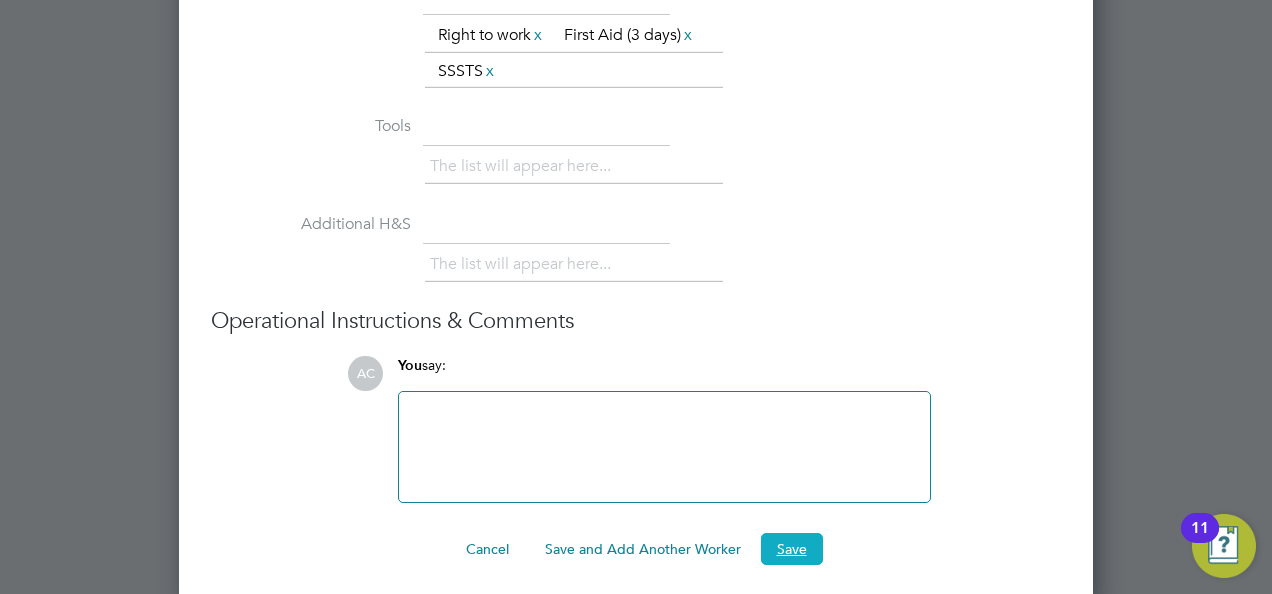 click on "Save" at bounding box center [792, 549] 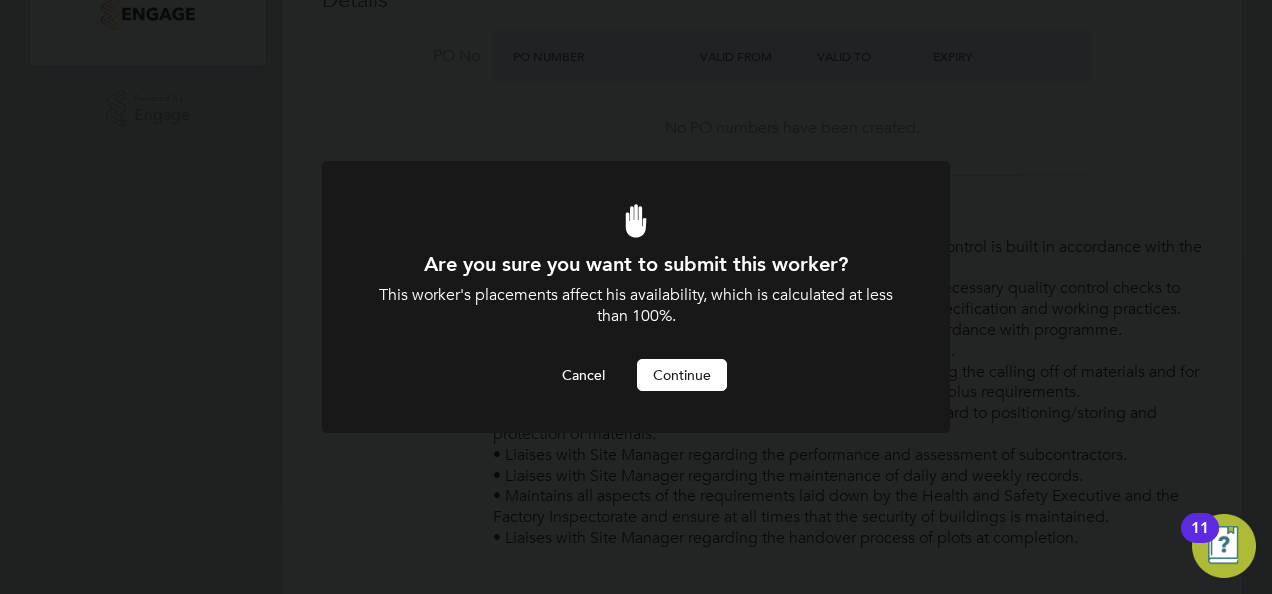 click on "Continue" at bounding box center [682, 375] 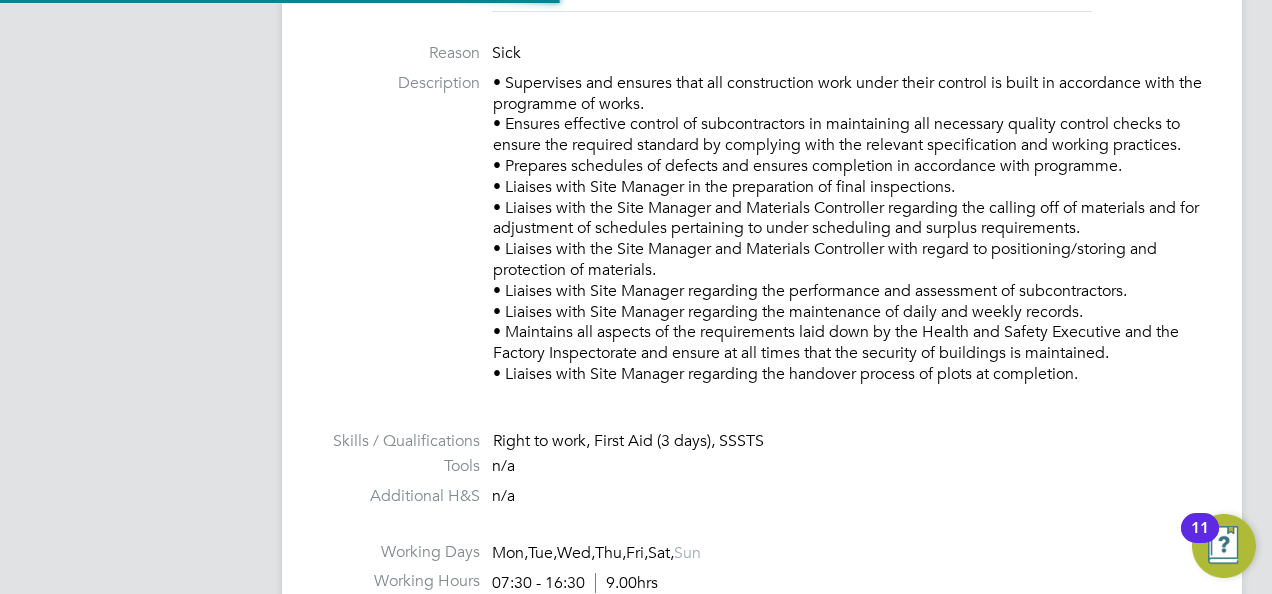 scroll, scrollTop: 1012, scrollLeft: 0, axis: vertical 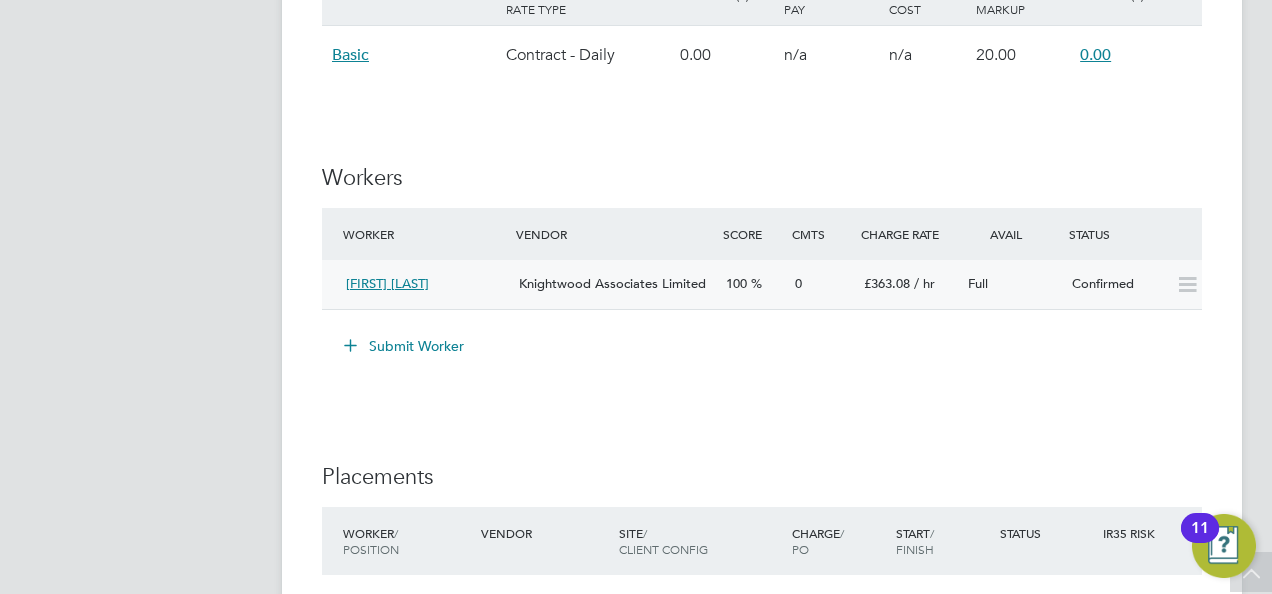 click on "[FIRST] [LAST]" 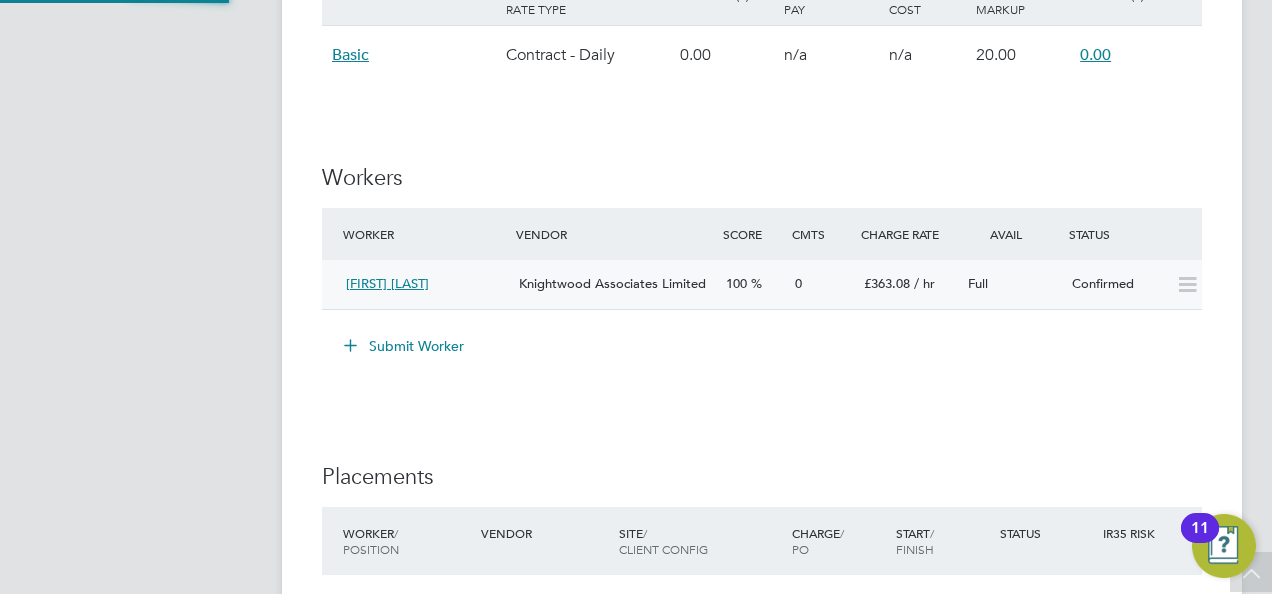 scroll, scrollTop: 11, scrollLeft: 12, axis: both 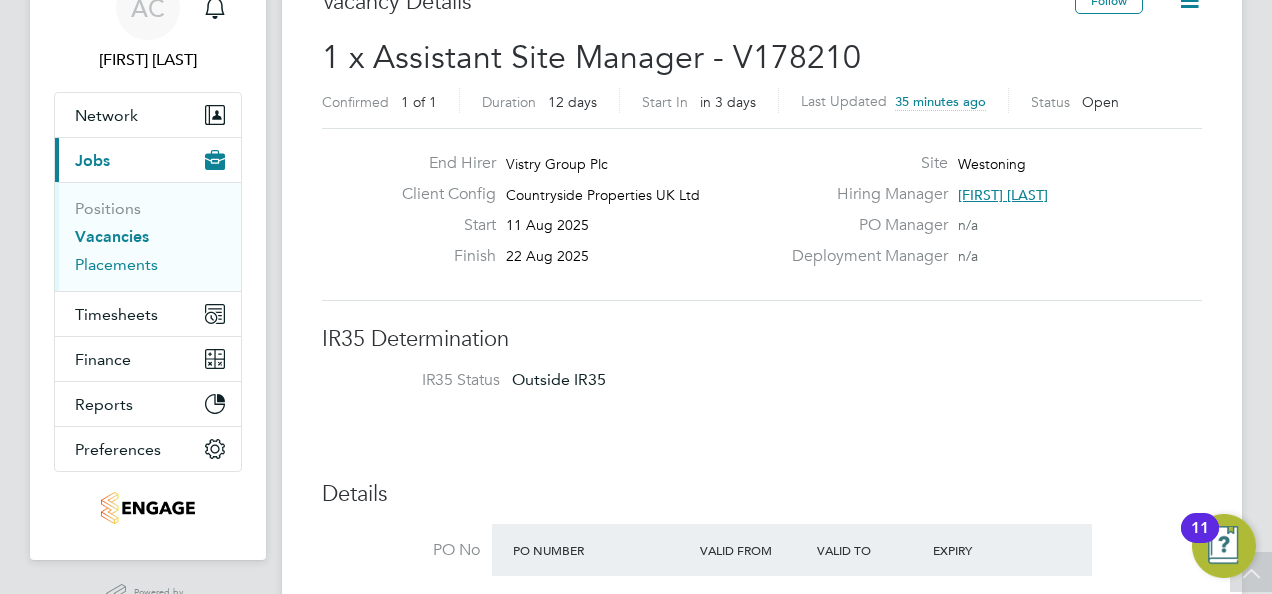 click on "Placements" at bounding box center [116, 264] 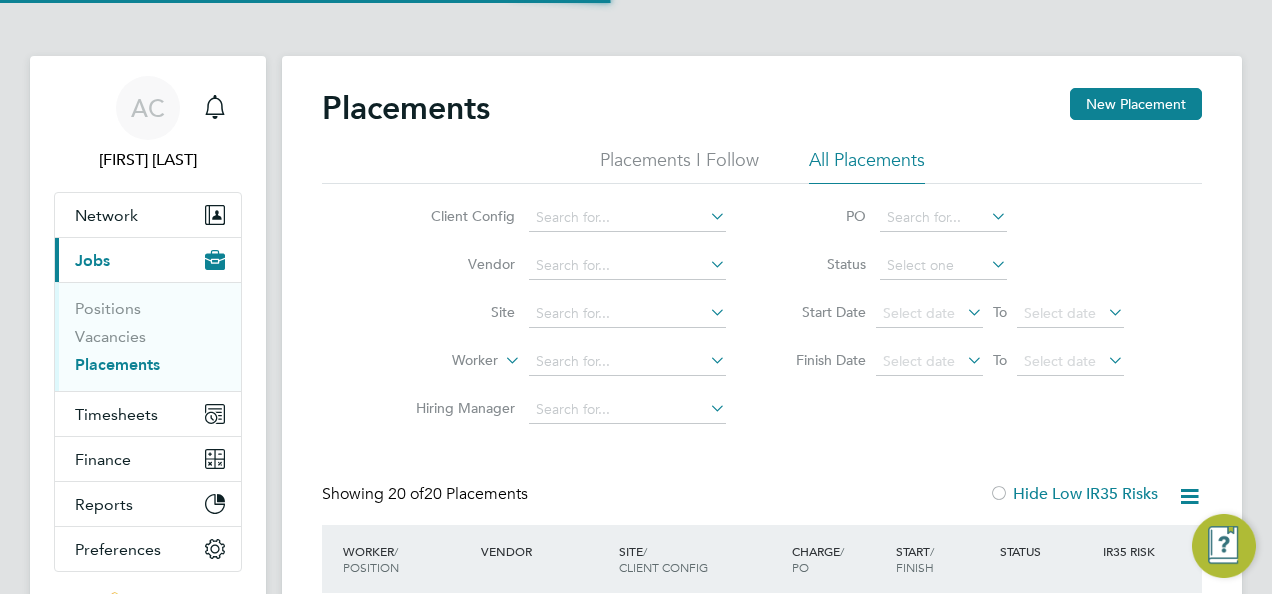 scroll, scrollTop: 10, scrollLeft: 10, axis: both 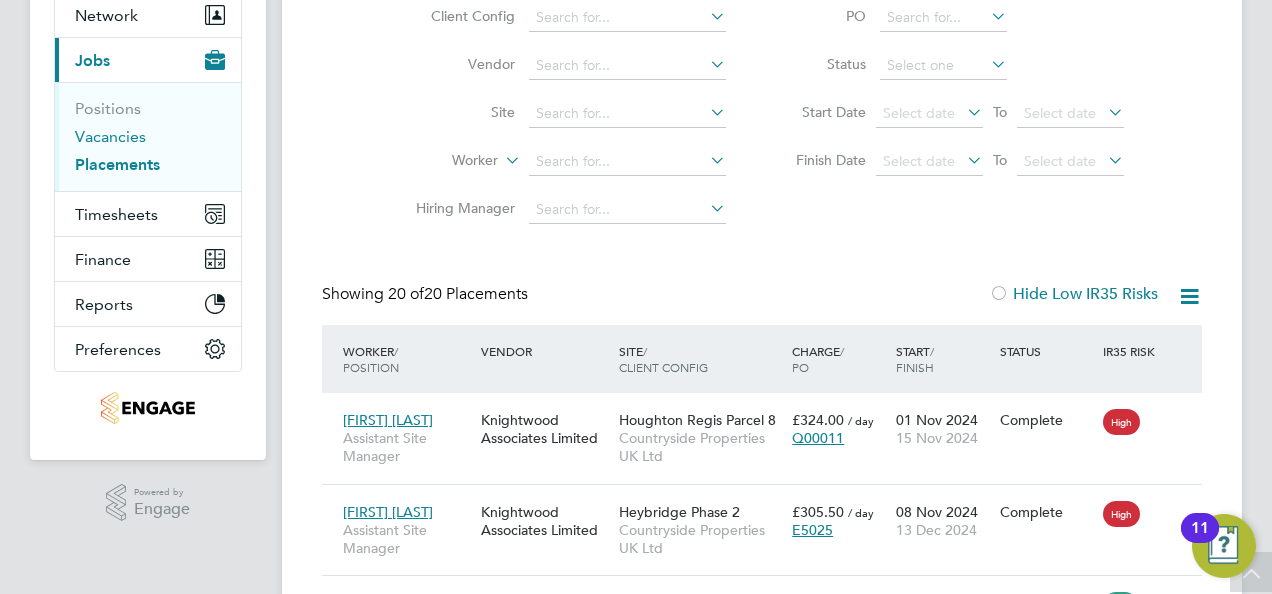click on "Vacancies" at bounding box center [110, 136] 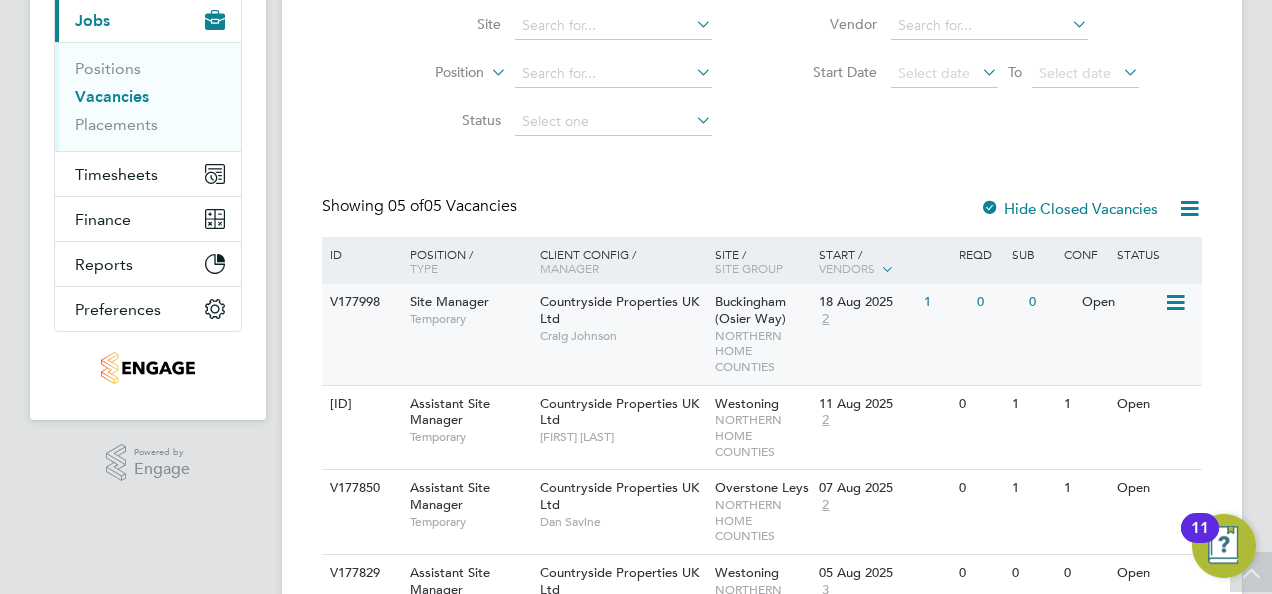 click on "Countryside Properties UK Ltd   Craig Johnson" 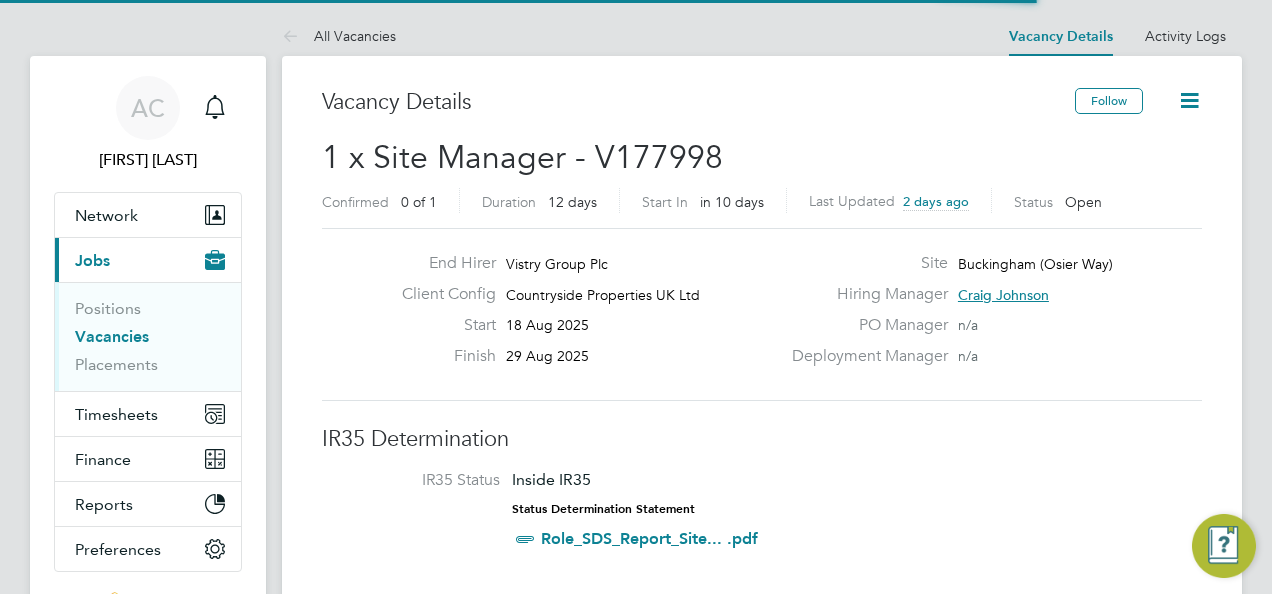 scroll, scrollTop: 0, scrollLeft: 0, axis: both 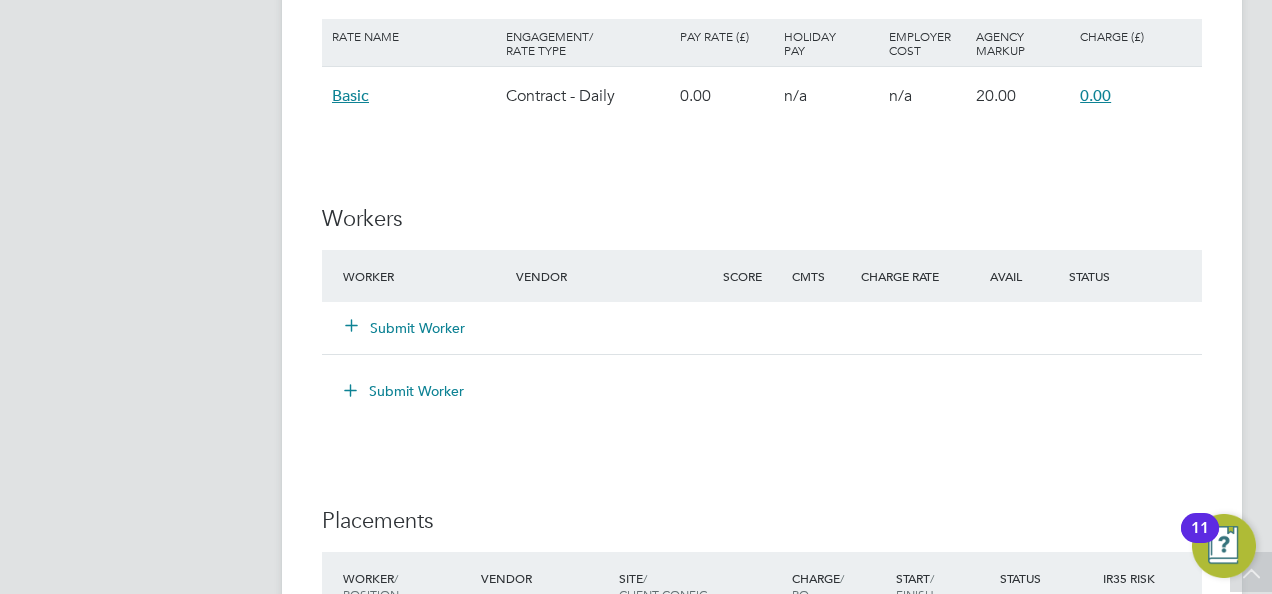click on "Submit Worker" 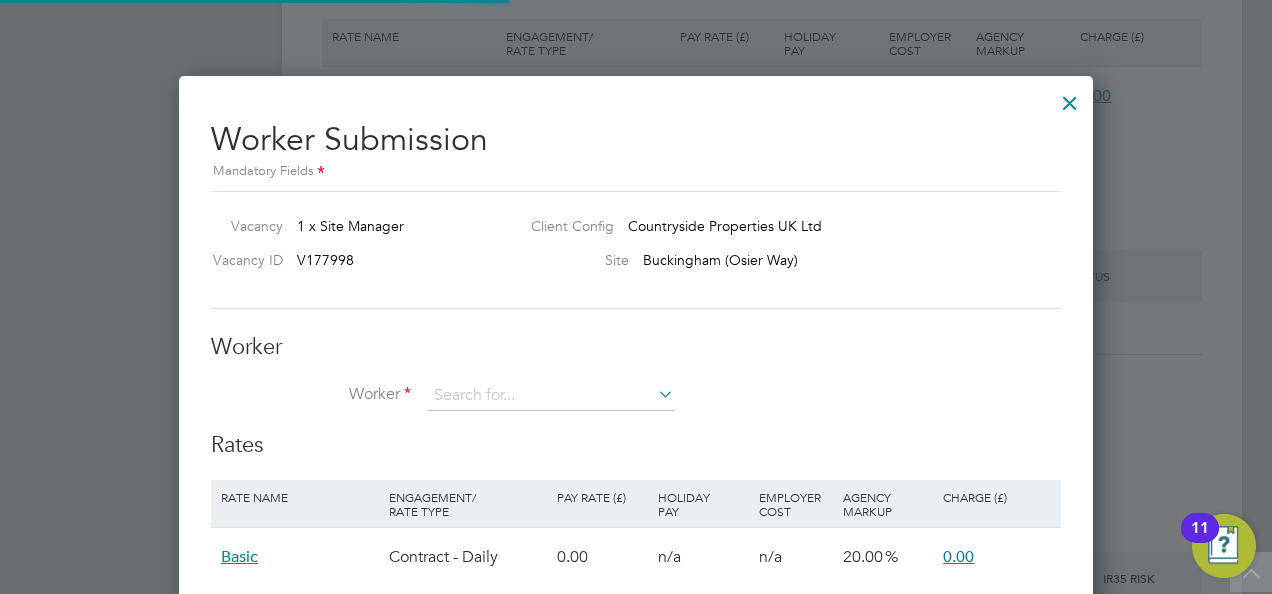 scroll, scrollTop: 10, scrollLeft: 10, axis: both 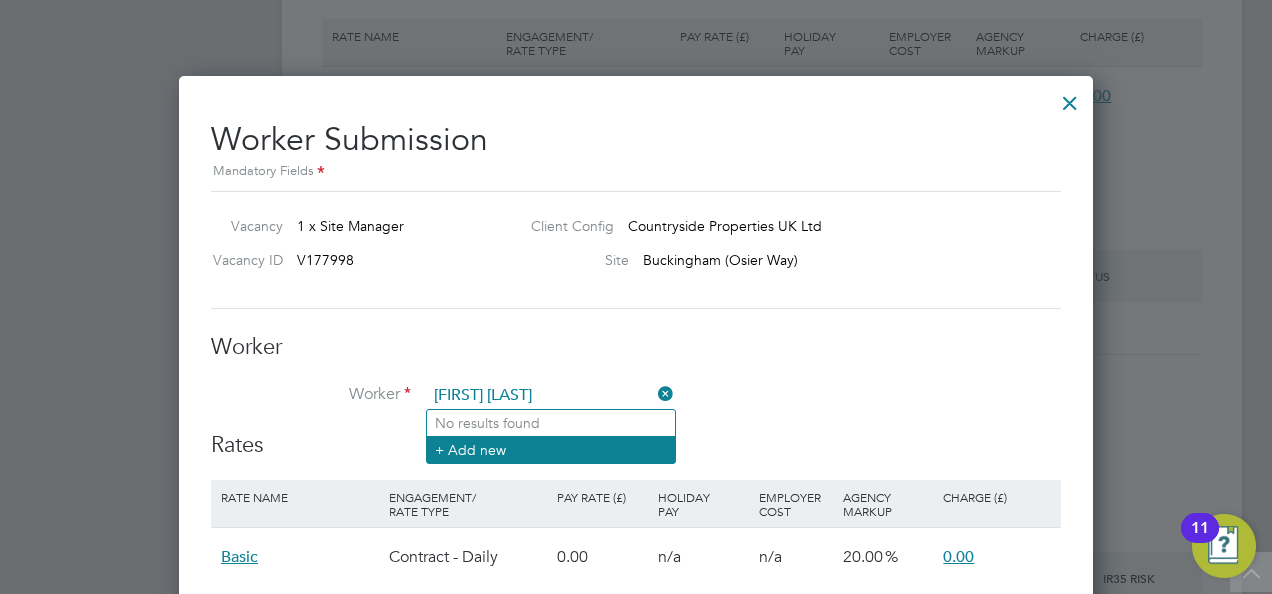 type on "sheela ha" 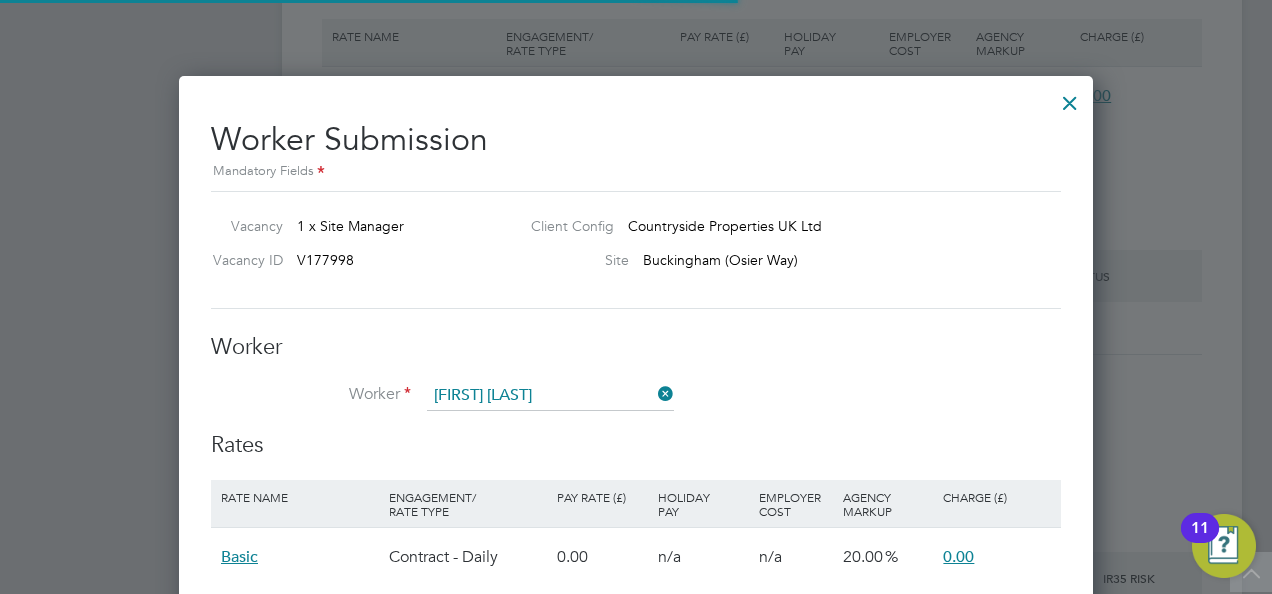 type 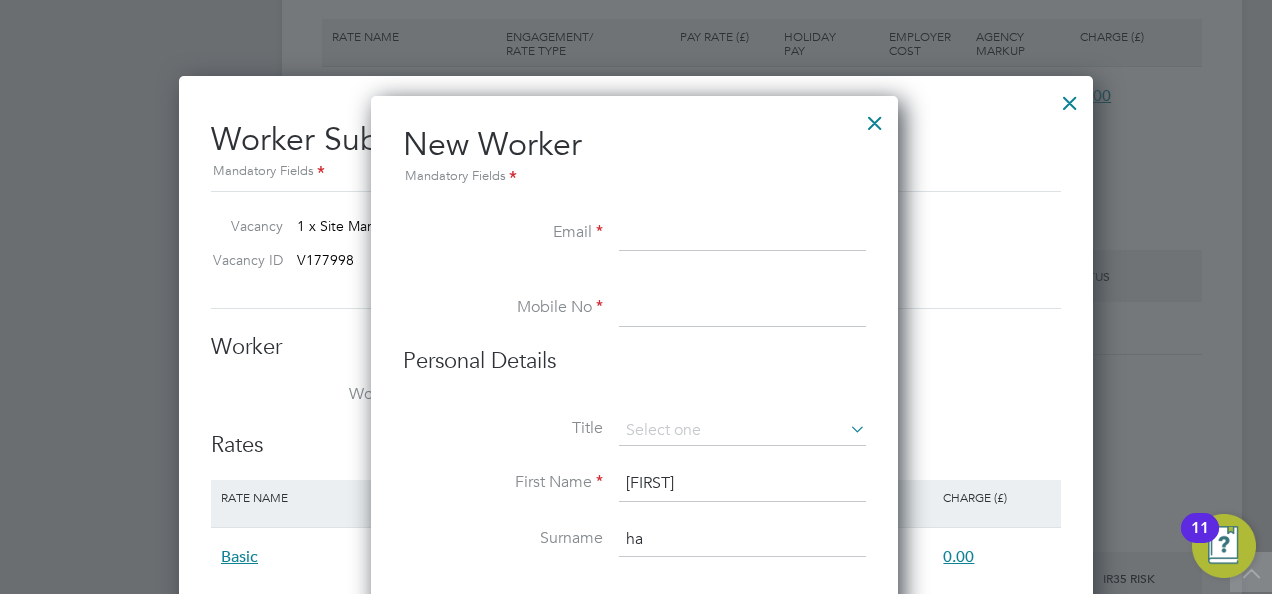 paste on "sheelahart1971@gmail.com" 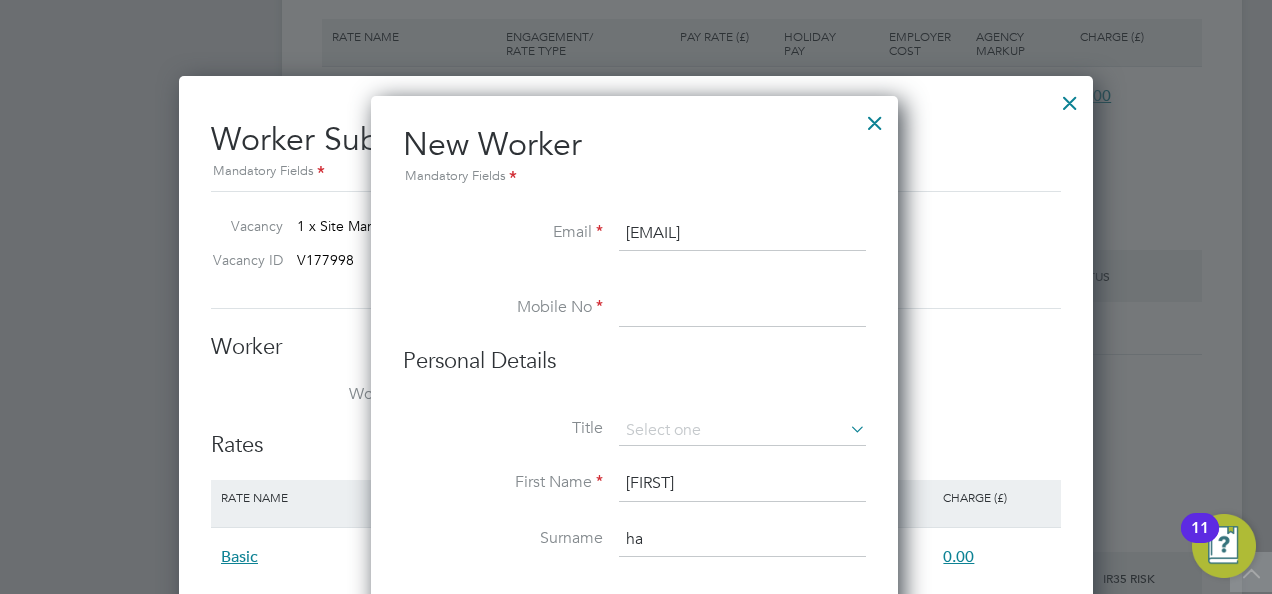 type on "sheelahart1971@gmail.com" 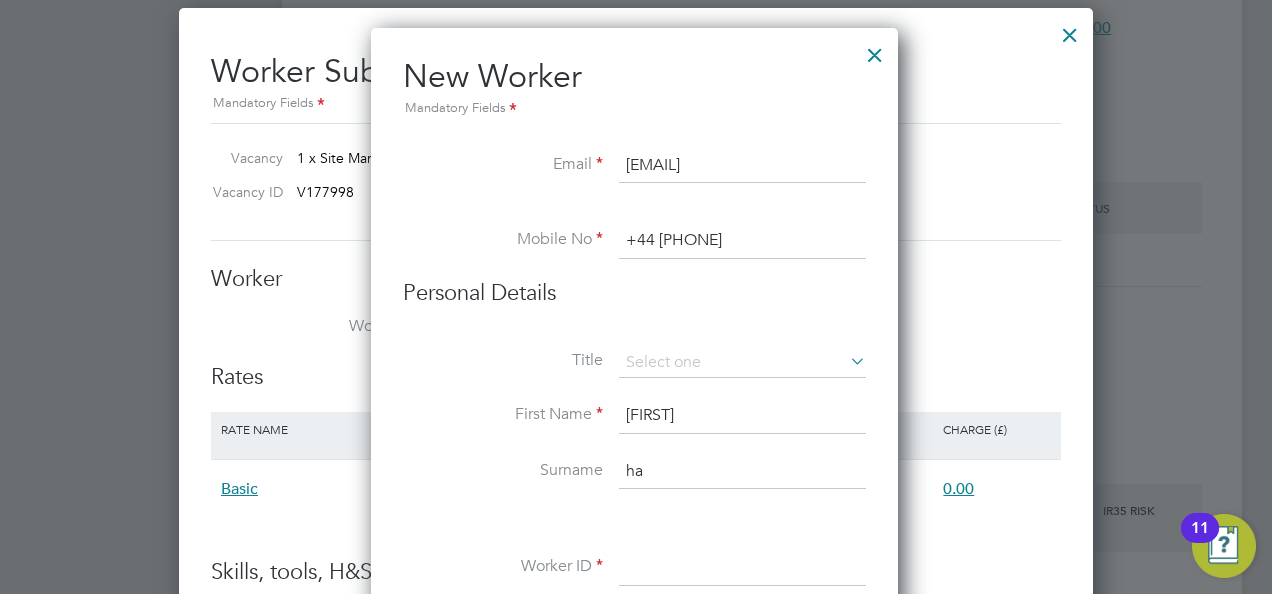 scroll, scrollTop: 1900, scrollLeft: 0, axis: vertical 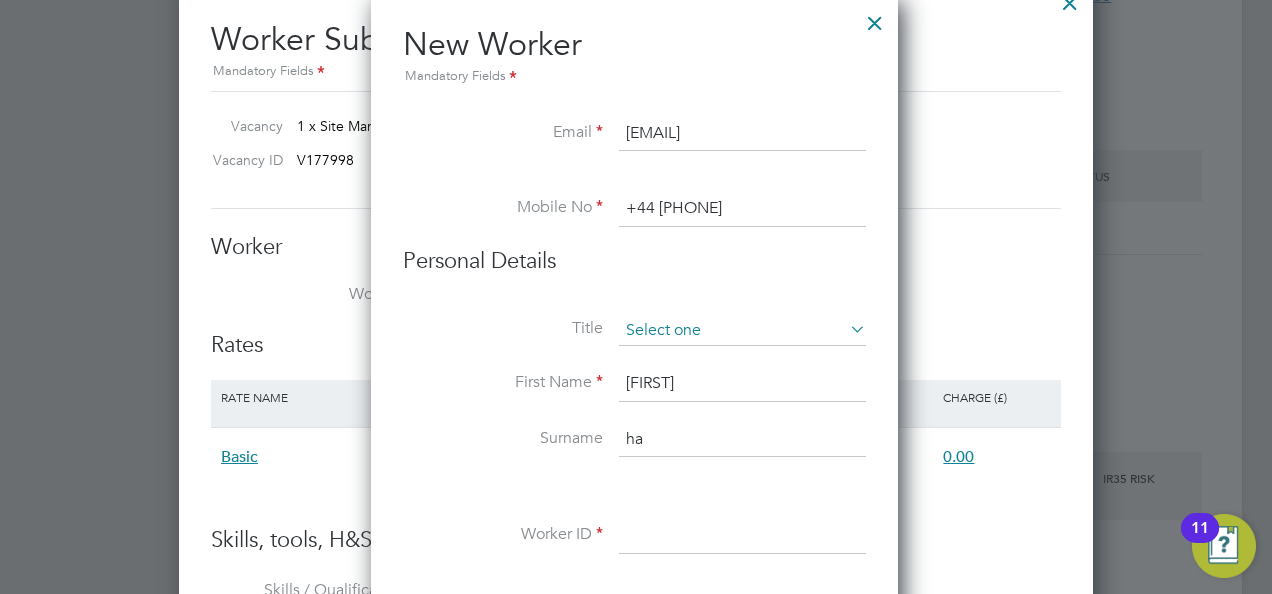 type on "+44 7954 385 513" 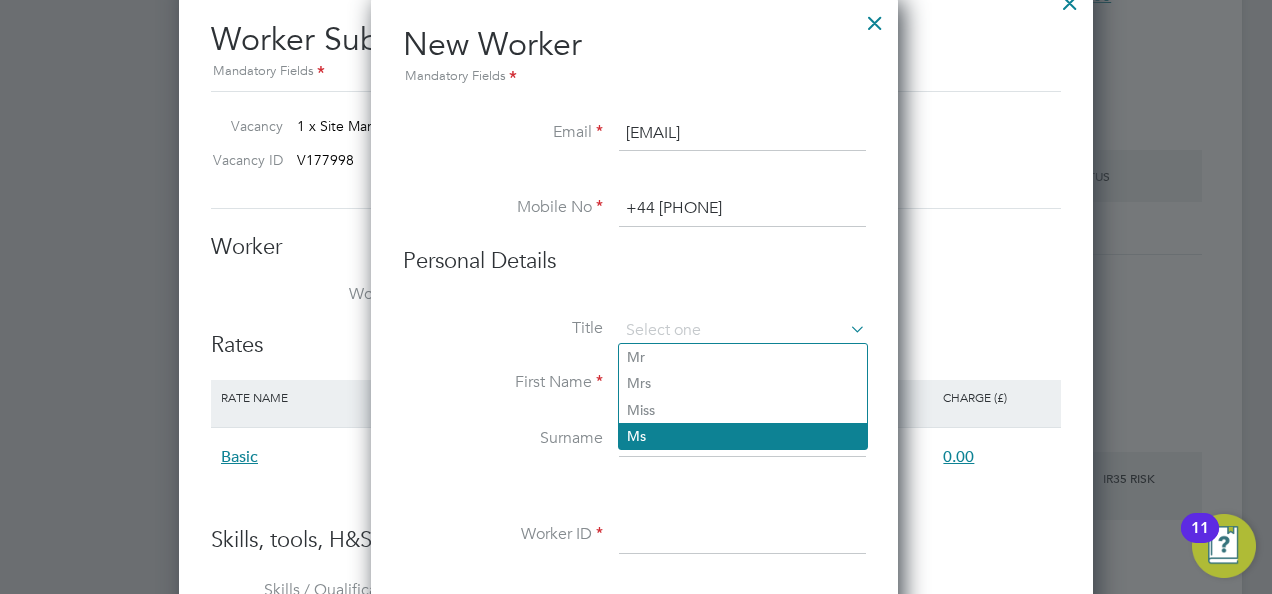 click on "Ms" 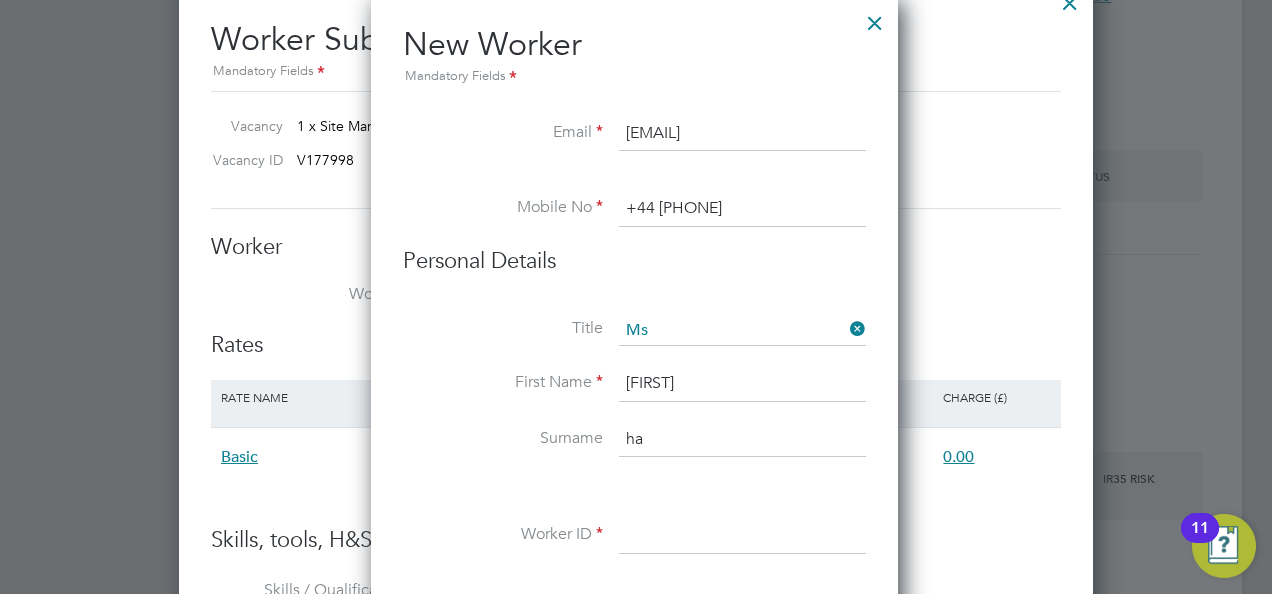 drag, startPoint x: 696, startPoint y: 376, endPoint x: 610, endPoint y: 370, distance: 86.209045 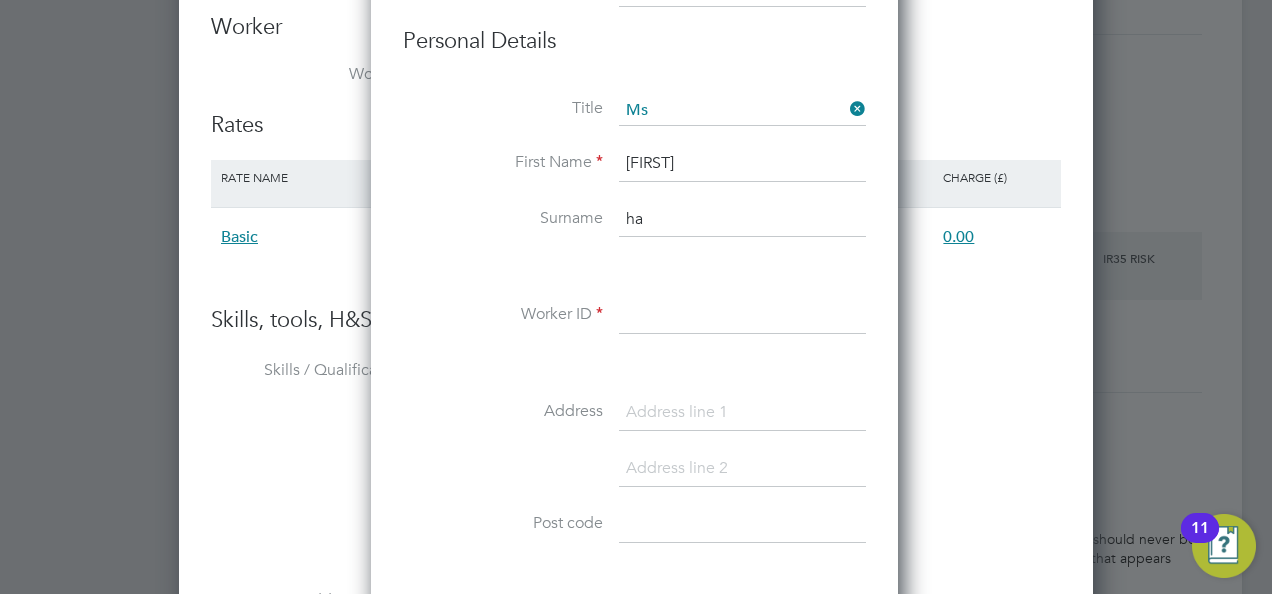 scroll, scrollTop: 2121, scrollLeft: 0, axis: vertical 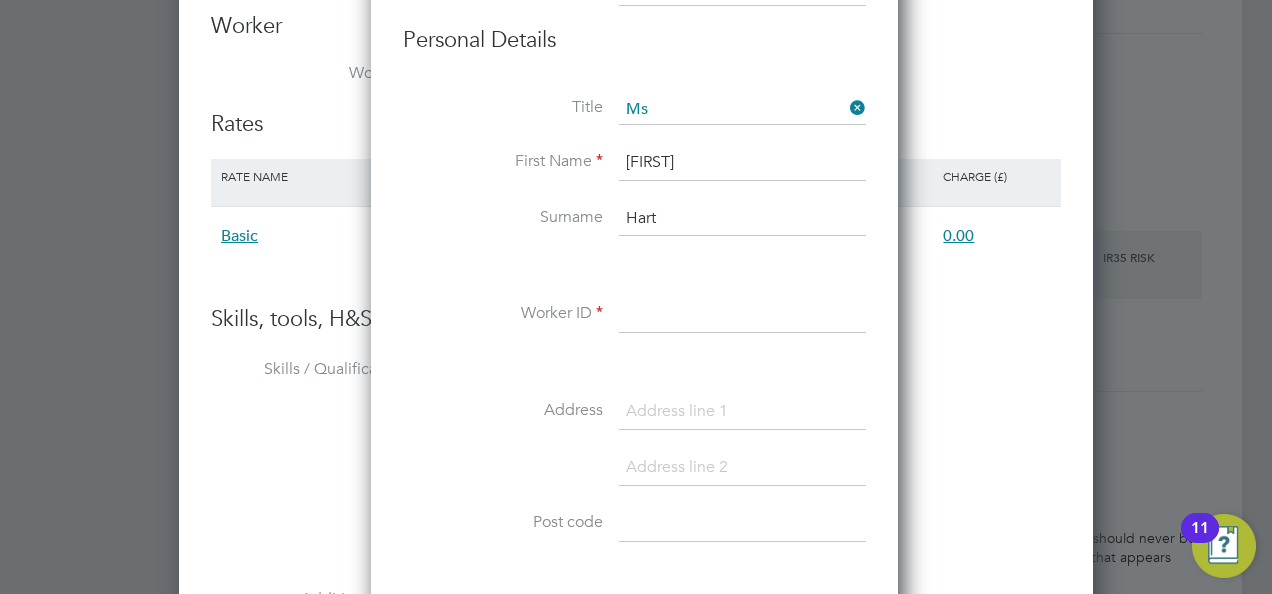 type on "Hart" 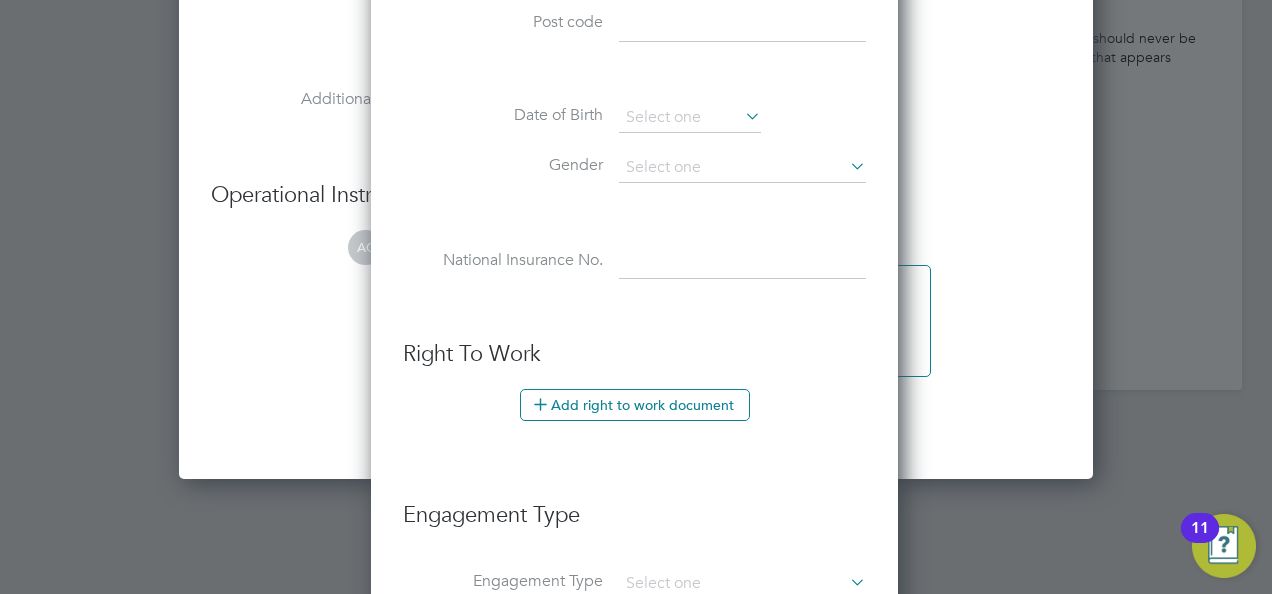 scroll, scrollTop: 2721, scrollLeft: 0, axis: vertical 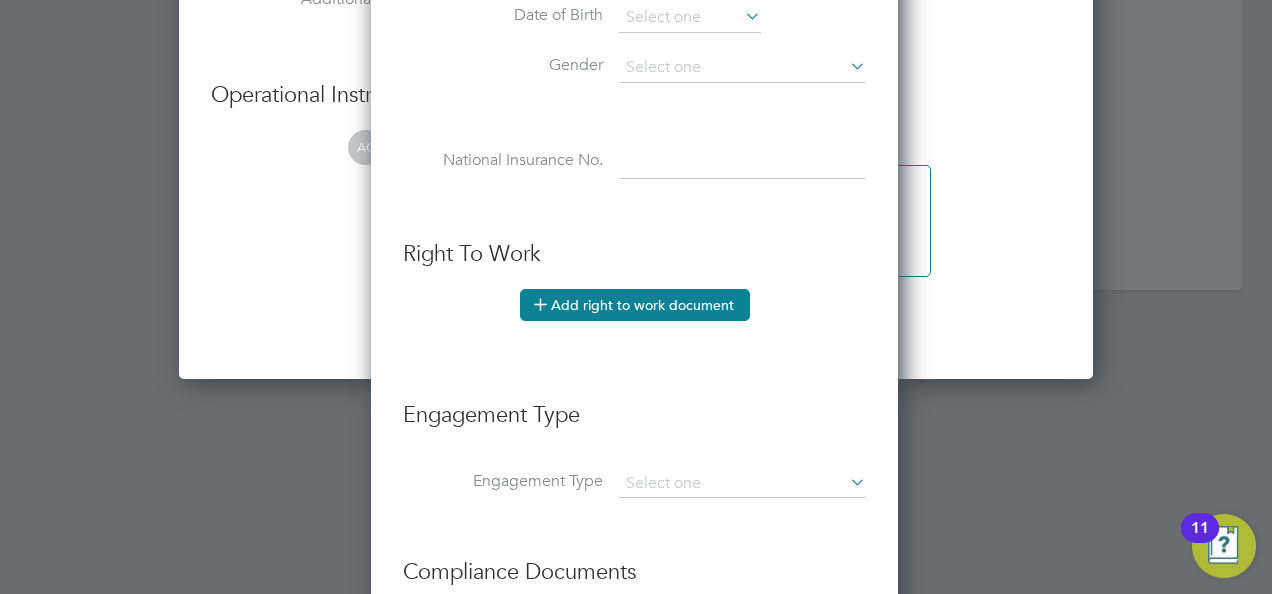 type on "18211" 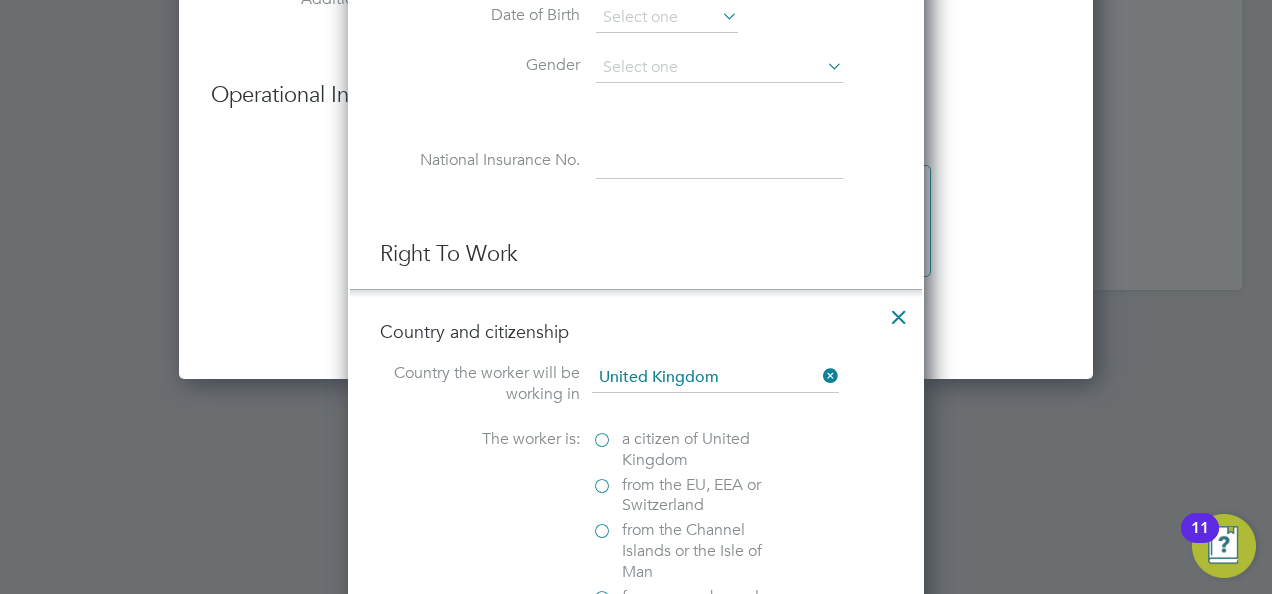 scroll, scrollTop: 10, scrollLeft: 10, axis: both 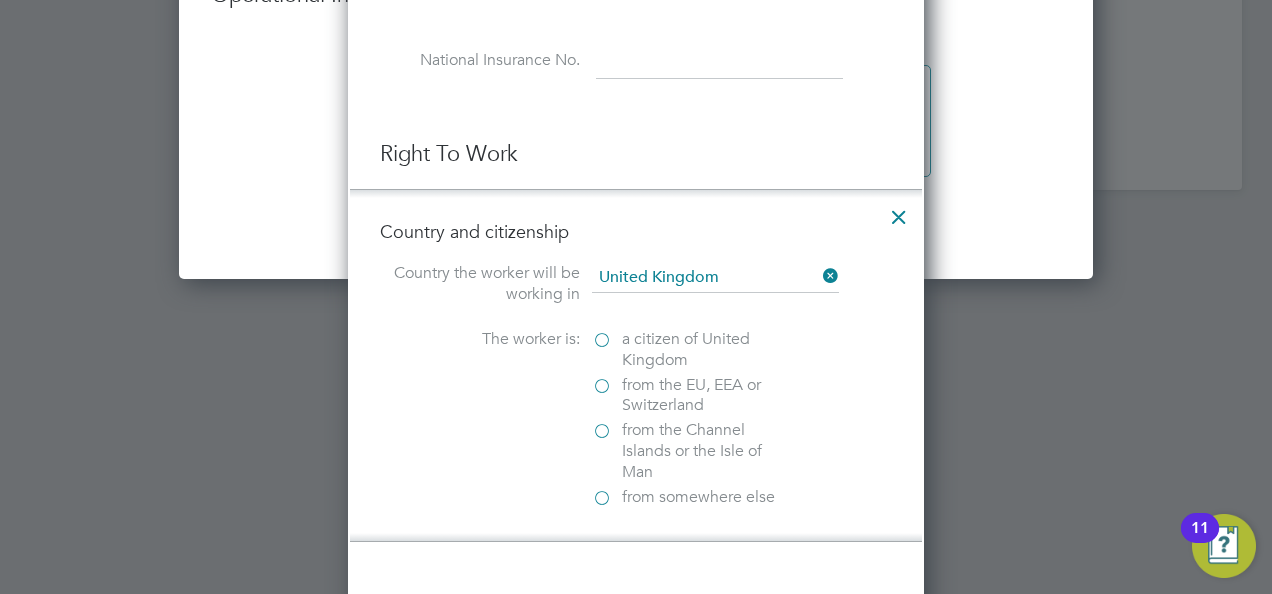 click on "a citizen of United Kingdom" at bounding box center [692, 350] 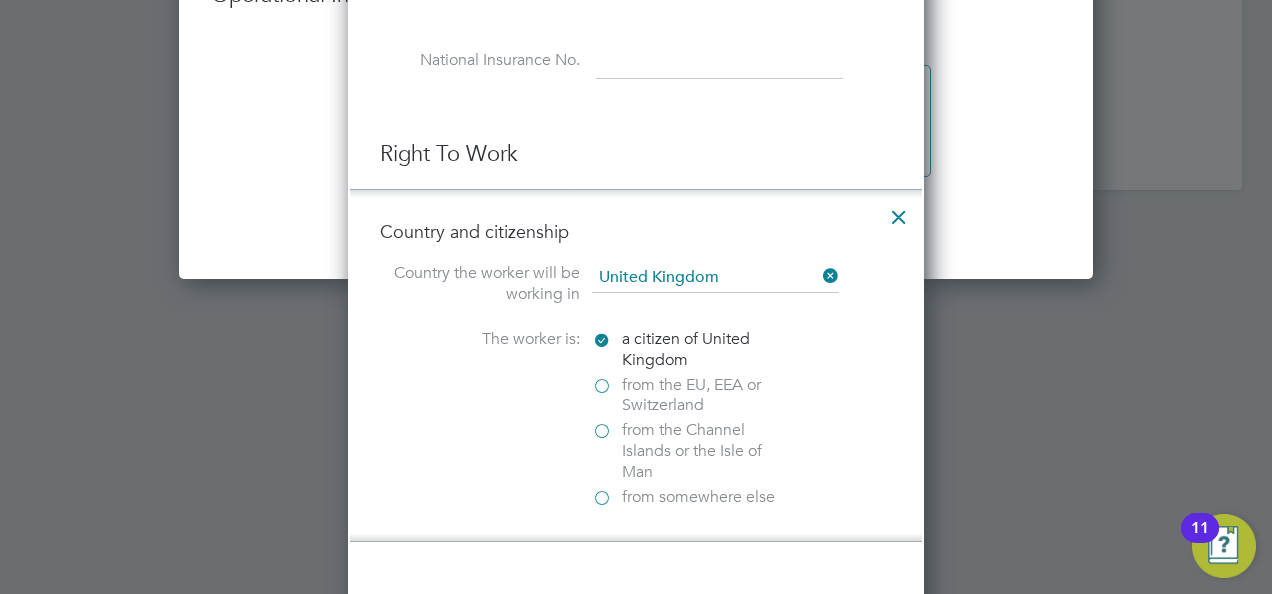 scroll, scrollTop: 10, scrollLeft: 10, axis: both 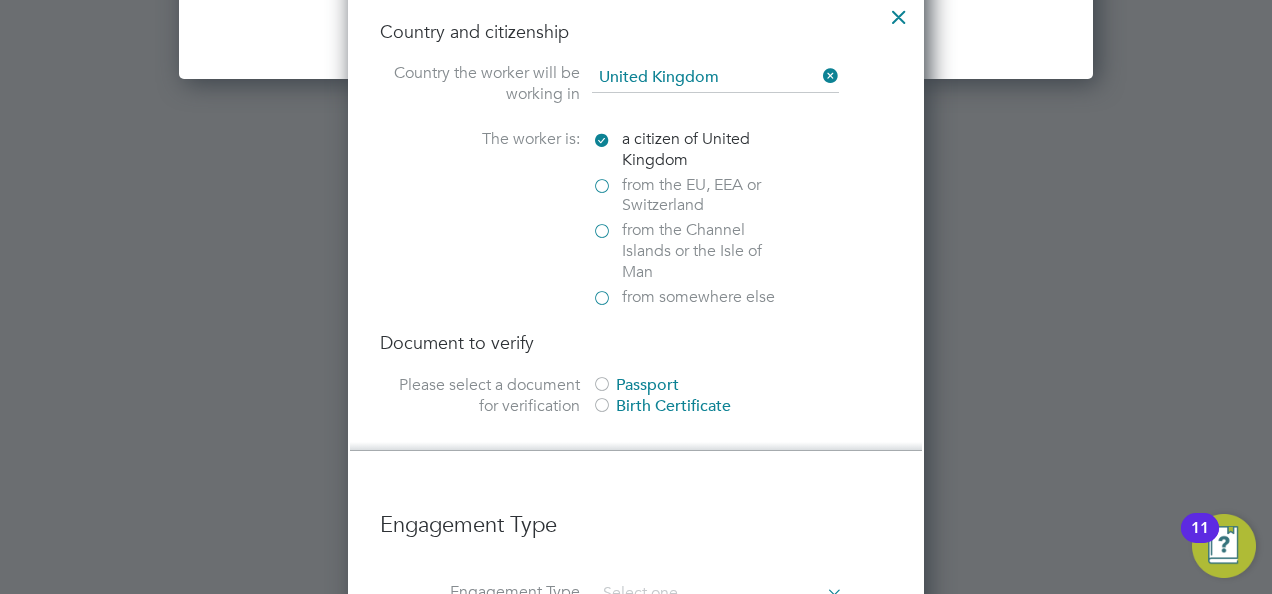 click at bounding box center (602, 386) 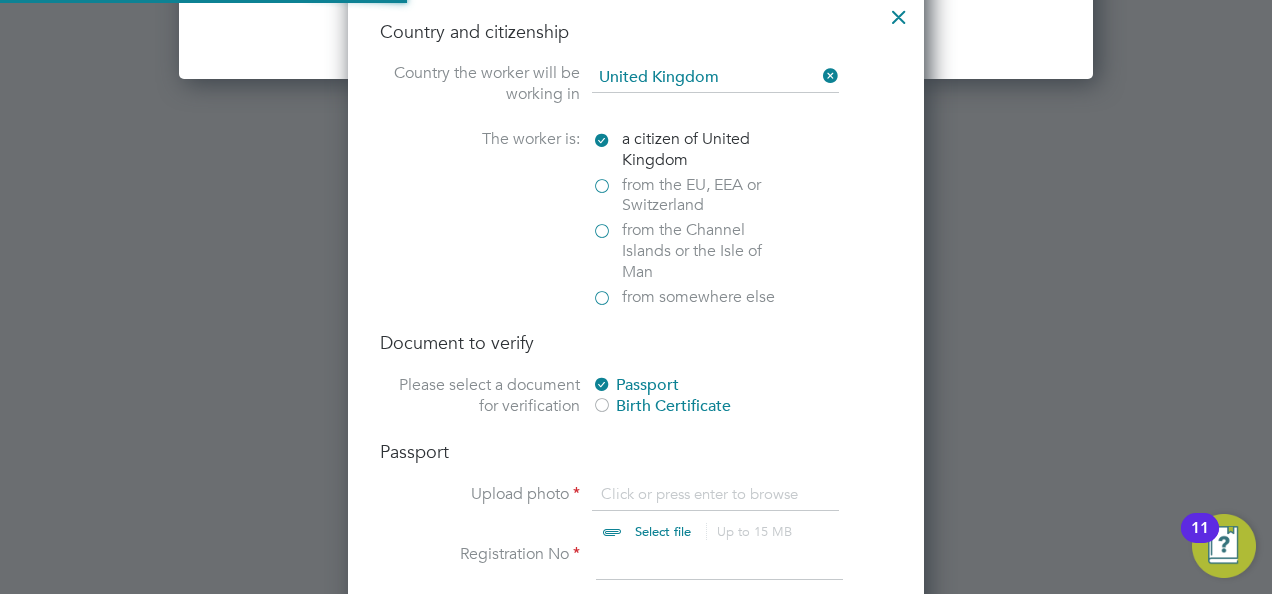 scroll, scrollTop: 10, scrollLeft: 10, axis: both 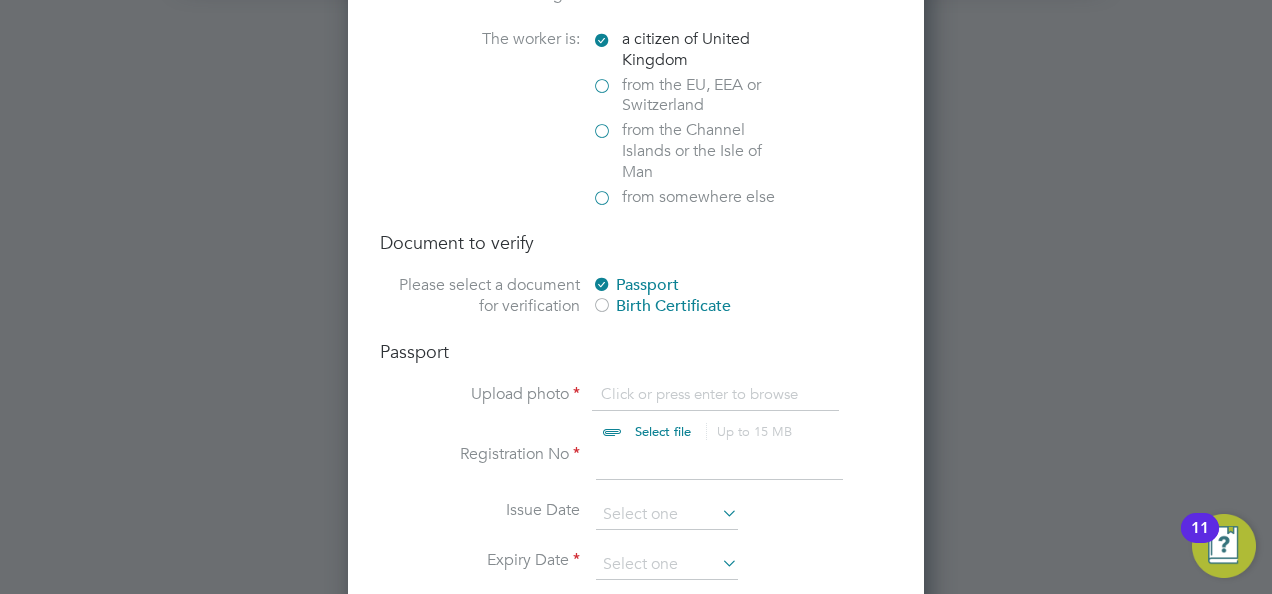 click at bounding box center (682, 414) 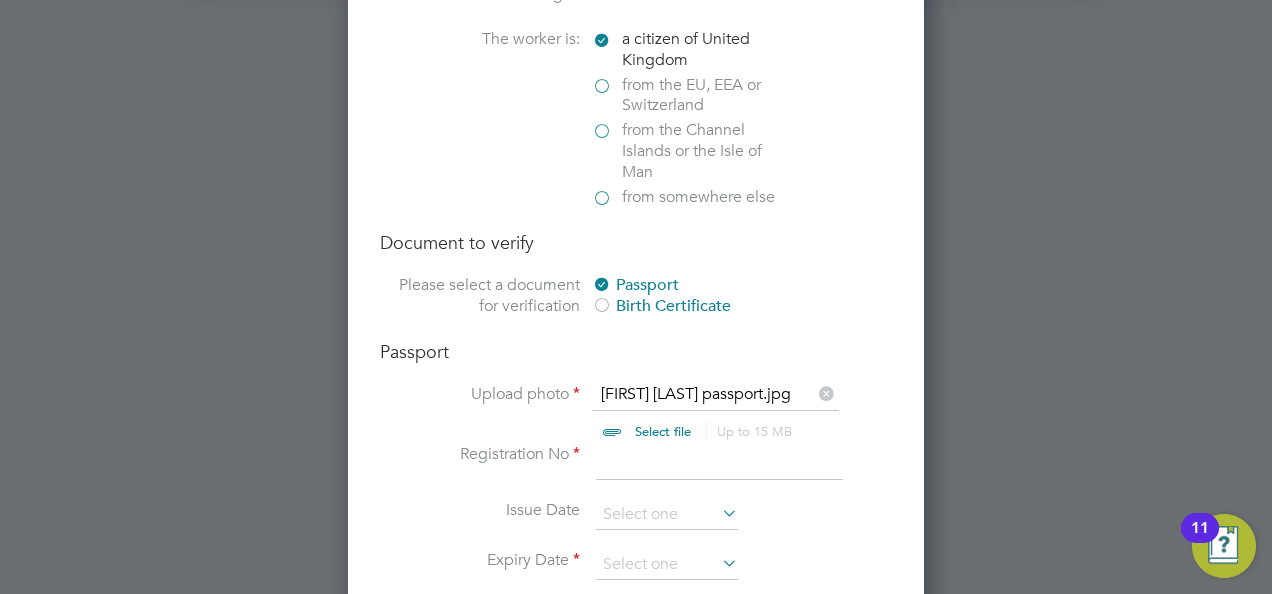 scroll, scrollTop: 3221, scrollLeft: 0, axis: vertical 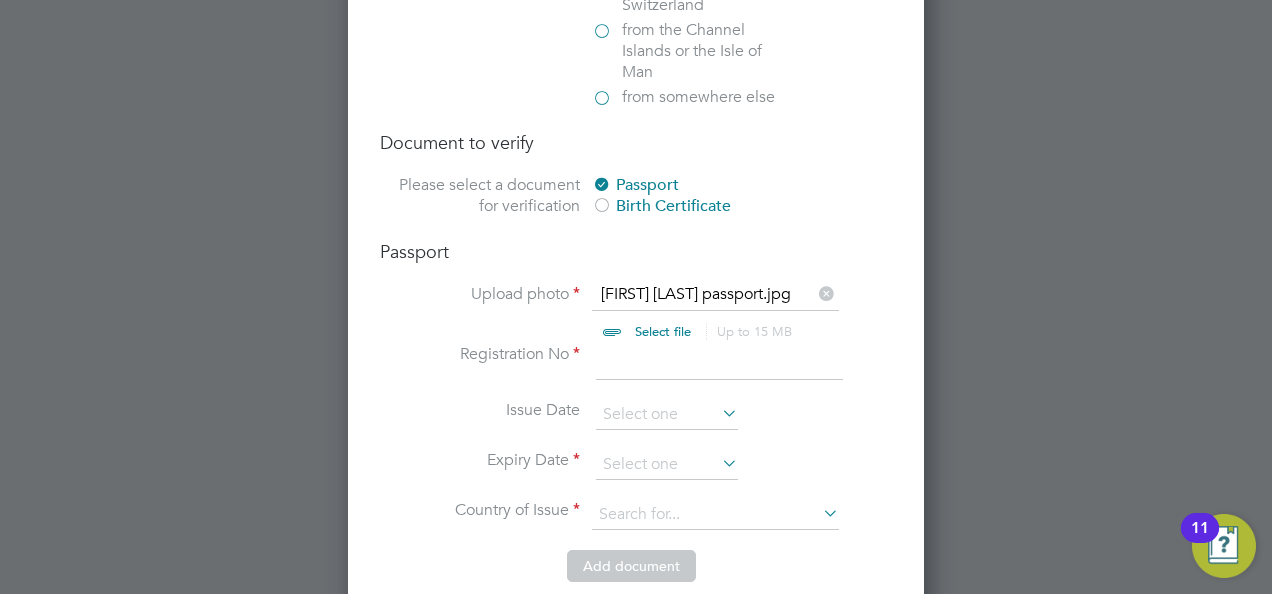 click at bounding box center [719, 362] 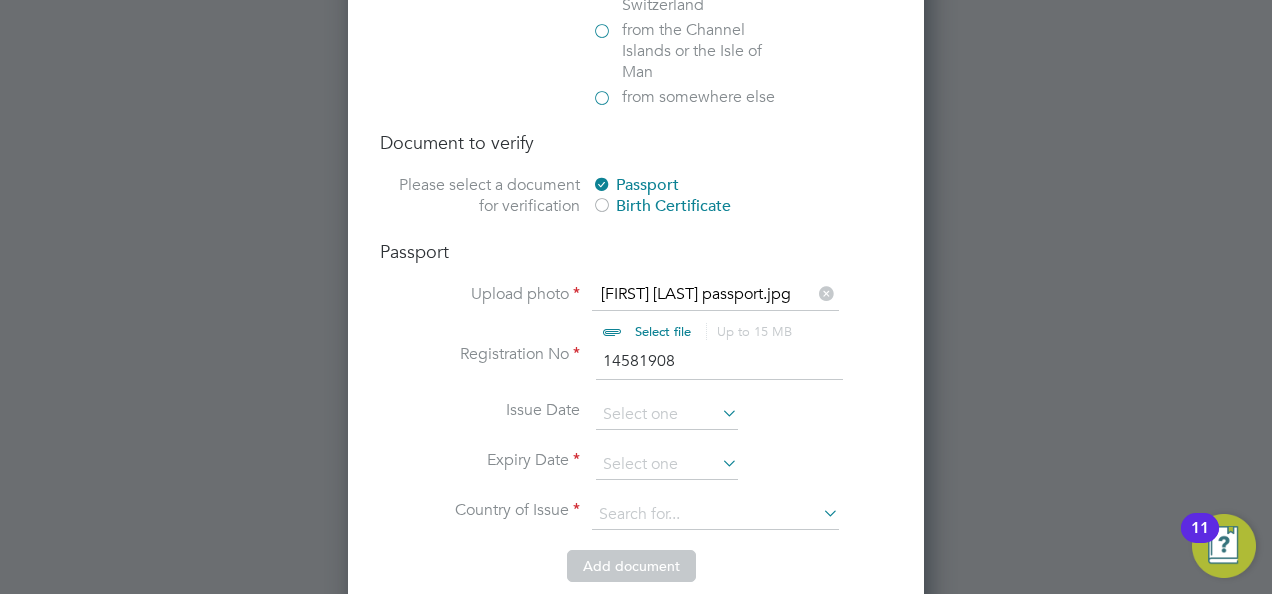 scroll, scrollTop: 3321, scrollLeft: 0, axis: vertical 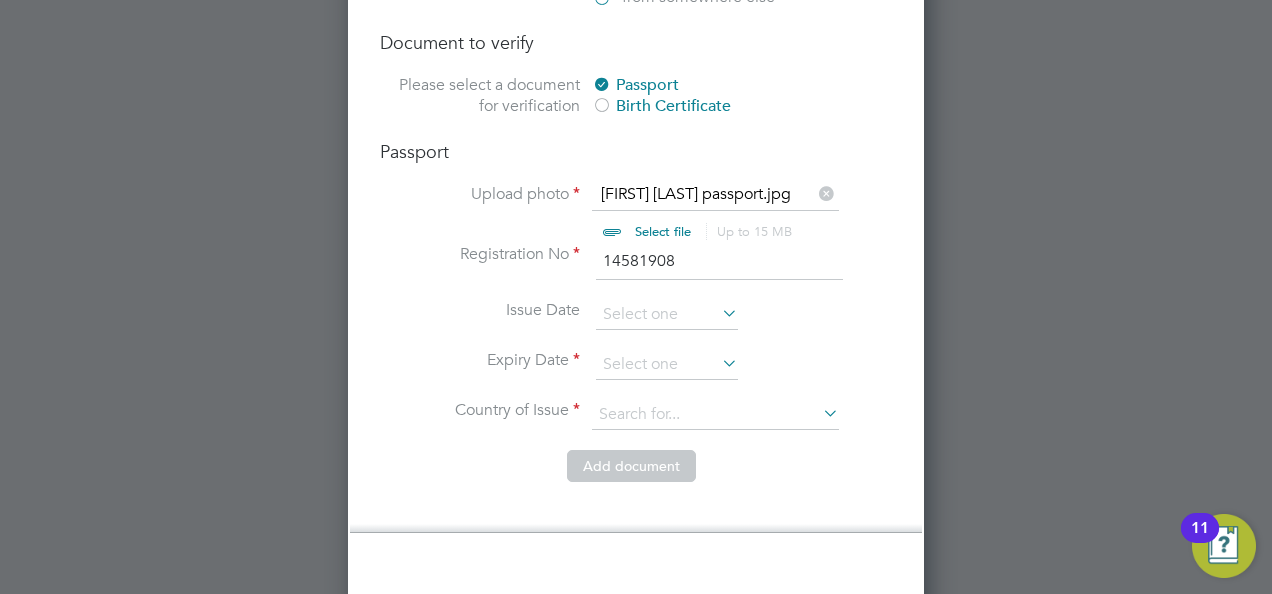 type on "14581908" 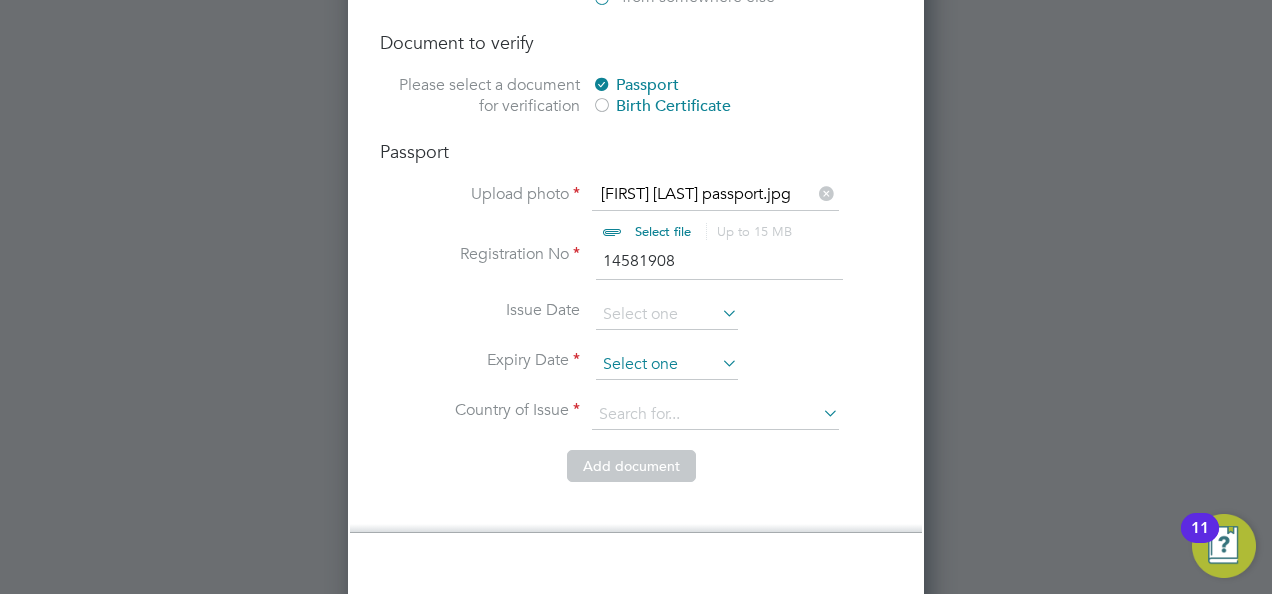 click at bounding box center [667, 365] 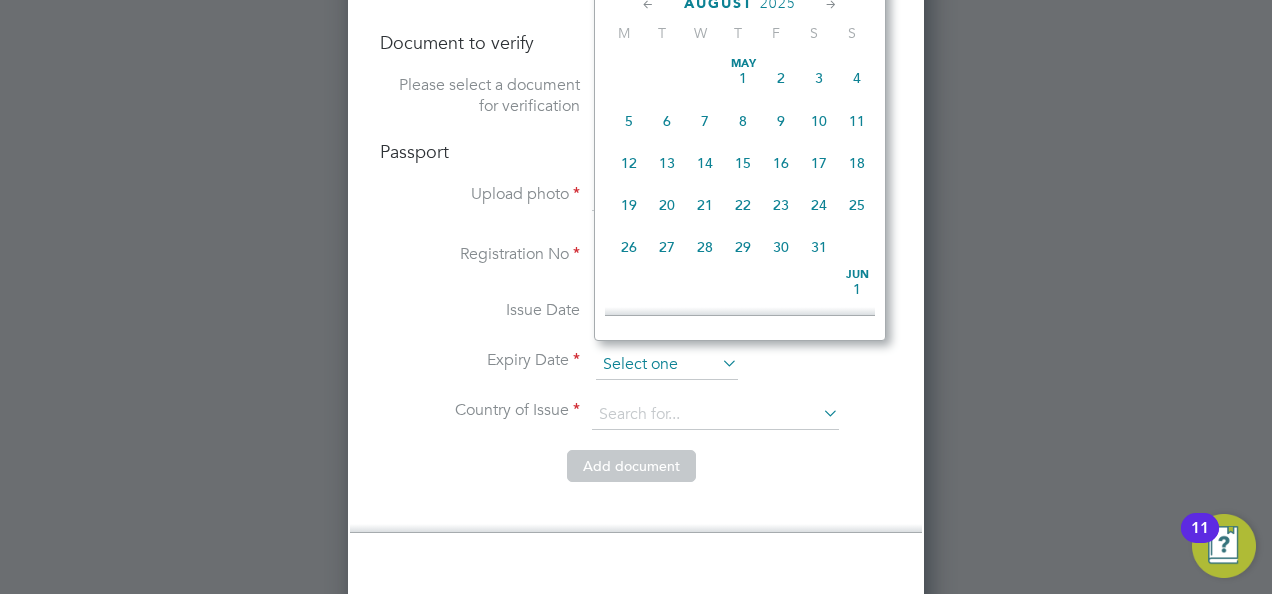 scroll, scrollTop: 644, scrollLeft: 0, axis: vertical 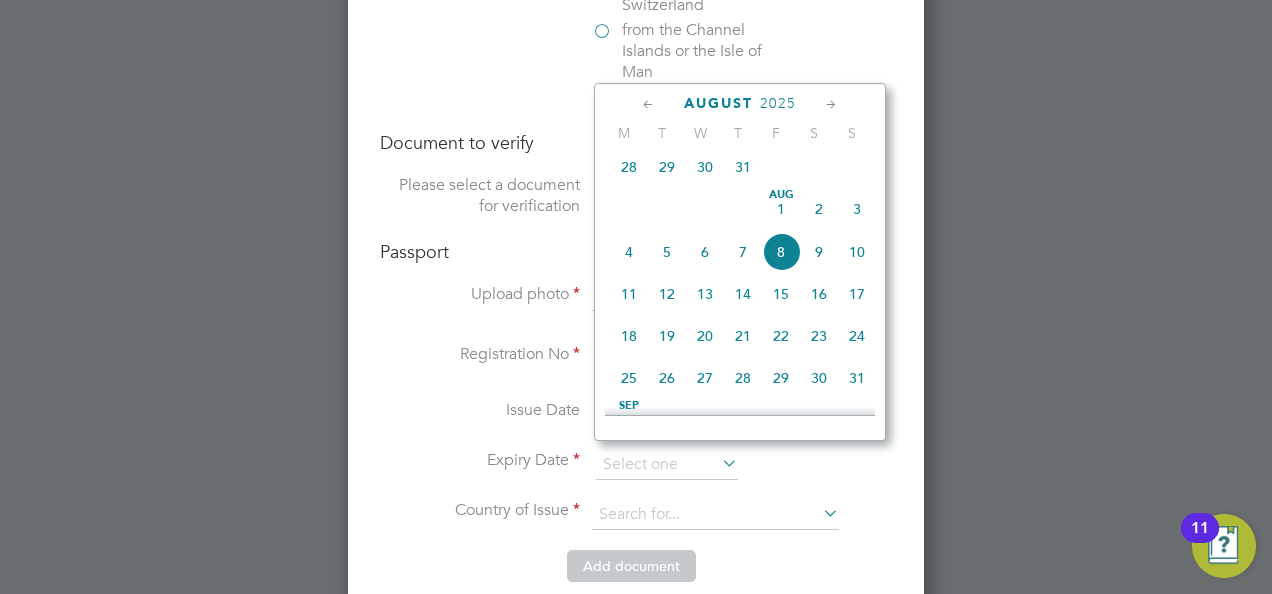 click on "2025" 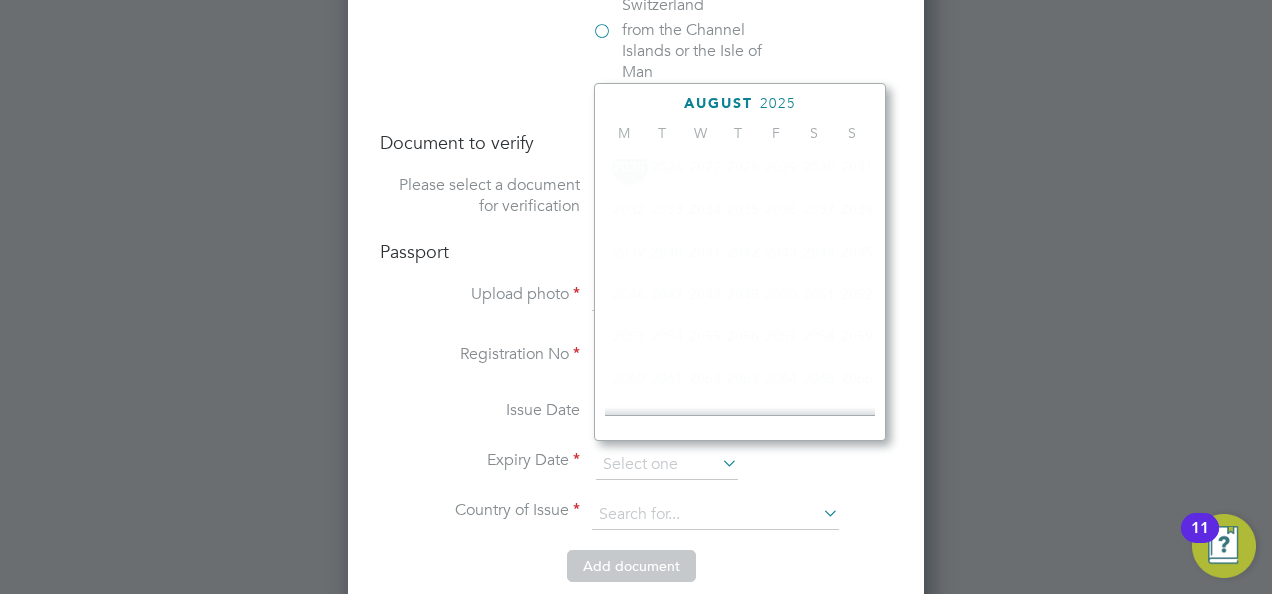 scroll, scrollTop: 523, scrollLeft: 0, axis: vertical 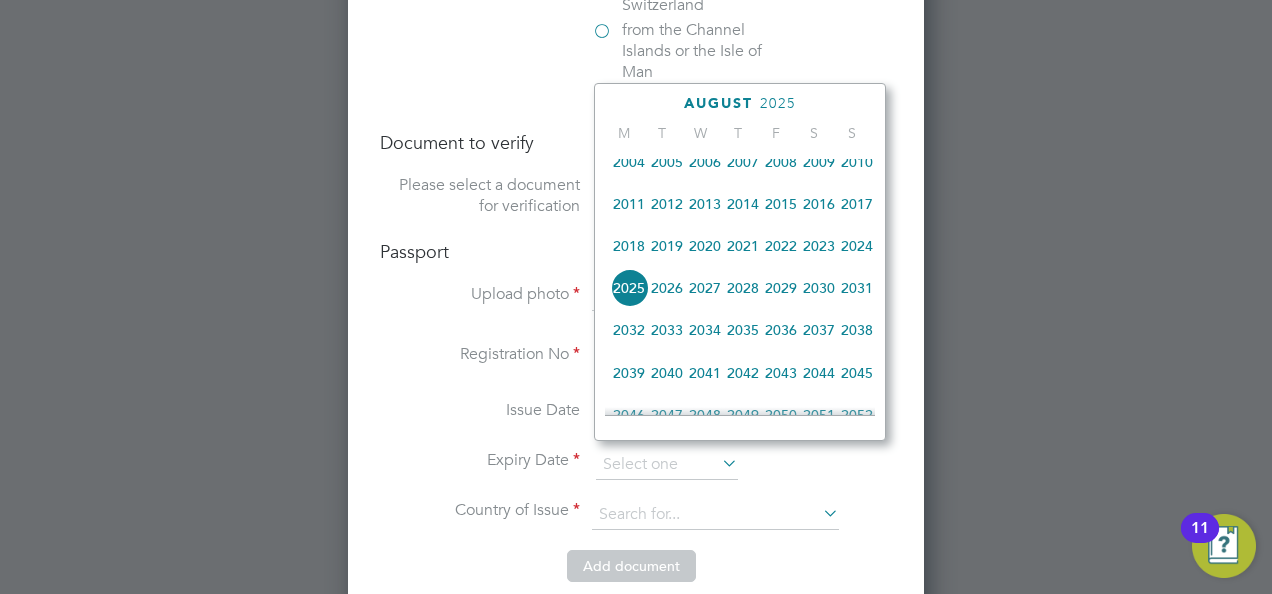 click on "2034" 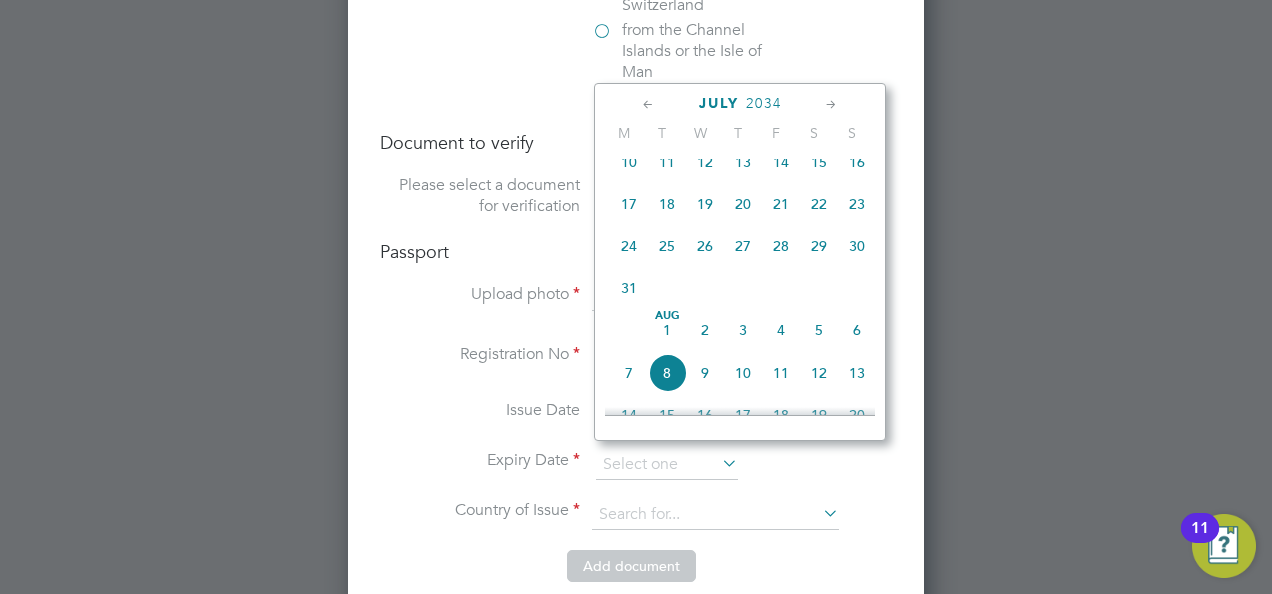 click 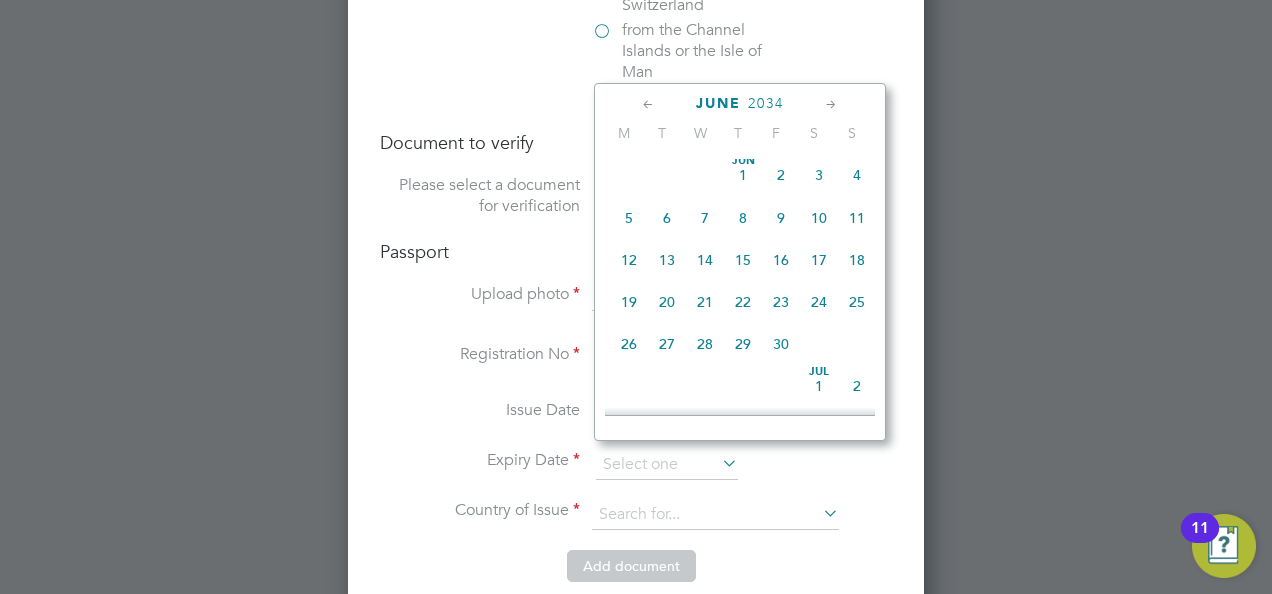 click 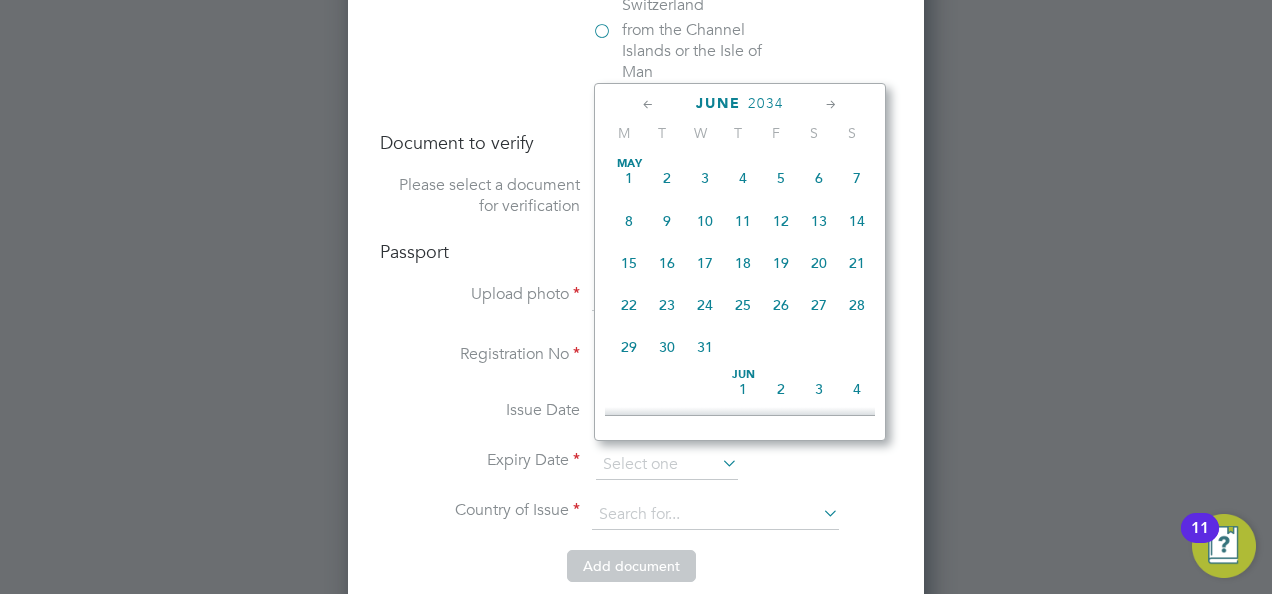 click 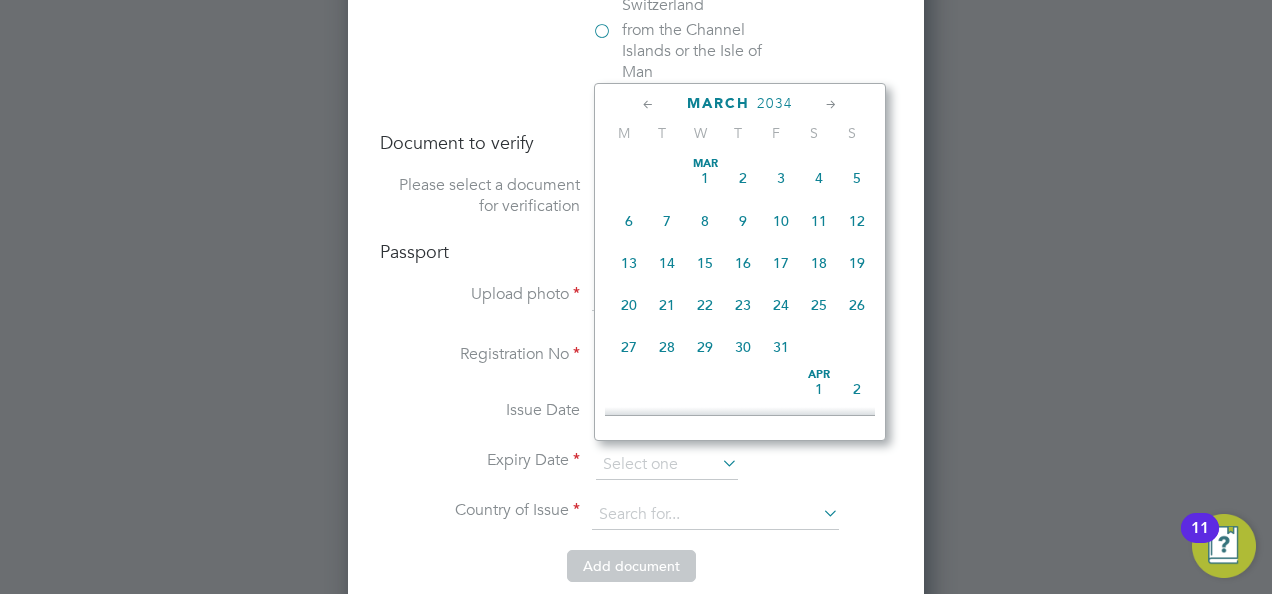 click 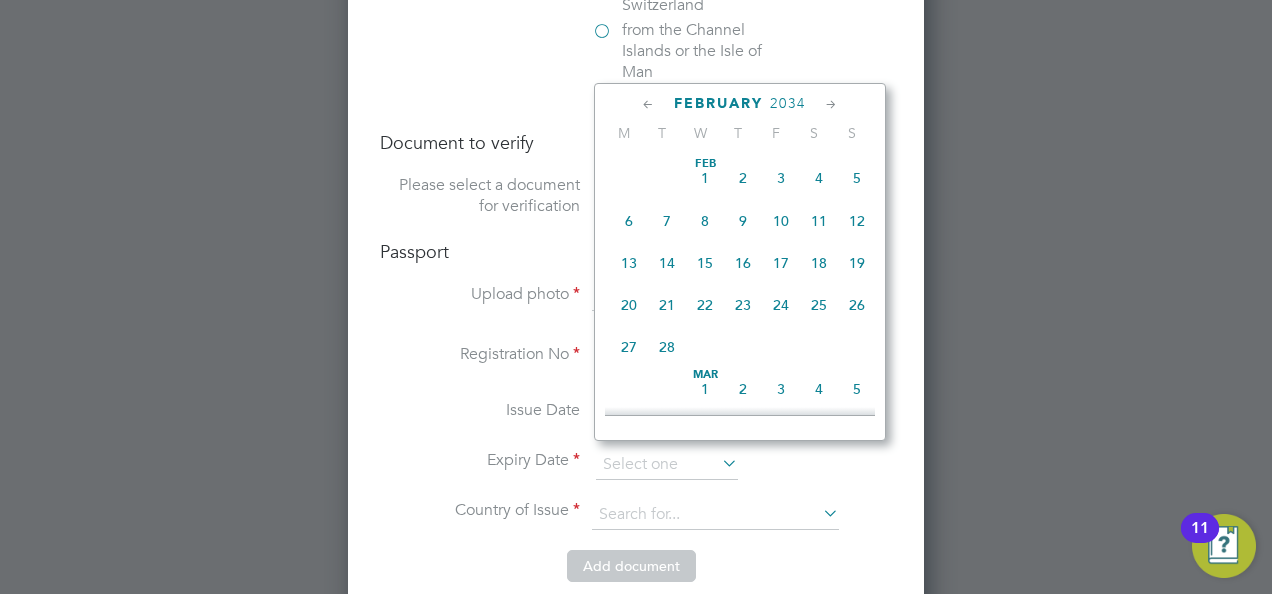 click on "13" 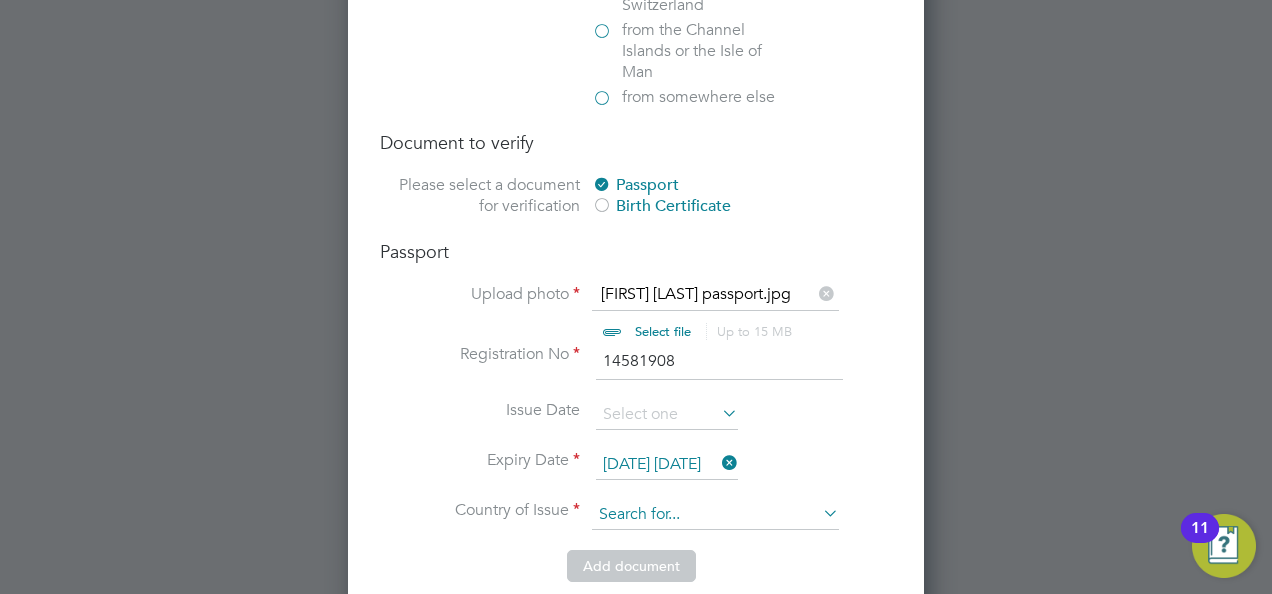 click at bounding box center [715, 515] 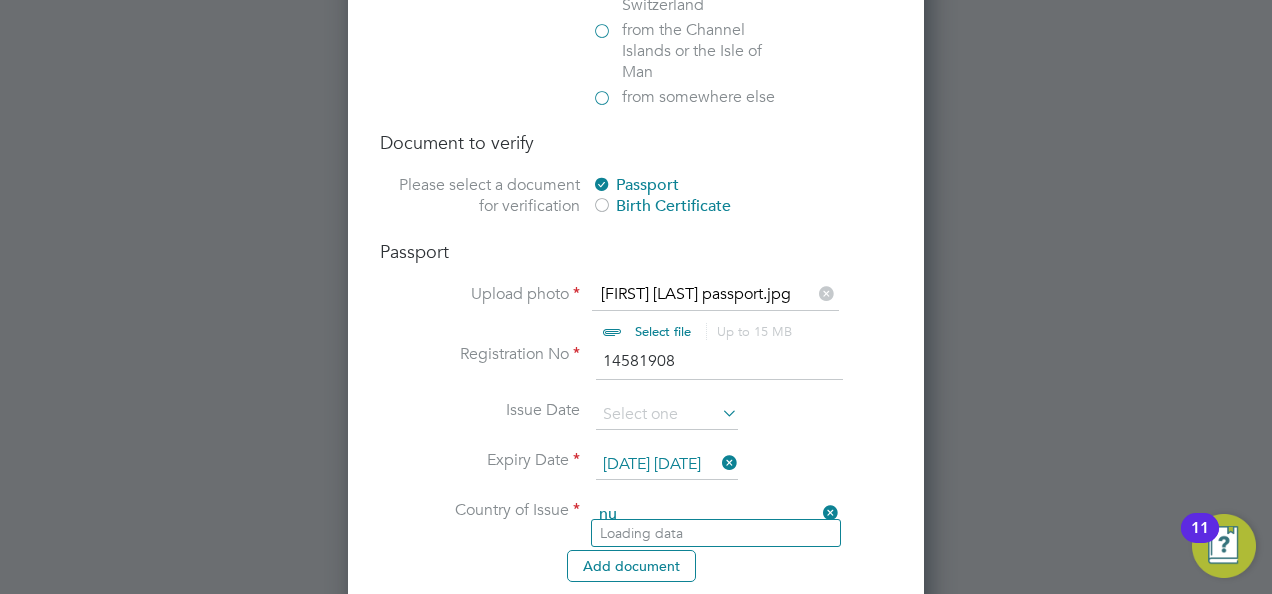 type on "n" 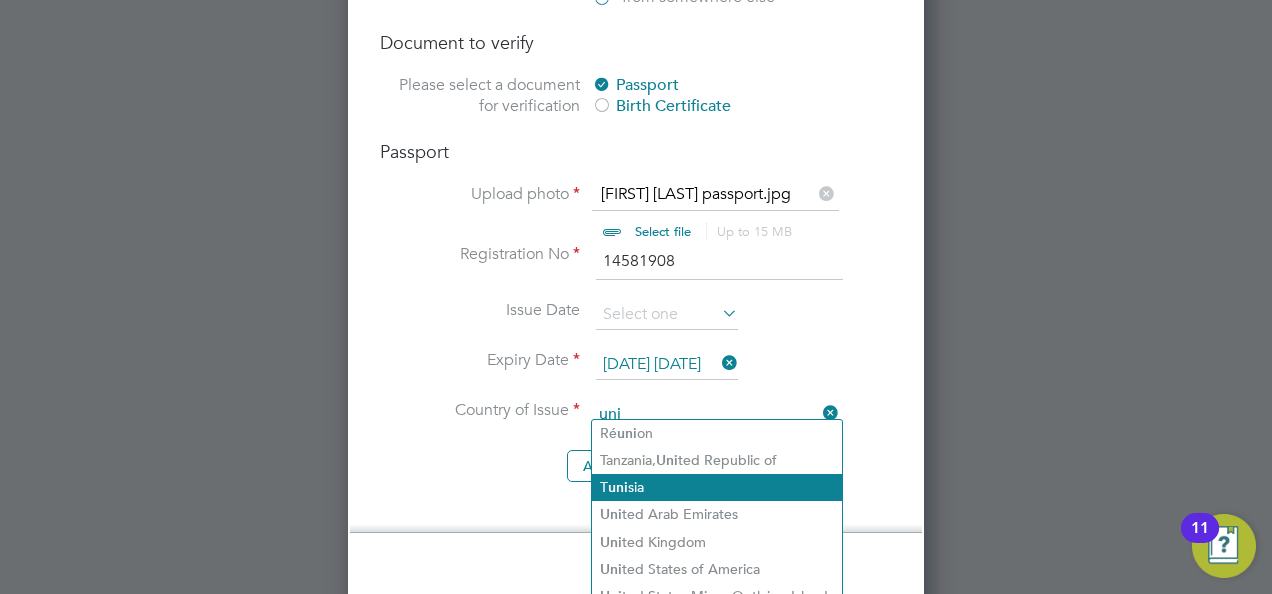 scroll, scrollTop: 3421, scrollLeft: 0, axis: vertical 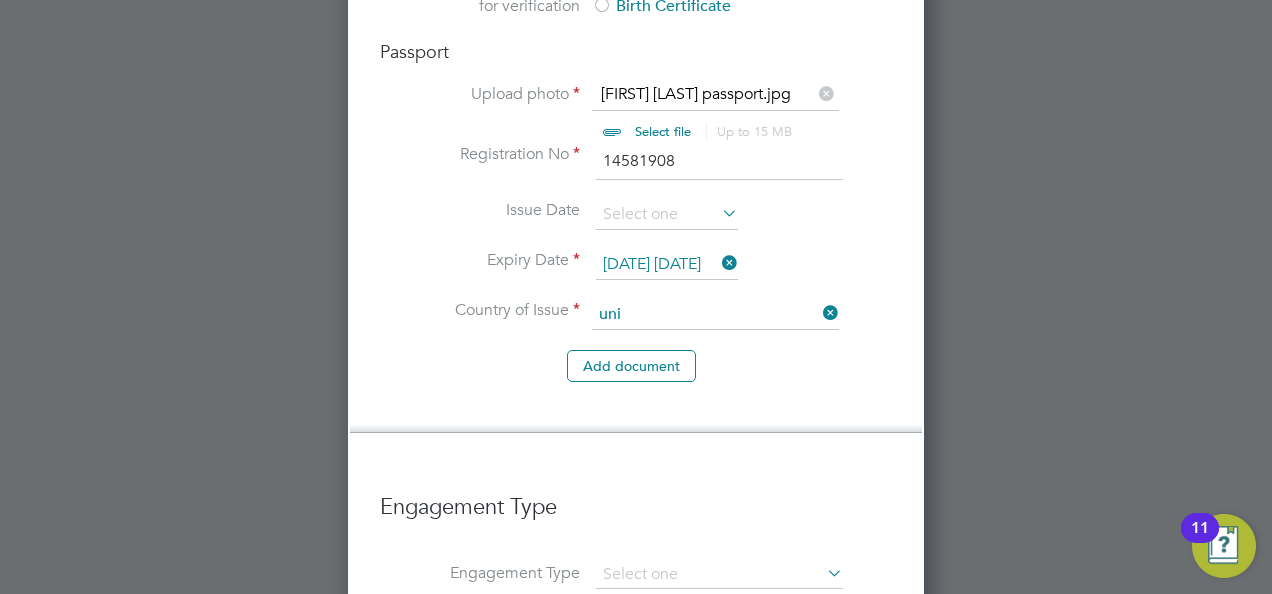 click on "Uni ted Kingdom" 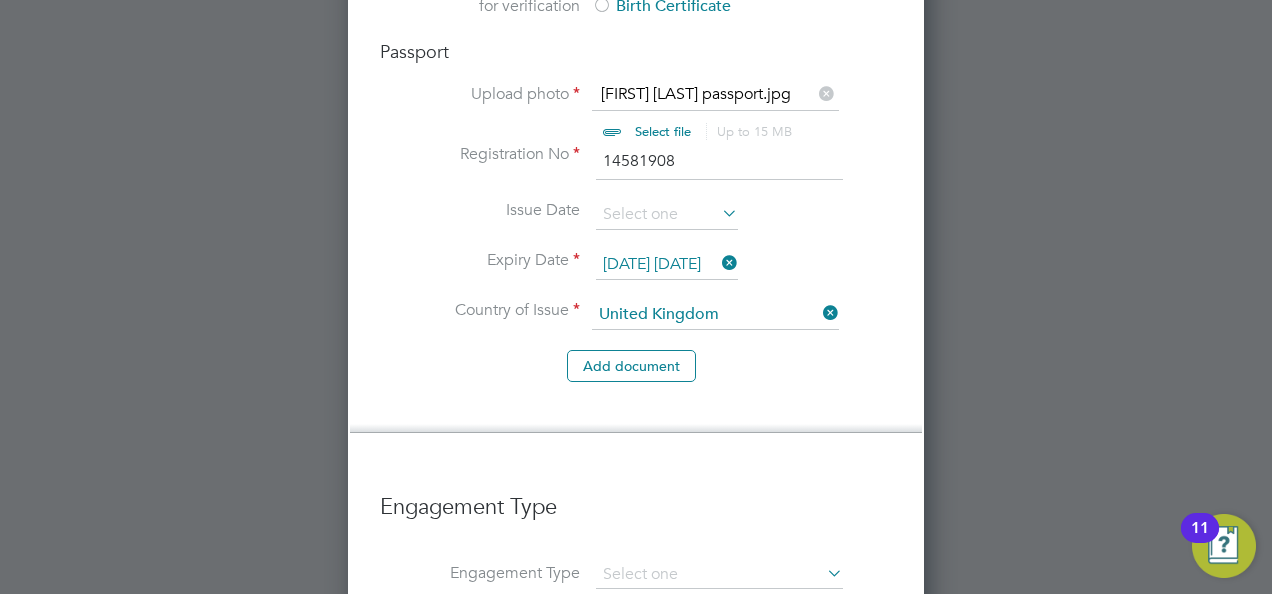 click on "Add document" at bounding box center (636, 376) 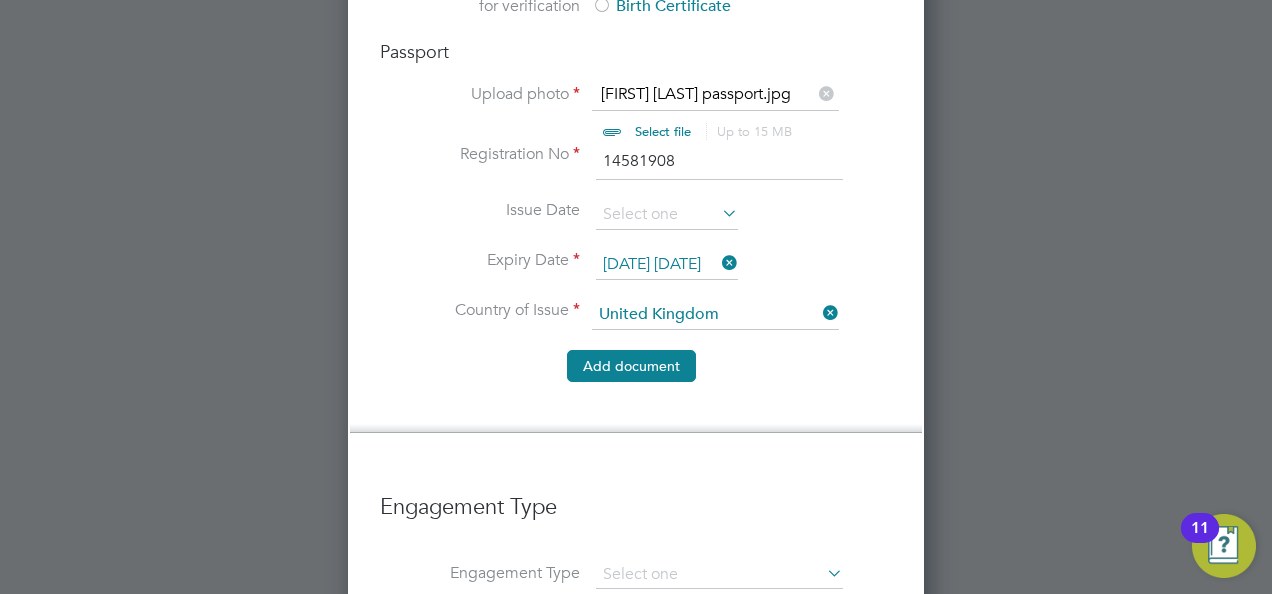 click on "Add document" at bounding box center [631, 366] 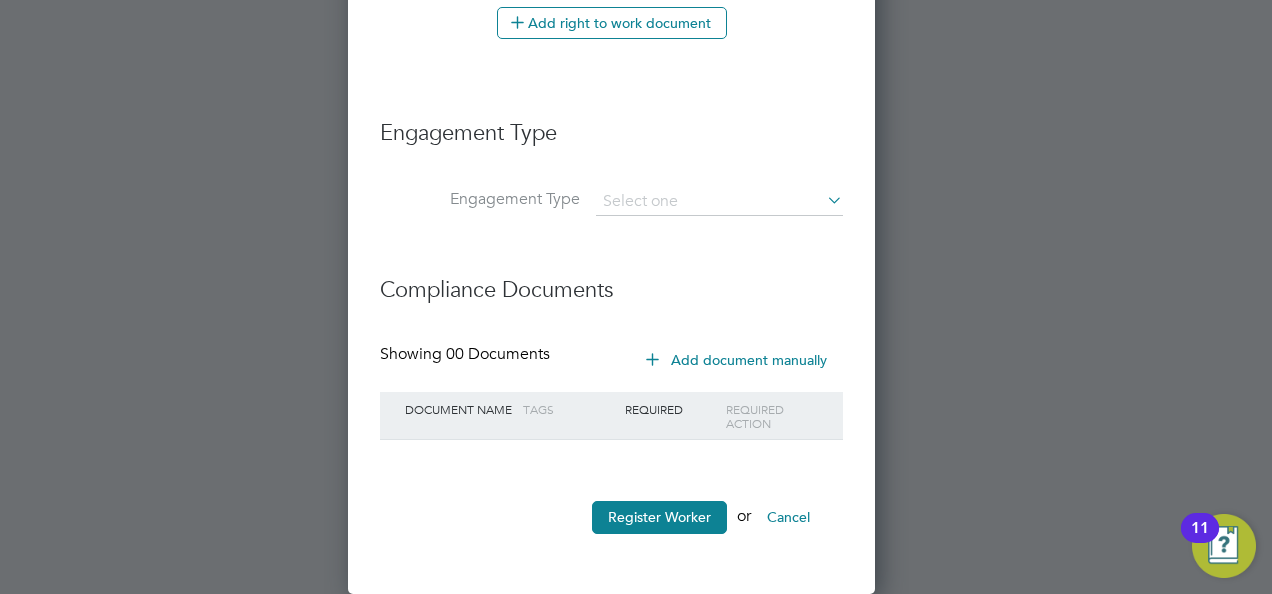 scroll, scrollTop: 2955, scrollLeft: 0, axis: vertical 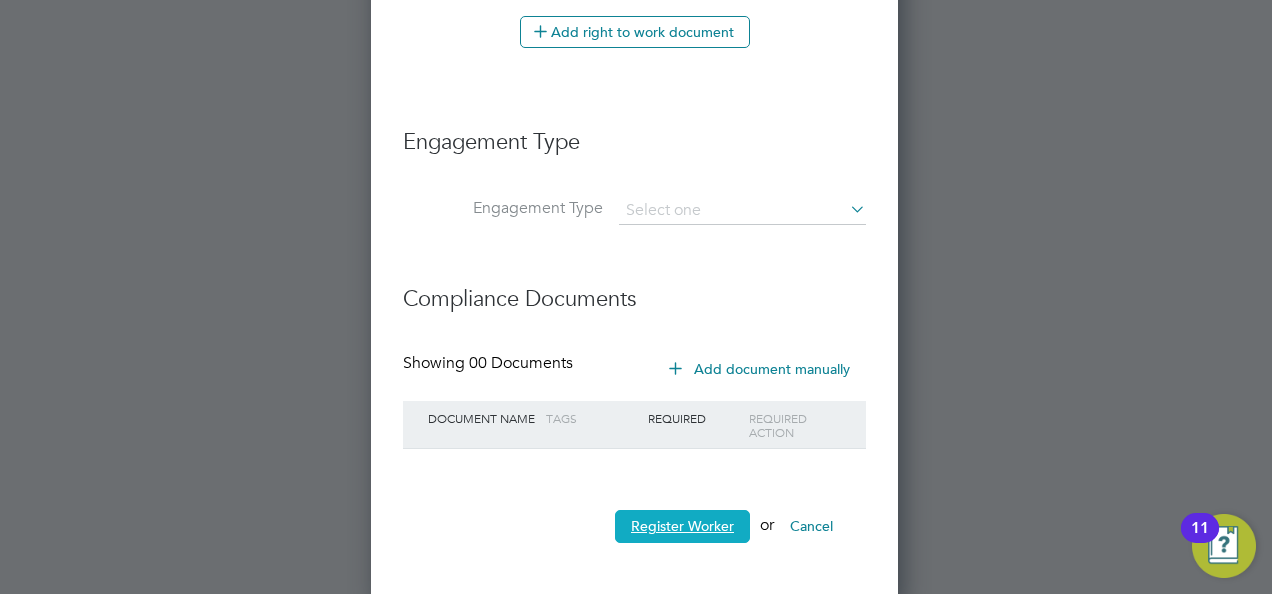 click on "Register Worker" at bounding box center [682, 526] 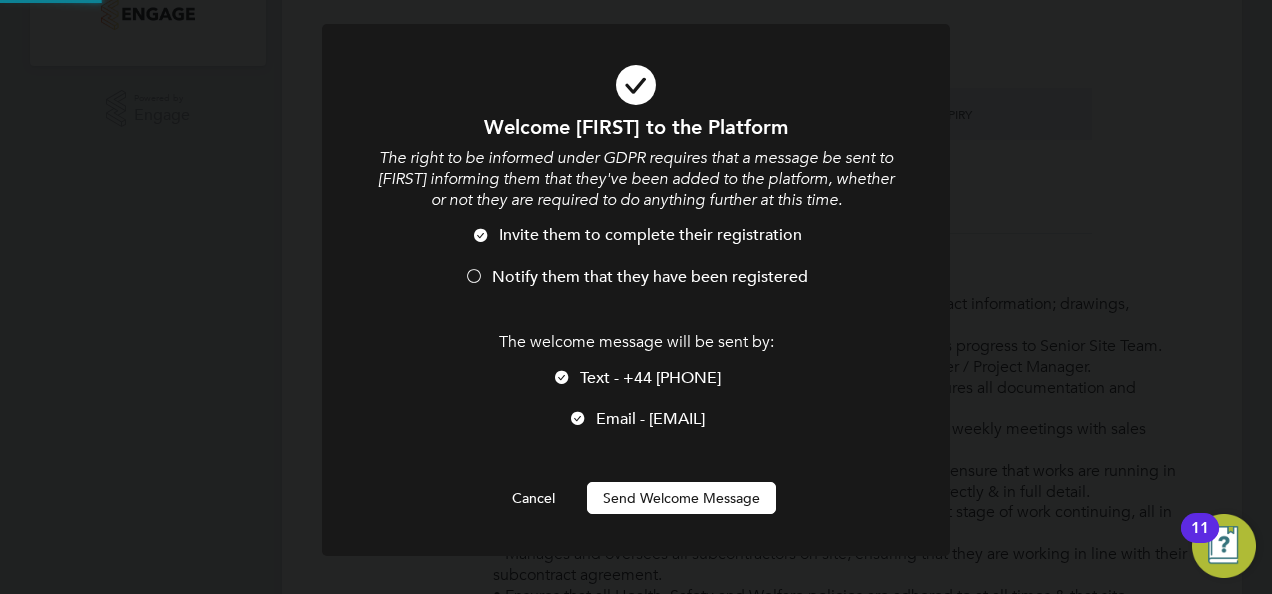 scroll, scrollTop: 0, scrollLeft: 0, axis: both 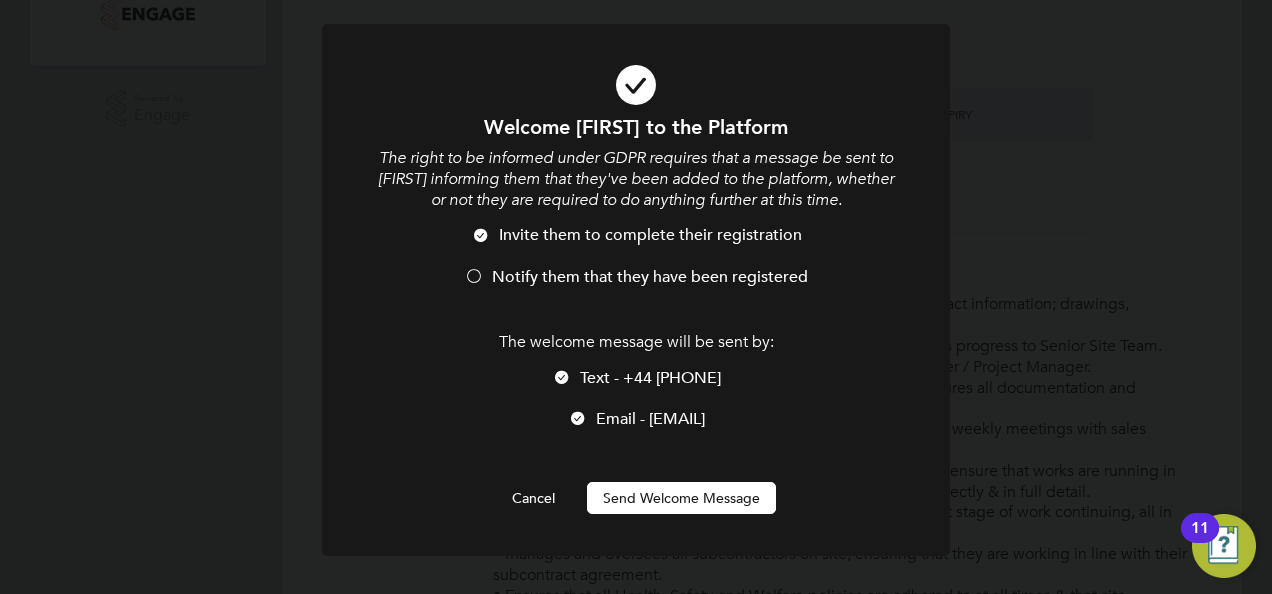 click at bounding box center (474, 278) 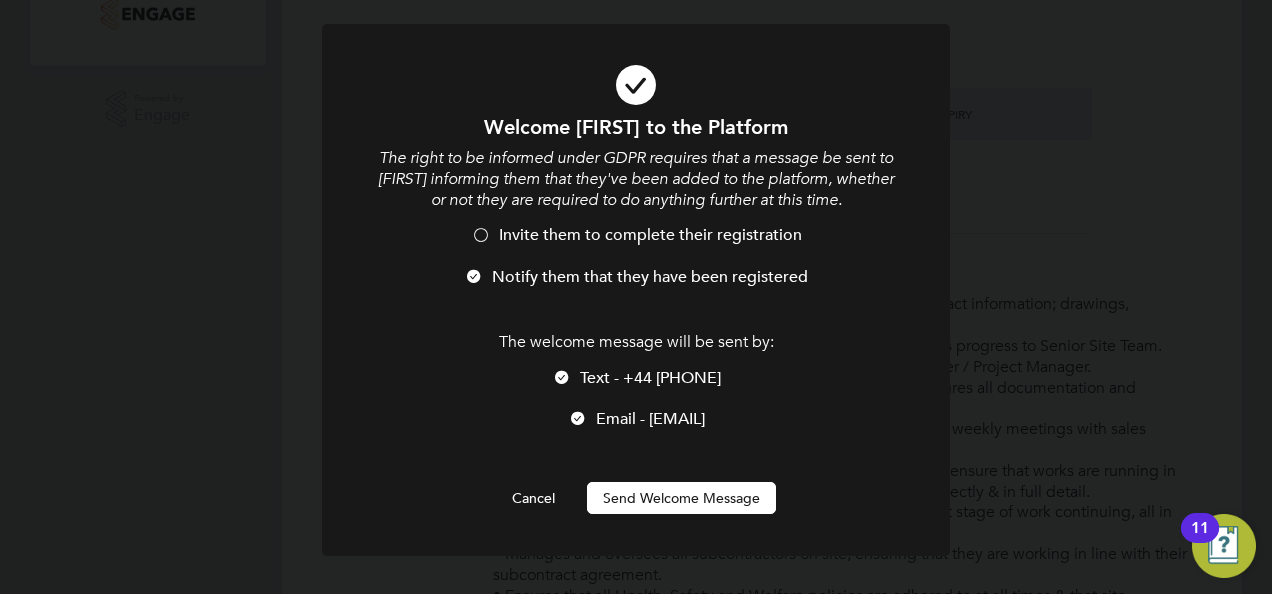 click on "Send Welcome Message" at bounding box center (681, 498) 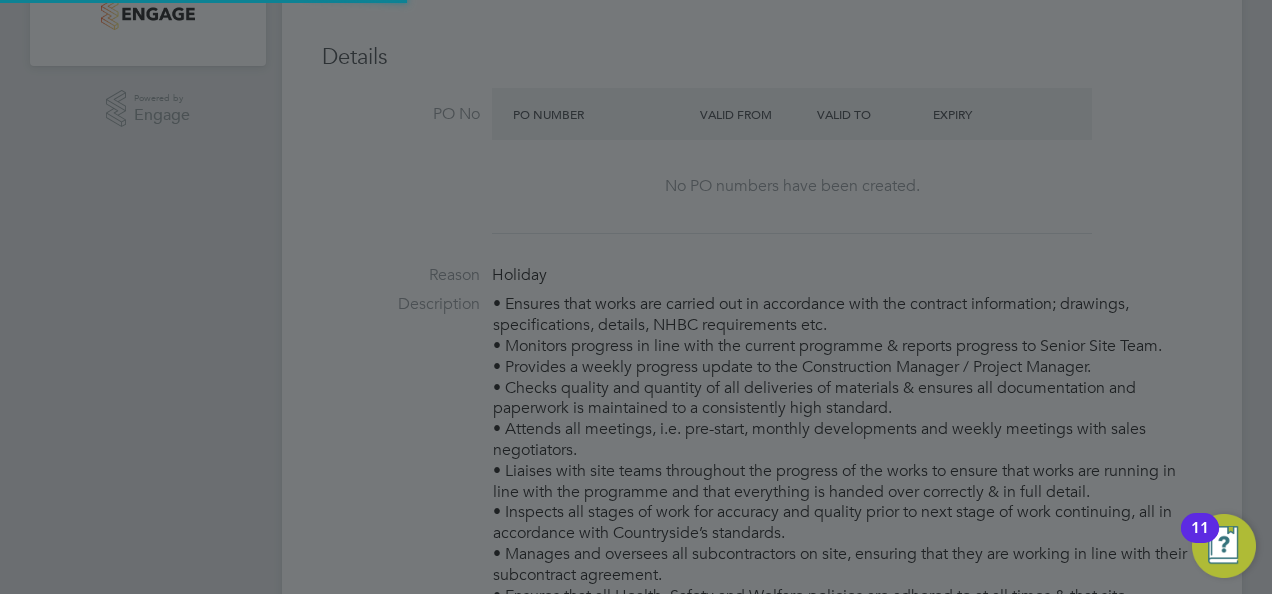 type on "Sheela Hart (18211)" 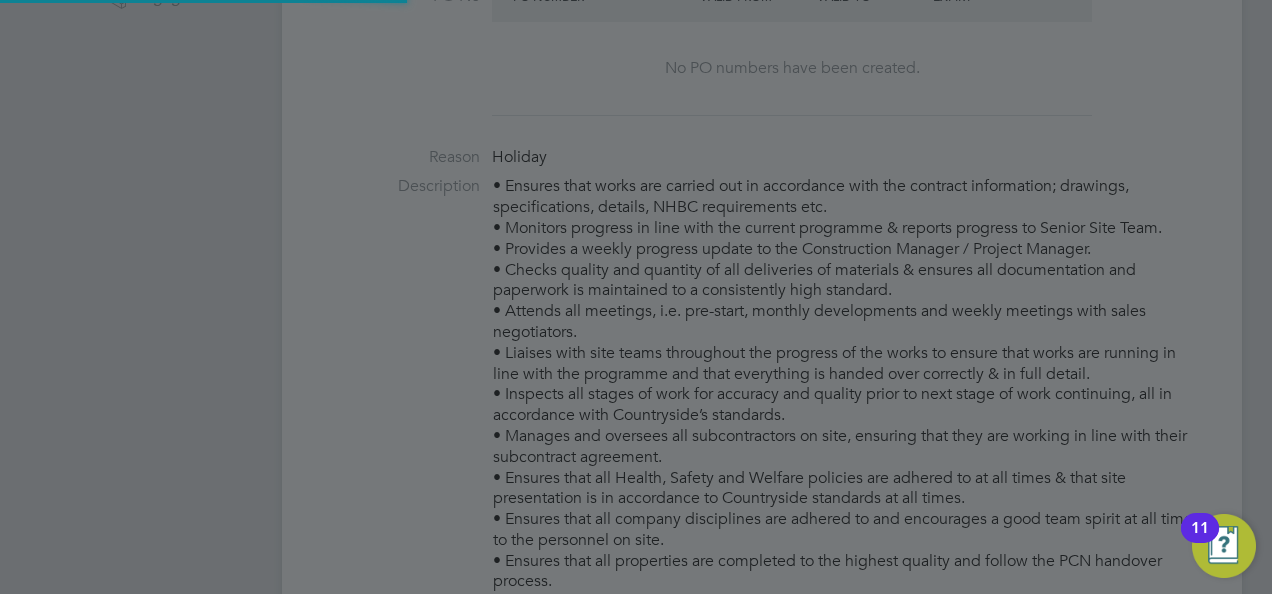 scroll, scrollTop: 10, scrollLeft: 10, axis: both 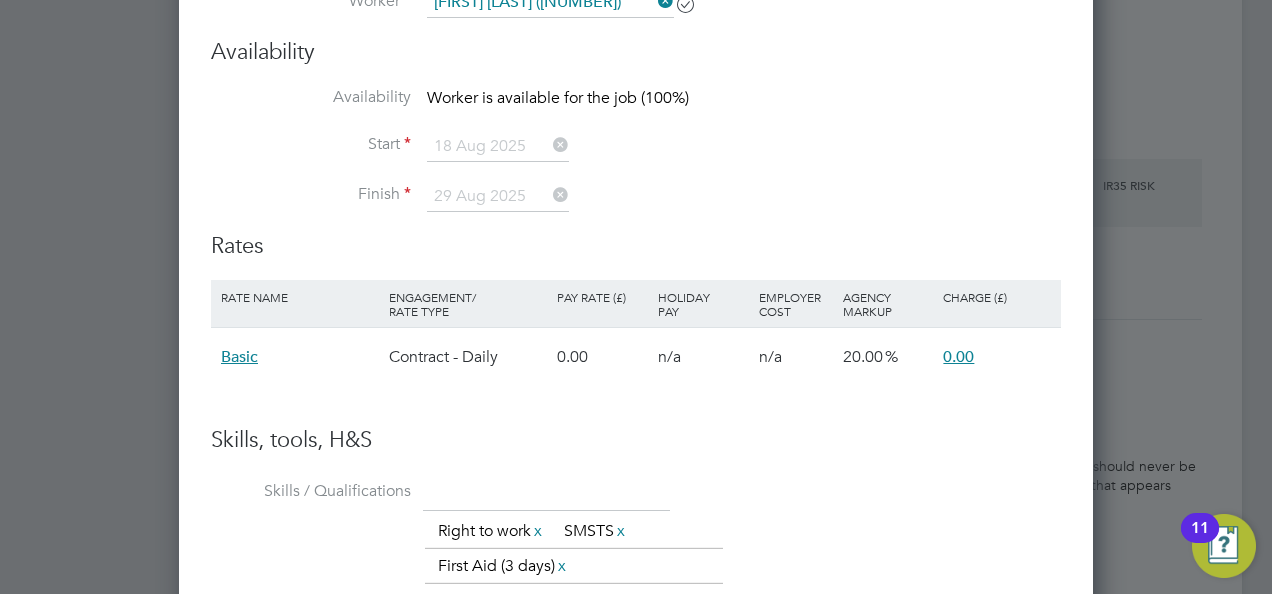 click on "Basic" at bounding box center [239, 357] 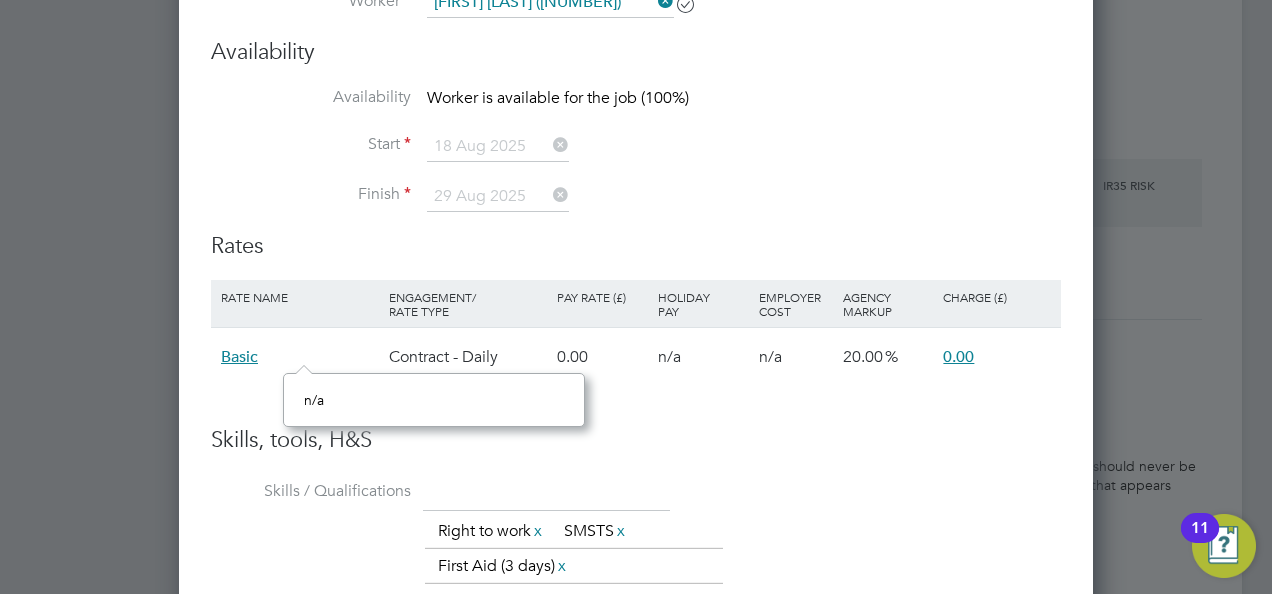 click on "Rate Name Engagement/ Rate Type Pay Rate (£) Holiday Pay Employer Cost Agency Markup Charge (£) Basic Contract - Daily 0.00   n/a   n/a 20.00 0.00" at bounding box center (636, 353) 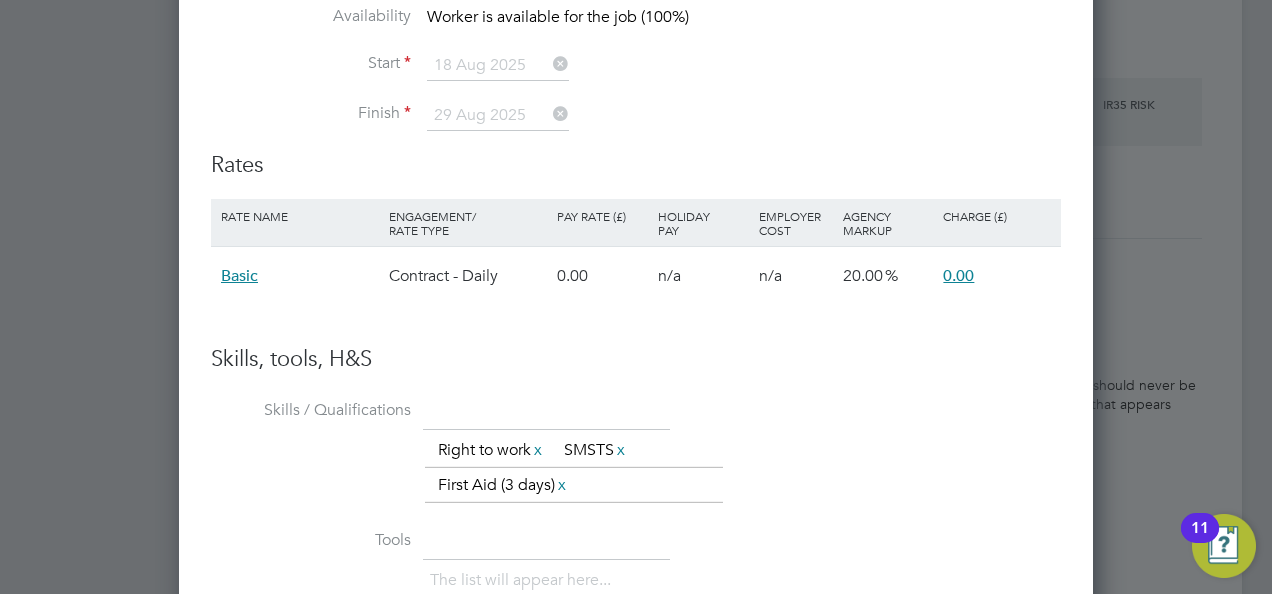 scroll, scrollTop: 2393, scrollLeft: 0, axis: vertical 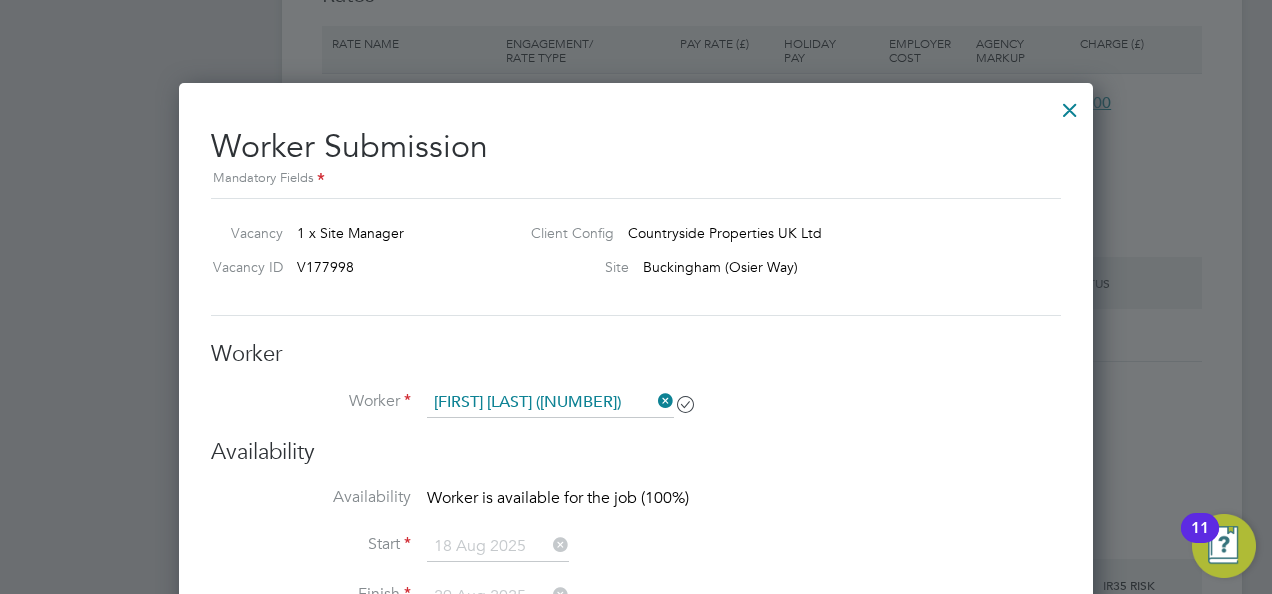 click at bounding box center (1070, 105) 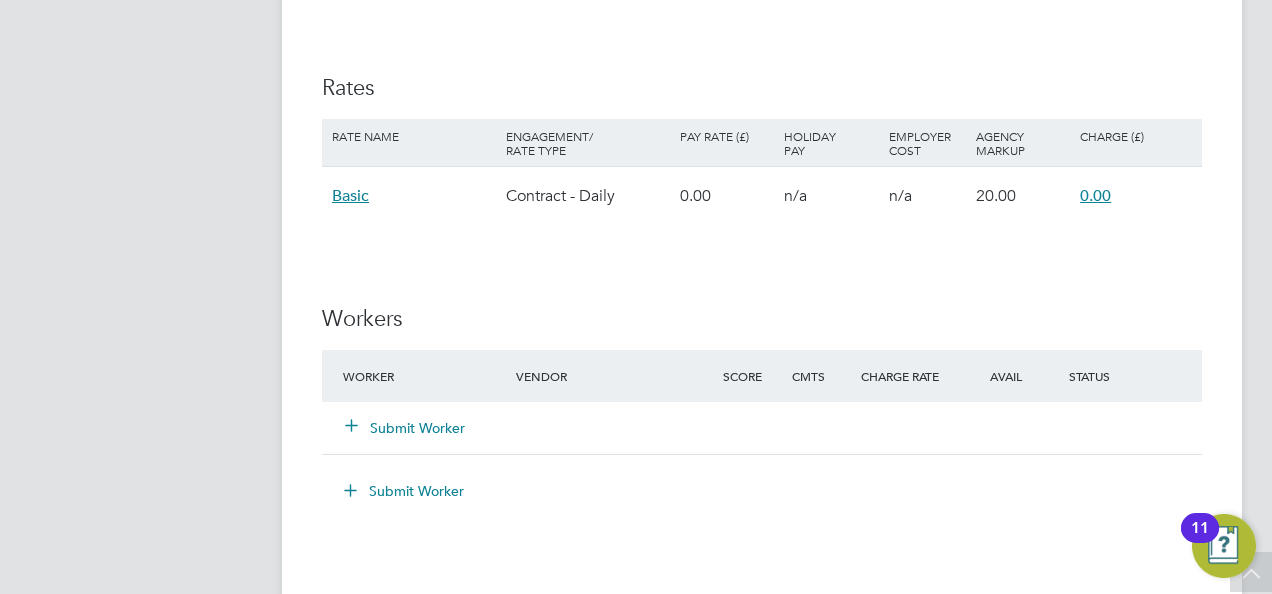 click on "Submit Worker" 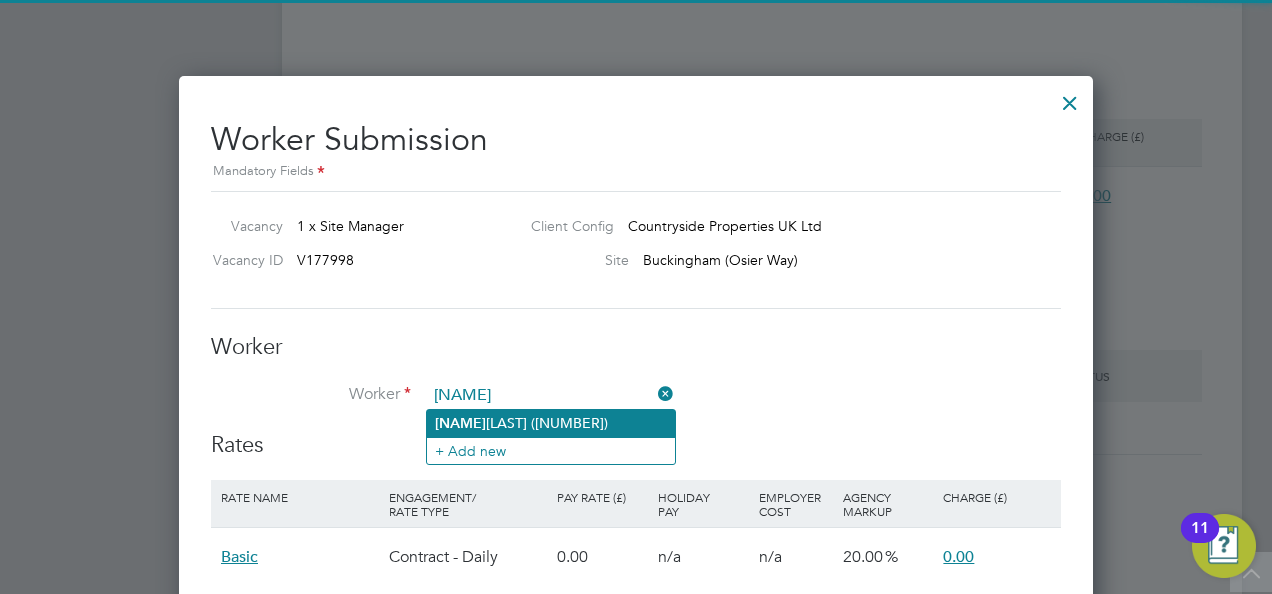 click on "Shee la Hart (18211)" 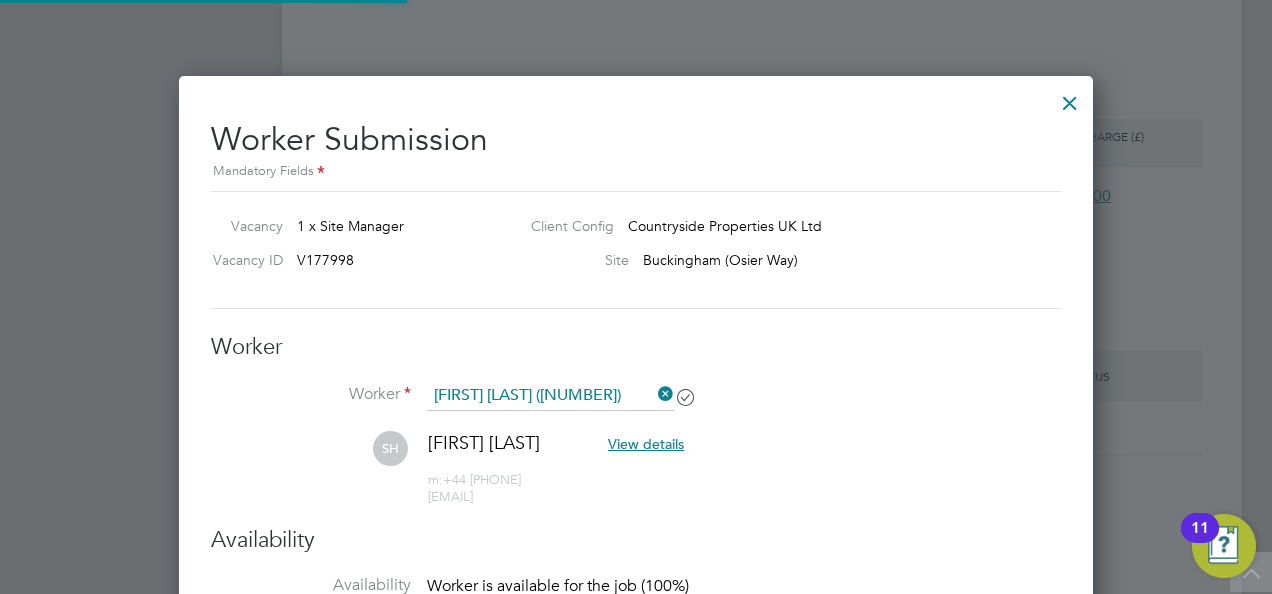 click on "Vacancy   1 x Site Manager Client Config   Countryside Properties UK Ltd Vacancy ID   V177998 Site   Buckingham (Osier Way)" at bounding box center [636, 250] 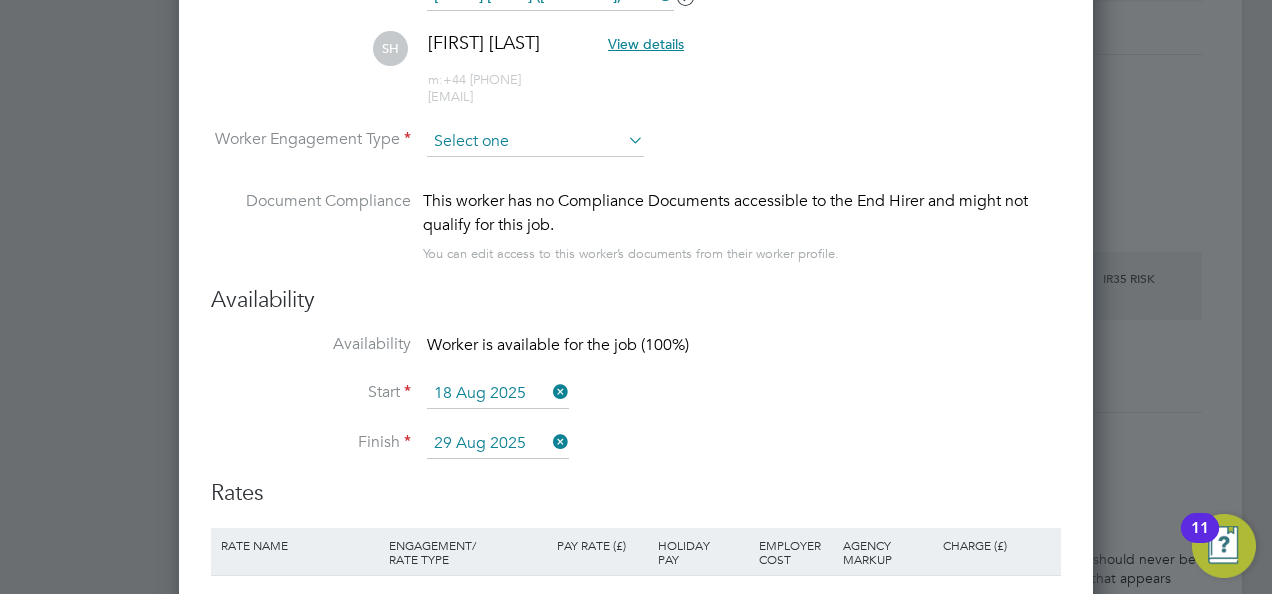 click at bounding box center [535, 142] 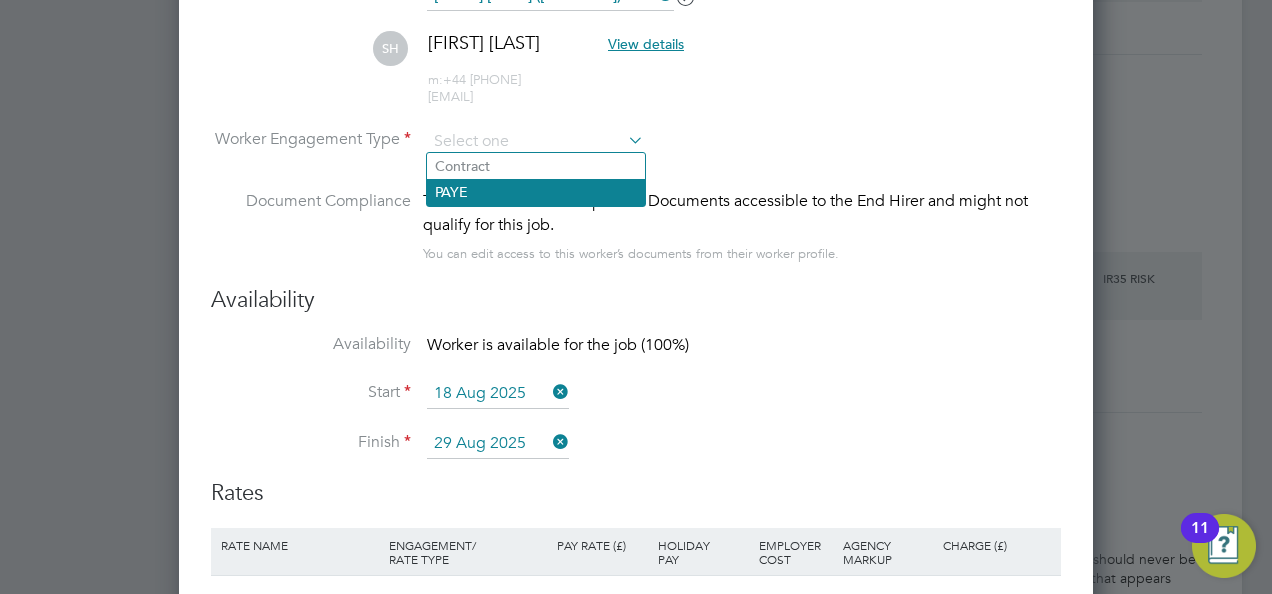 click on "PAYE" 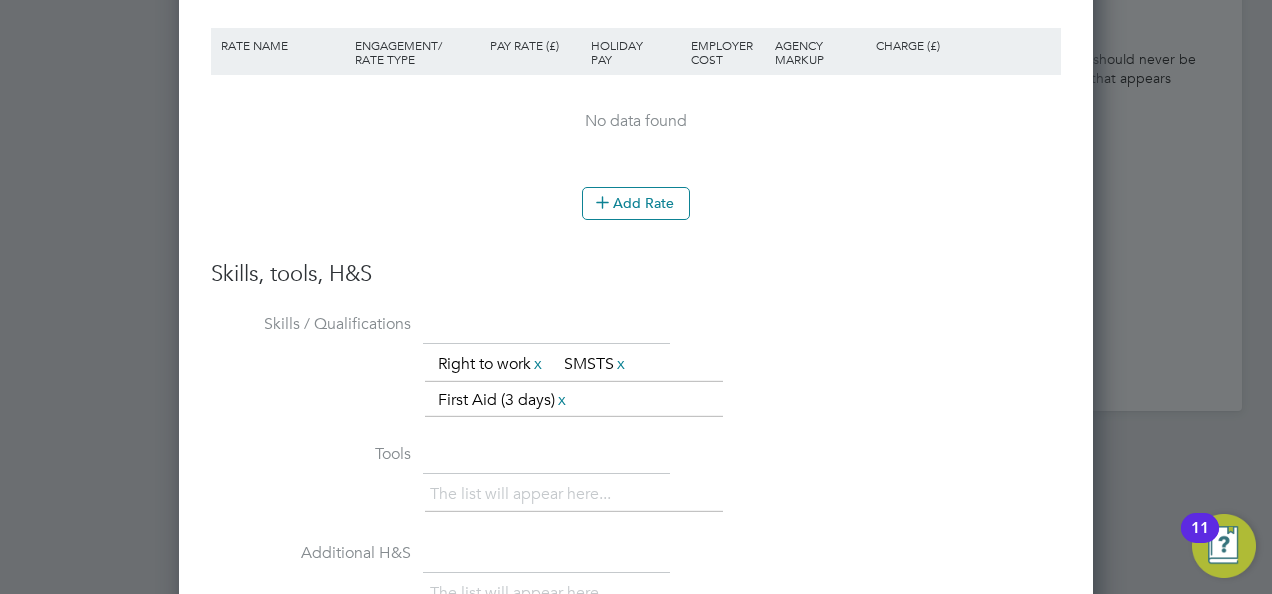 click on "Rate Name Engagement/ Rate Type Pay Rate (£) Holiday Pay Employer Cost Agency Markup Charge (£) No data found" at bounding box center [636, 108] 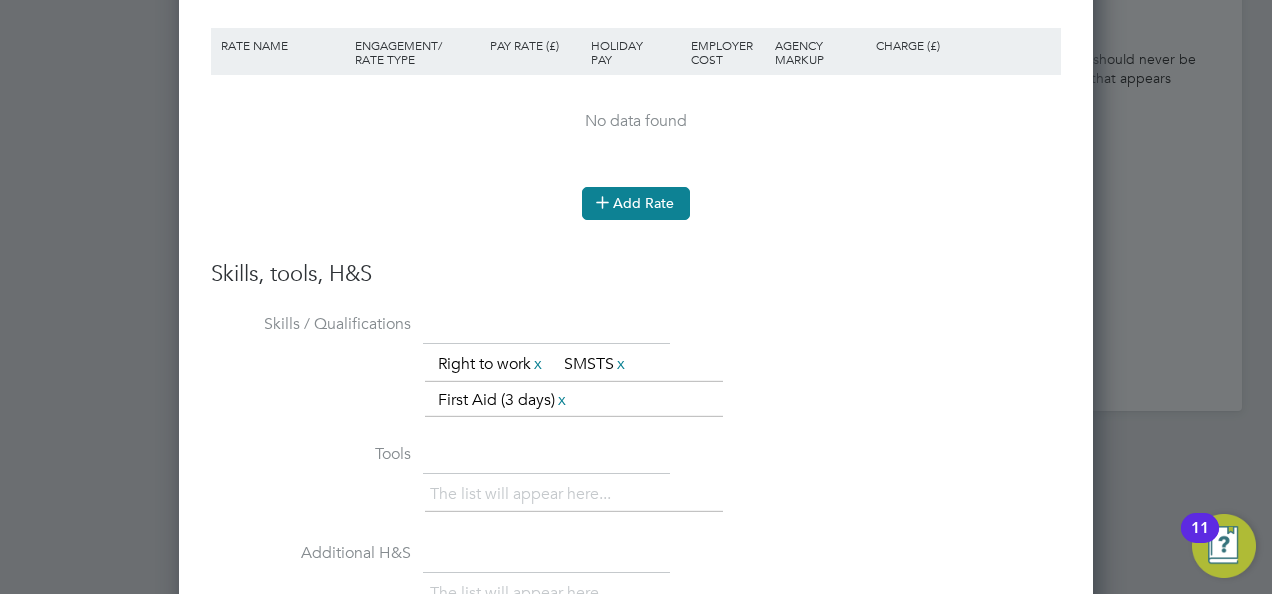 click on "Add Rate" at bounding box center [636, 203] 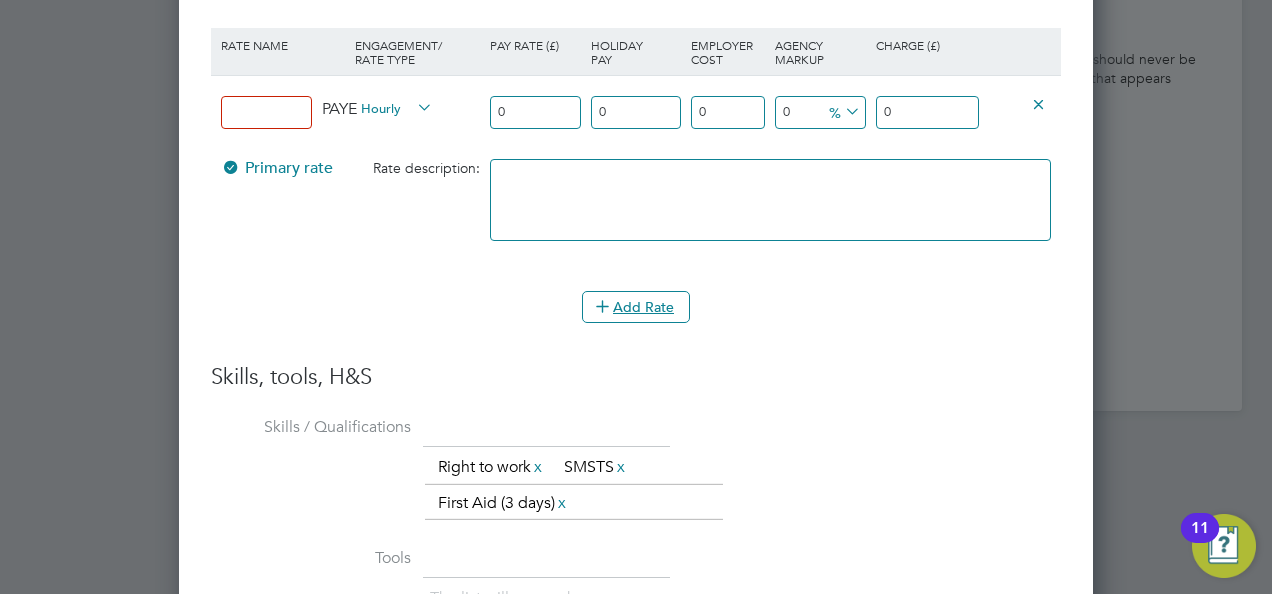 drag, startPoint x: 226, startPoint y: 92, endPoint x: 242, endPoint y: 108, distance: 22.627417 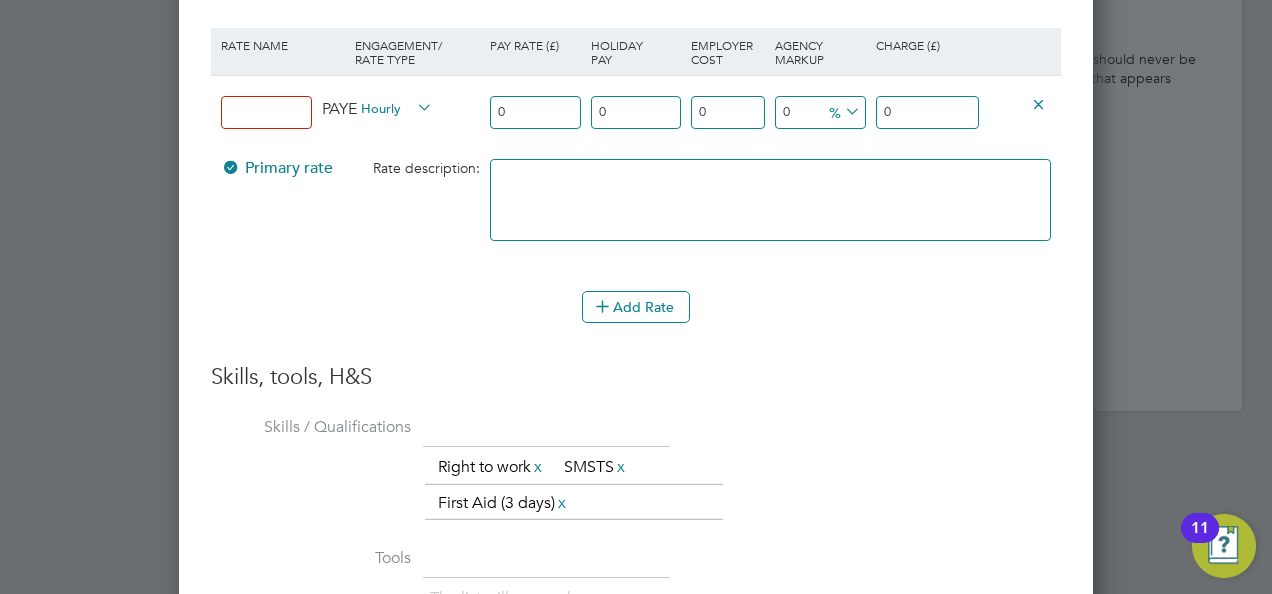 type on "Basic" 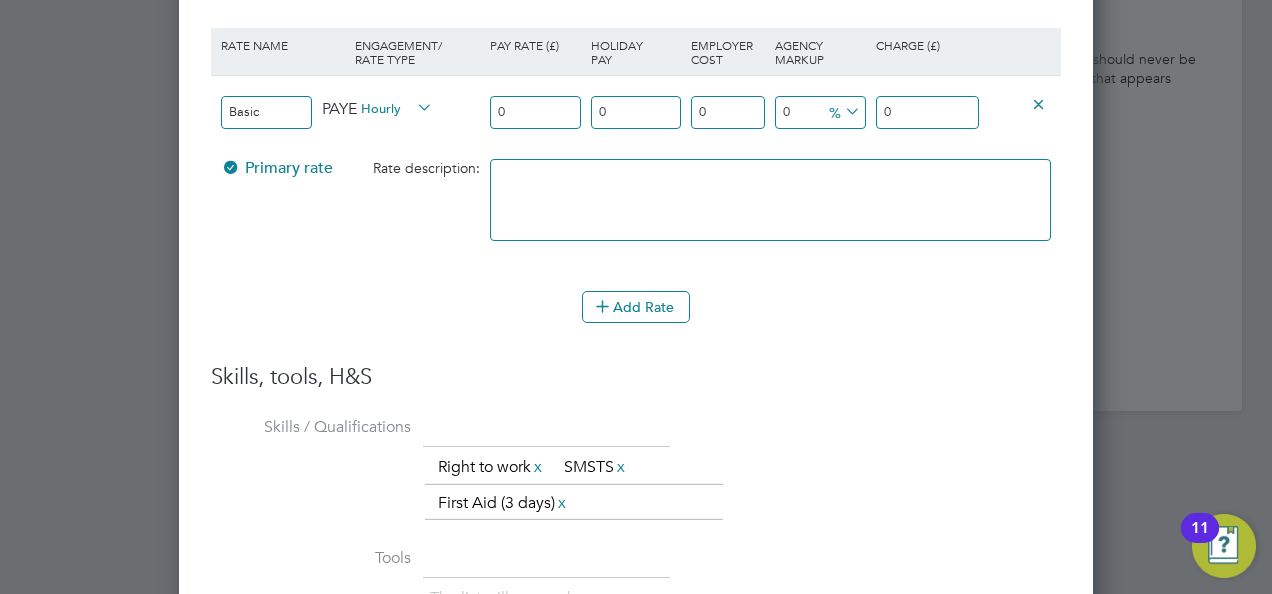 click on "0" at bounding box center (535, 112) 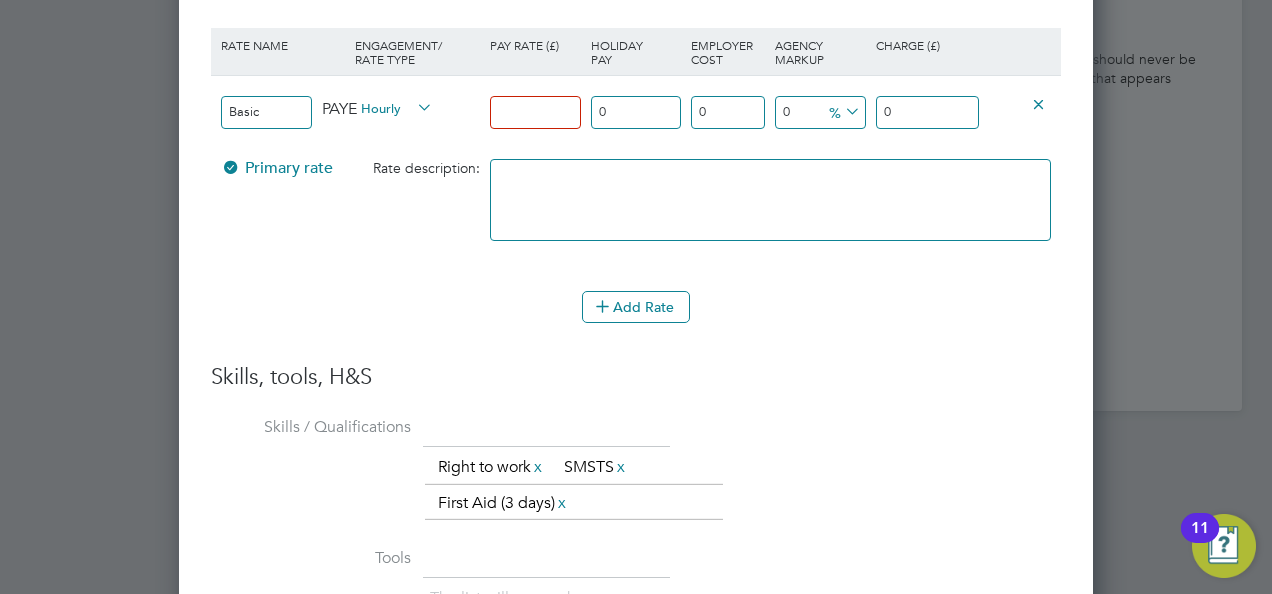type on "0" 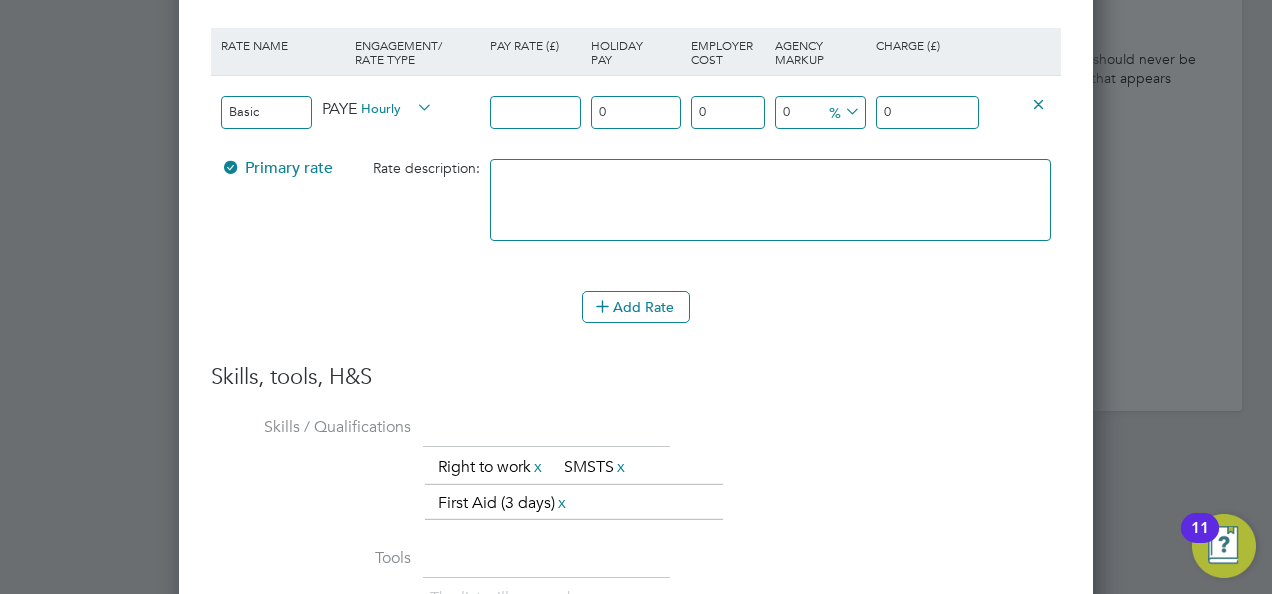 paste on "319.32" 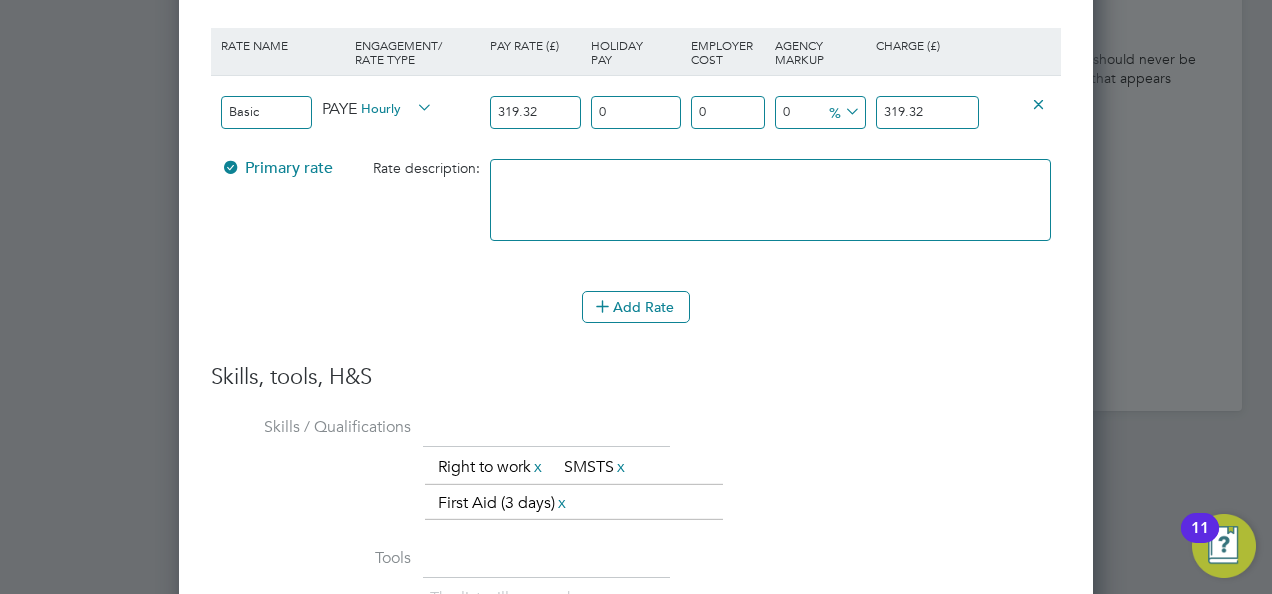 type on "319.32" 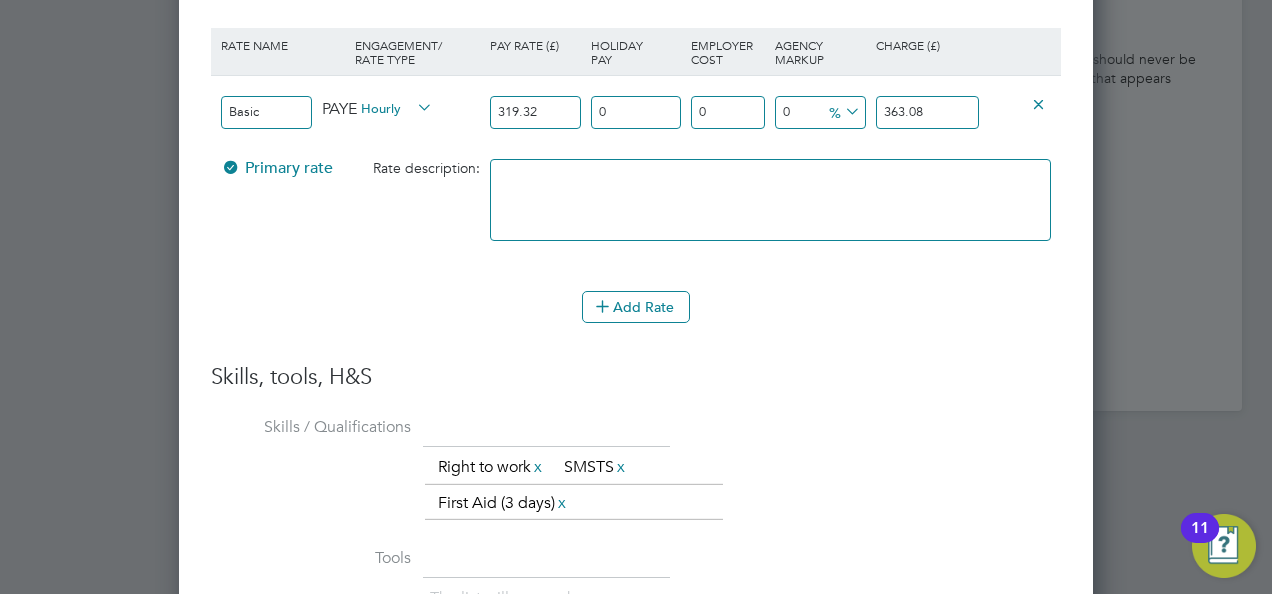 type on "13.704121257672554" 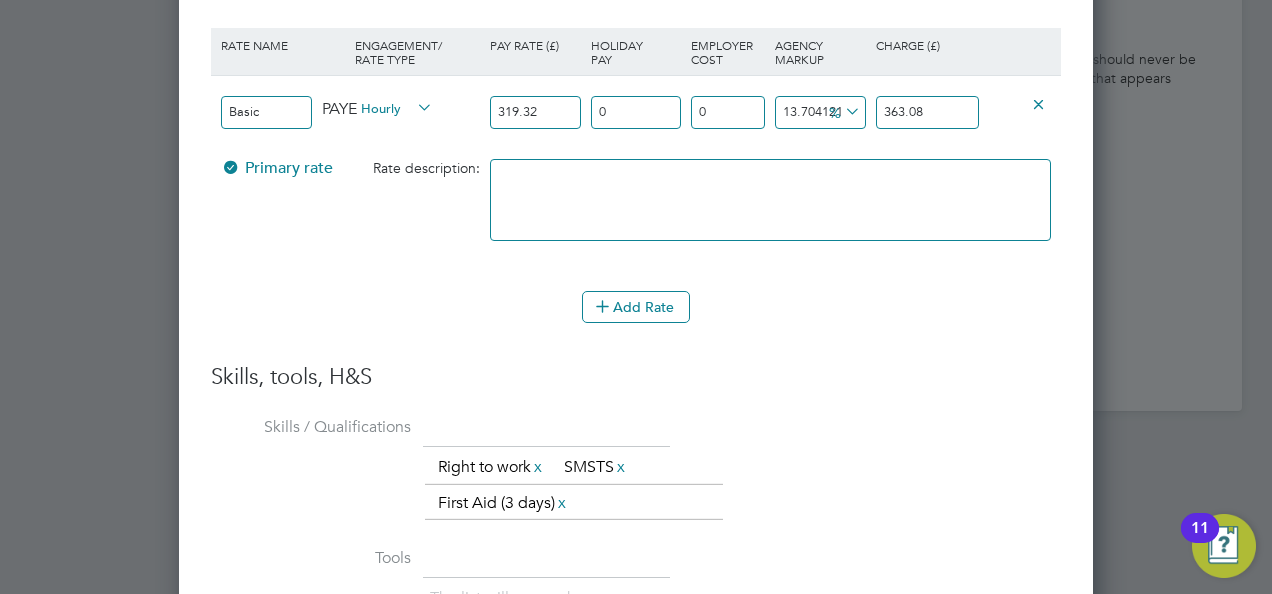type on "363.08" 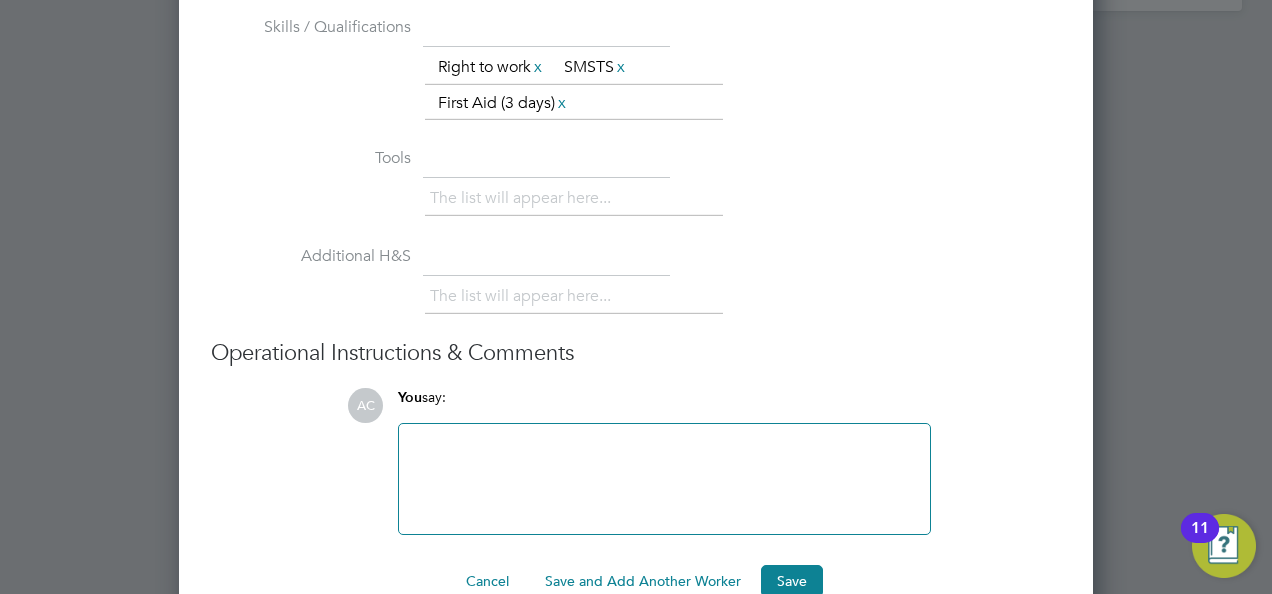 scroll, scrollTop: 3032, scrollLeft: 0, axis: vertical 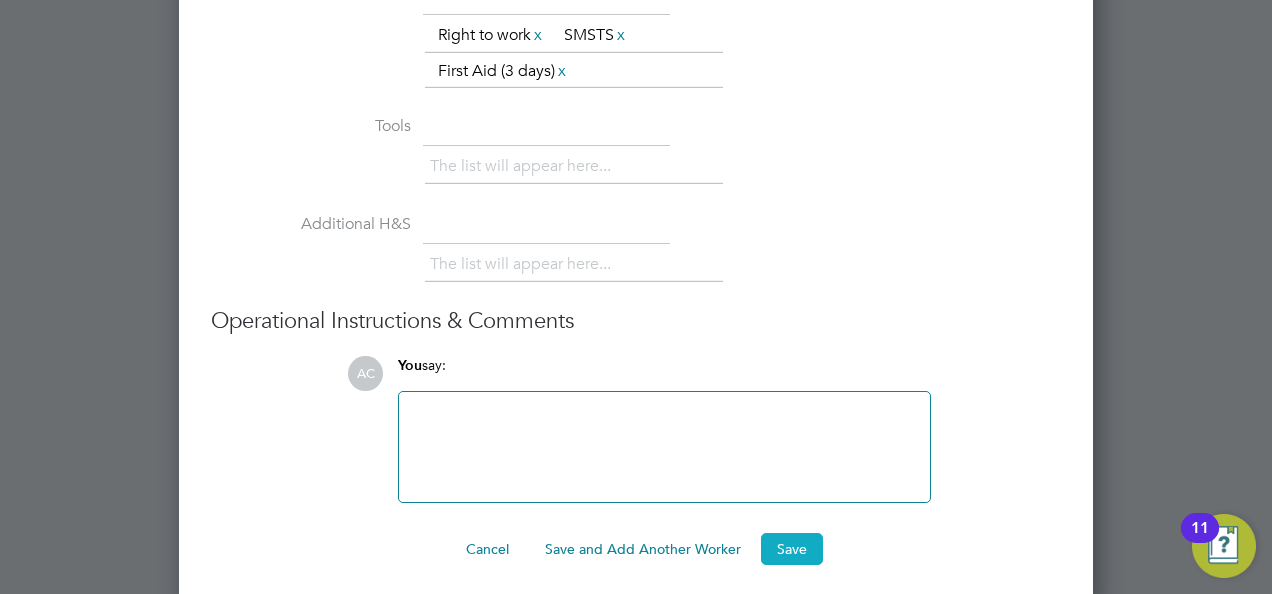 click on "Save" at bounding box center (792, 549) 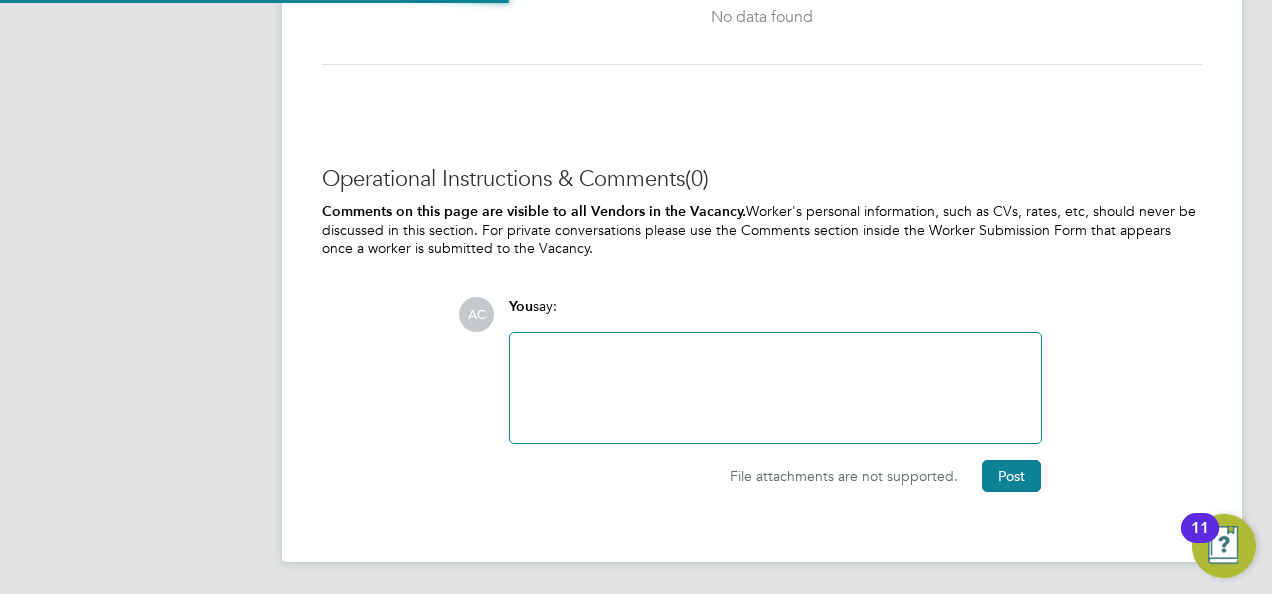 scroll, scrollTop: 2270, scrollLeft: 0, axis: vertical 